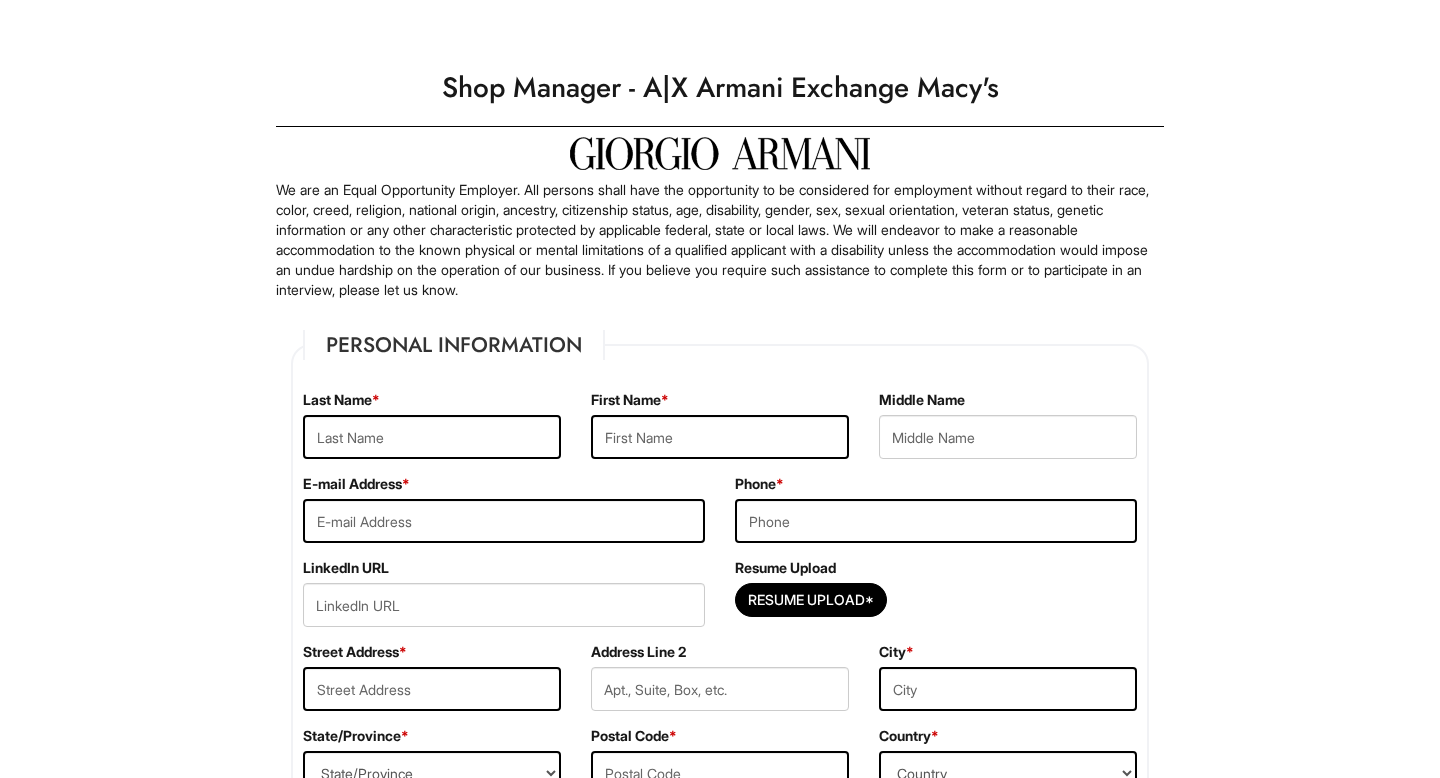 scroll, scrollTop: 0, scrollLeft: 0, axis: both 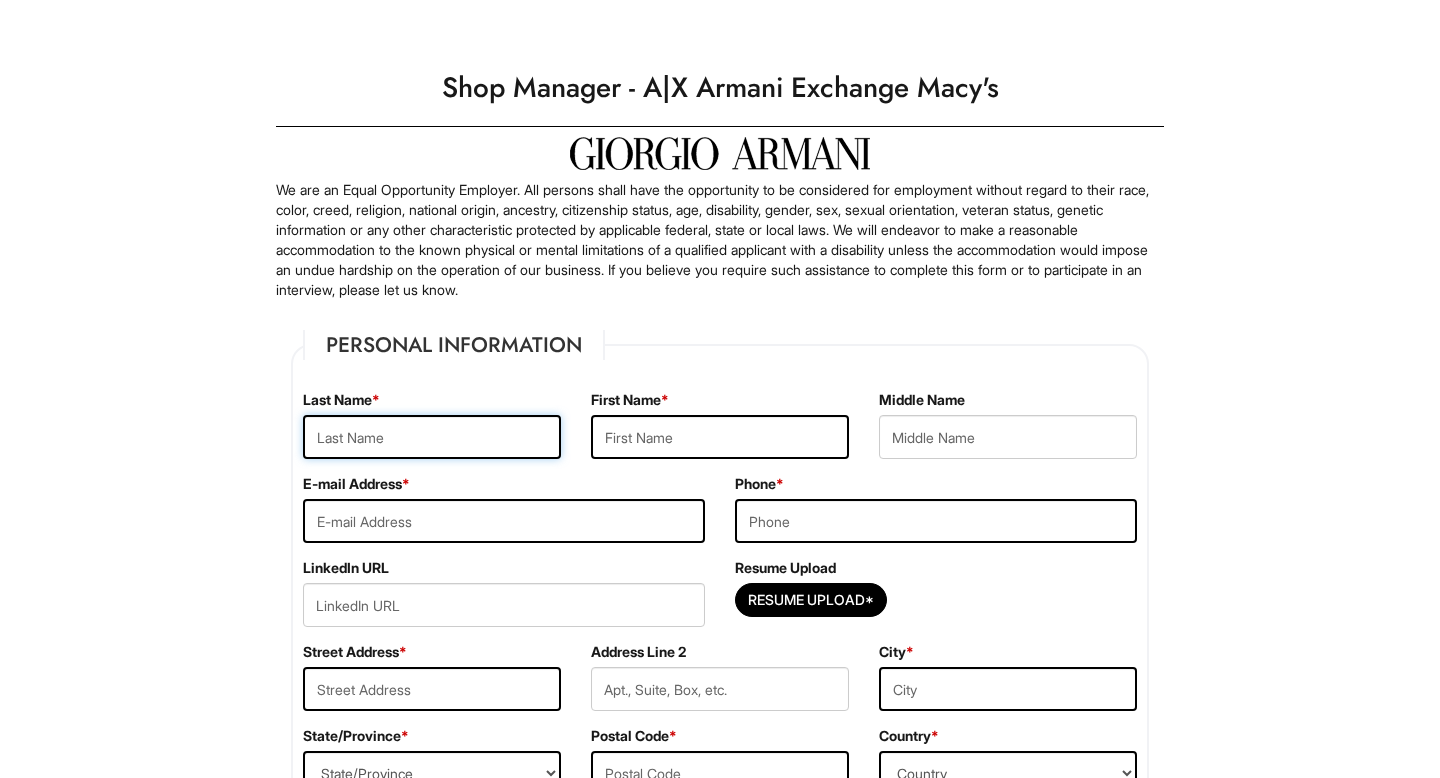 click at bounding box center (432, 437) 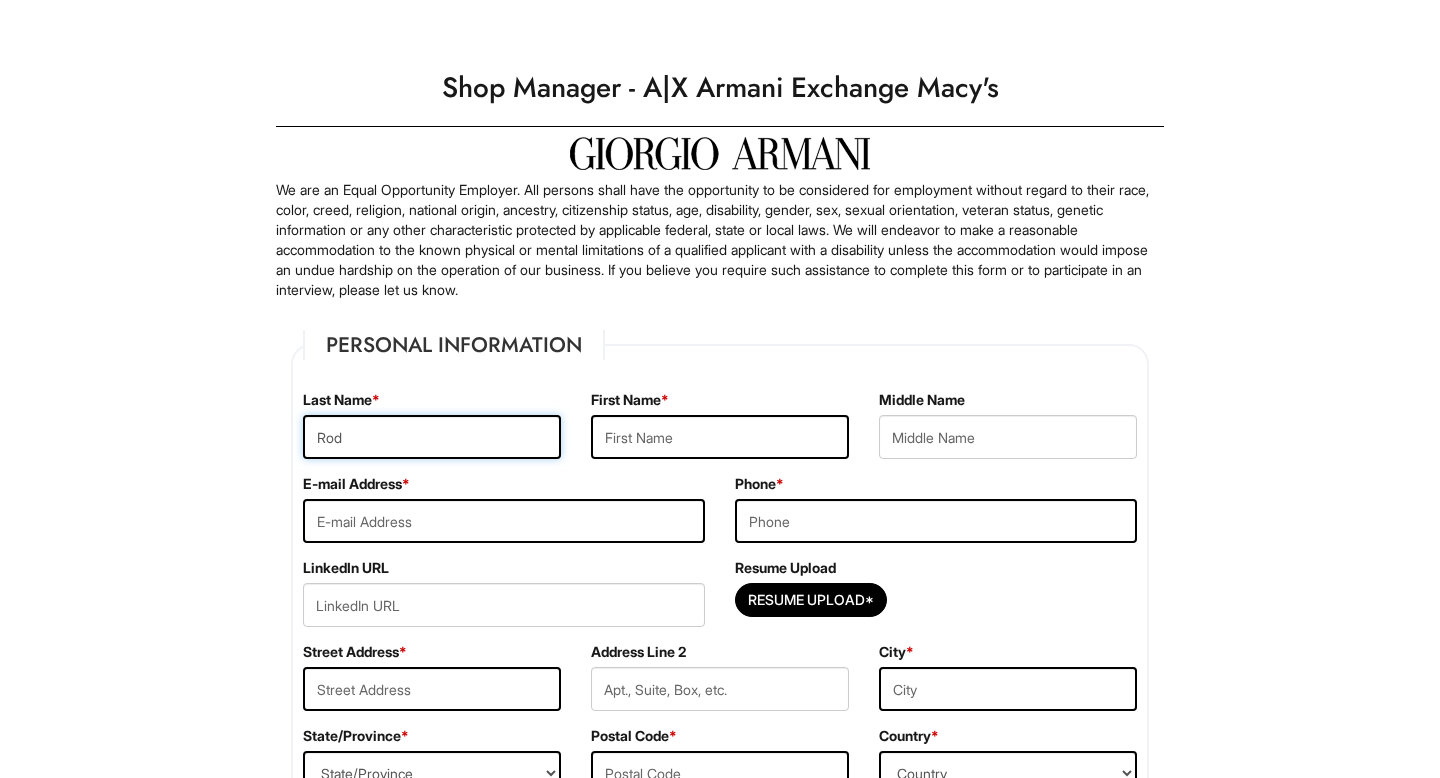 type on "[PERSON_NAME]" 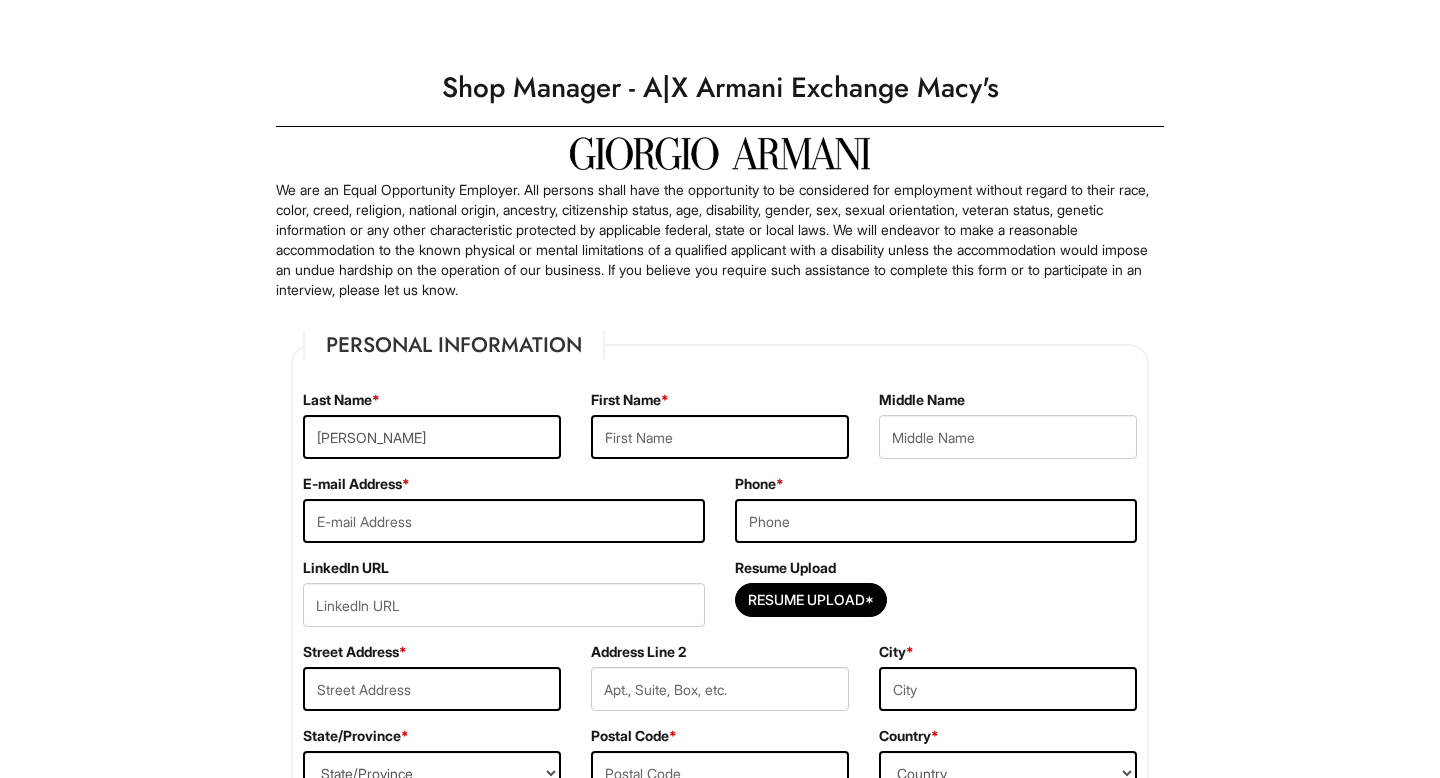 type on "[PERSON_NAME]" 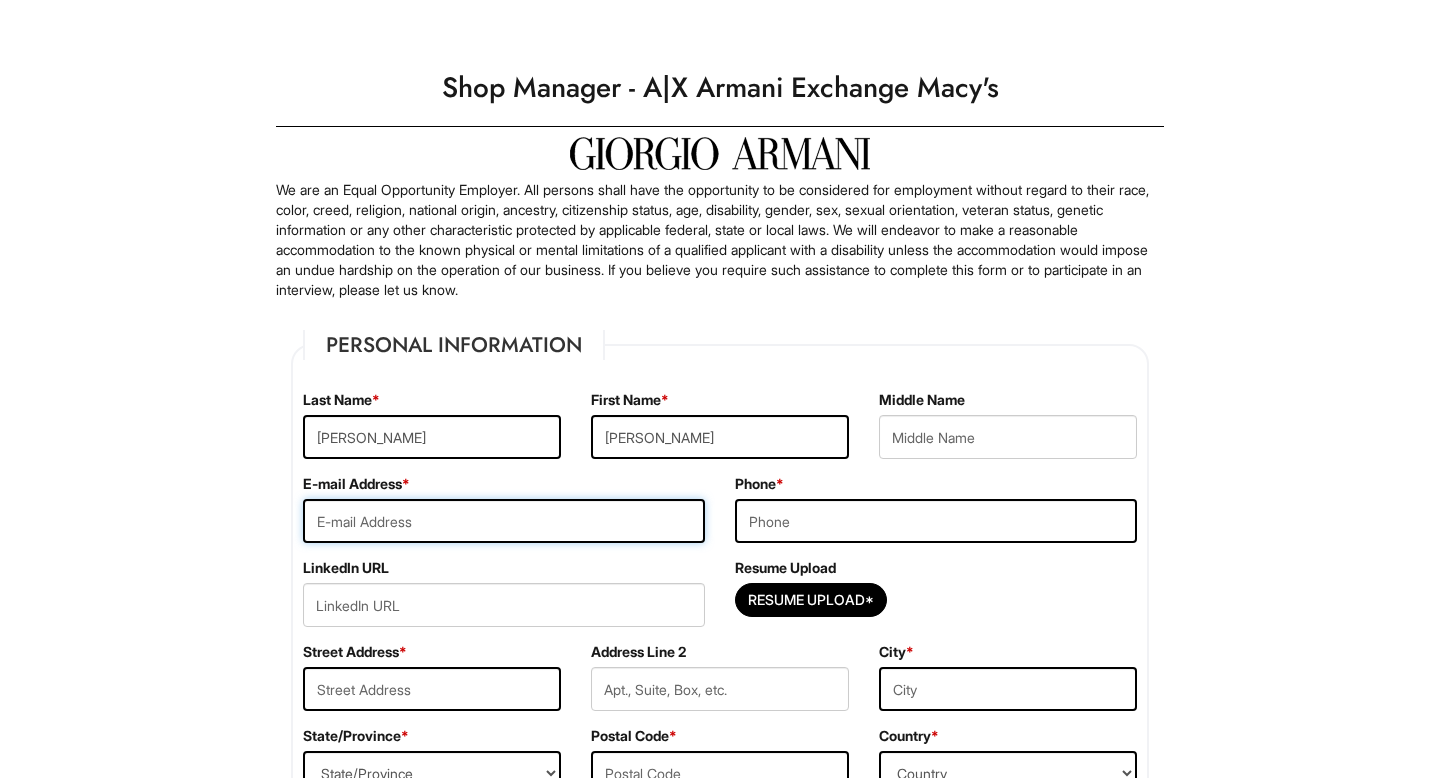 type on "[EMAIL_ADDRESS][DOMAIN_NAME]" 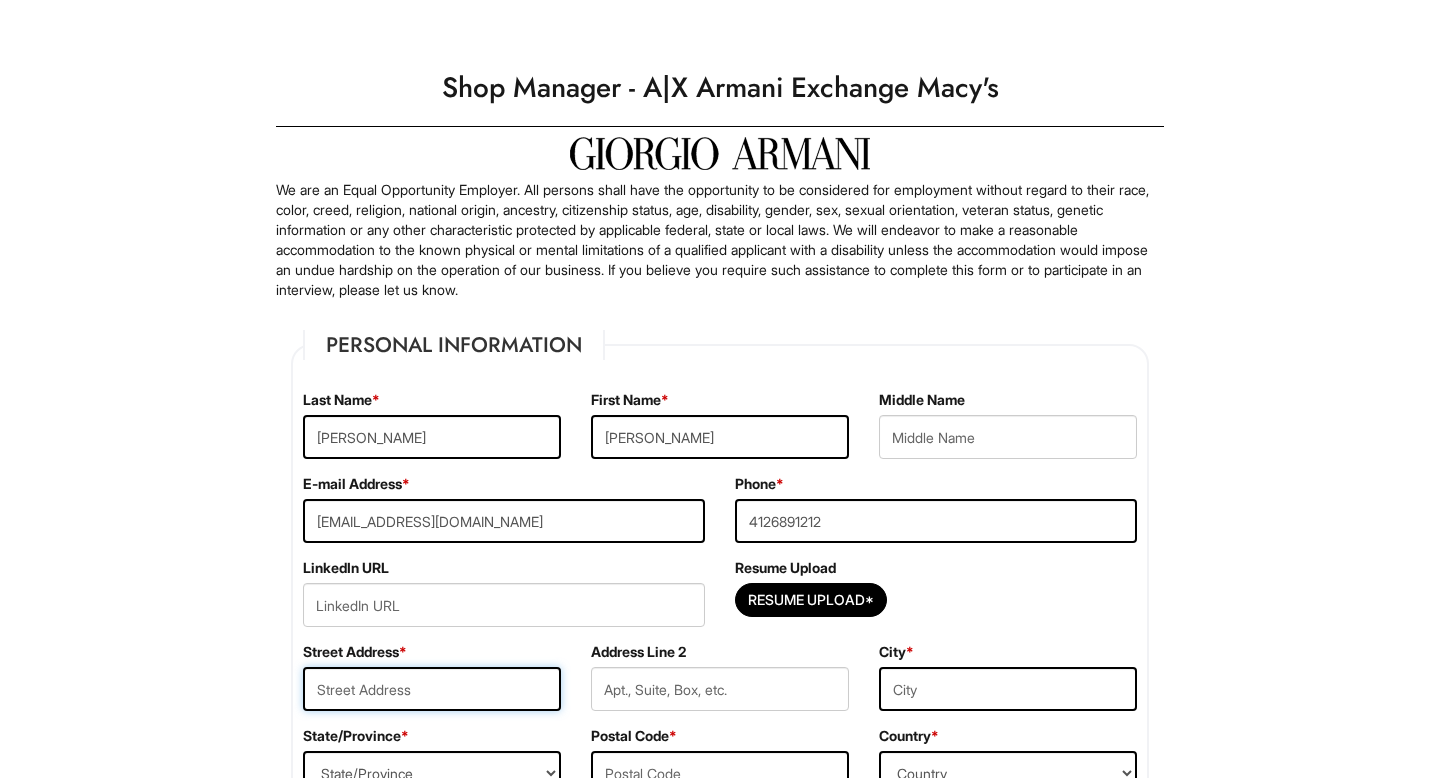 type on "[STREET_ADDRESS]" 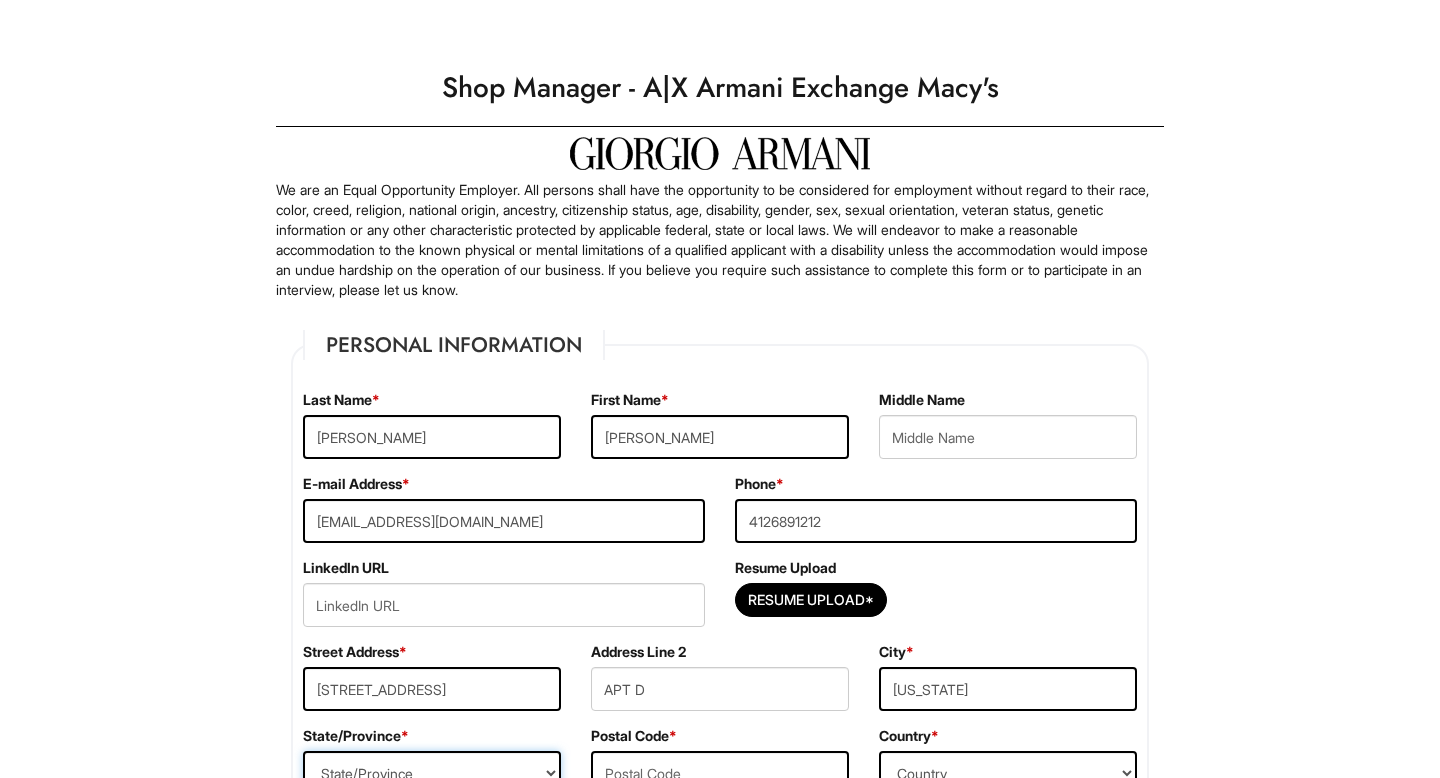 select on "NY" 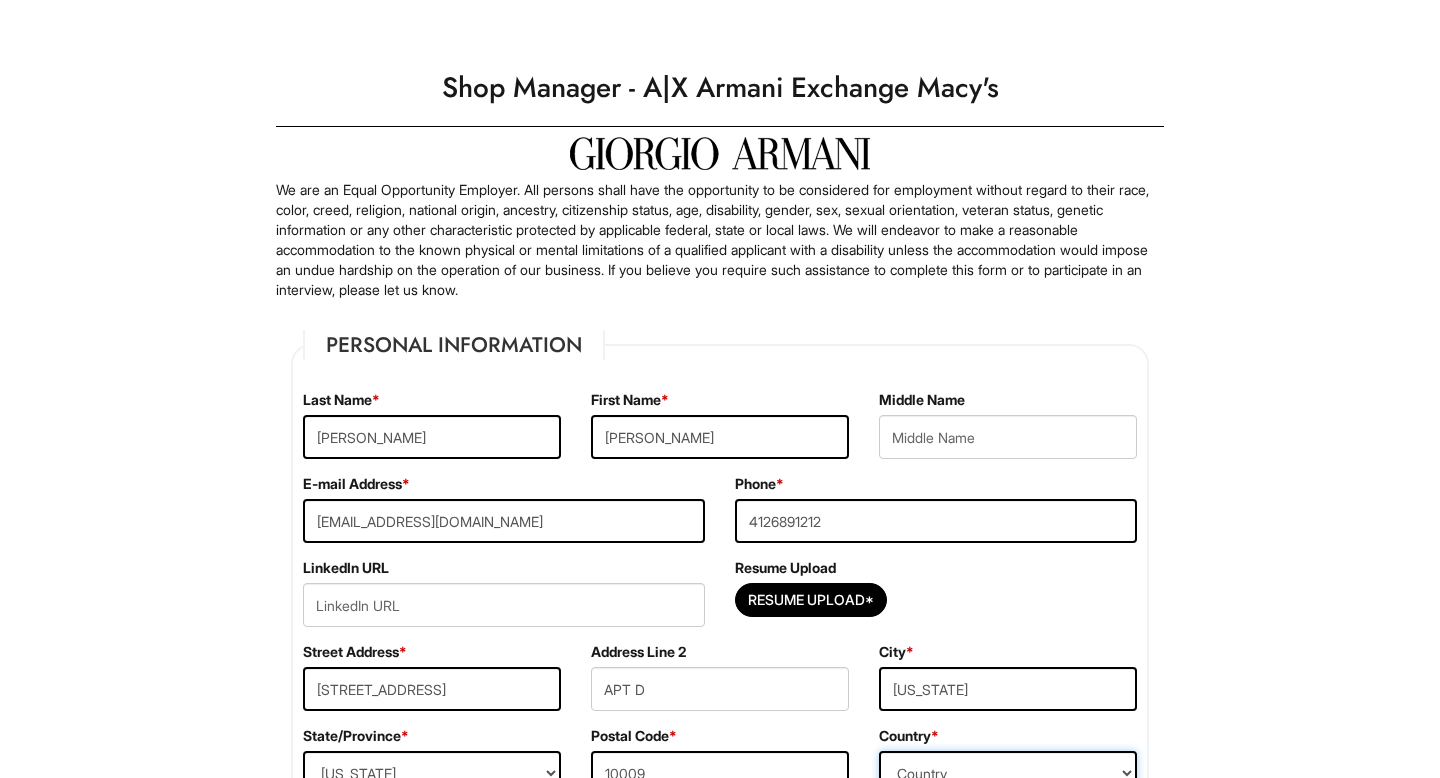 select on "[GEOGRAPHIC_DATA]" 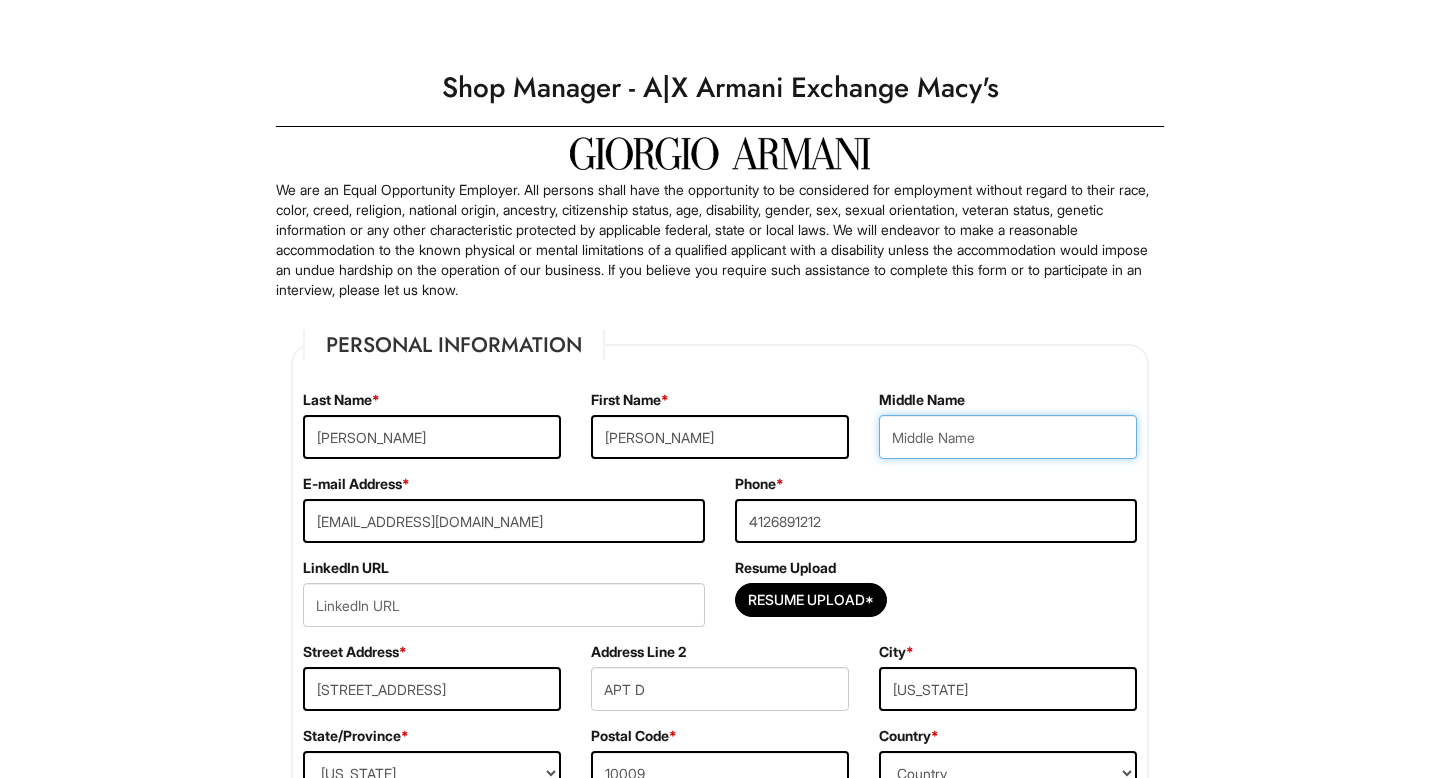 click at bounding box center [1008, 437] 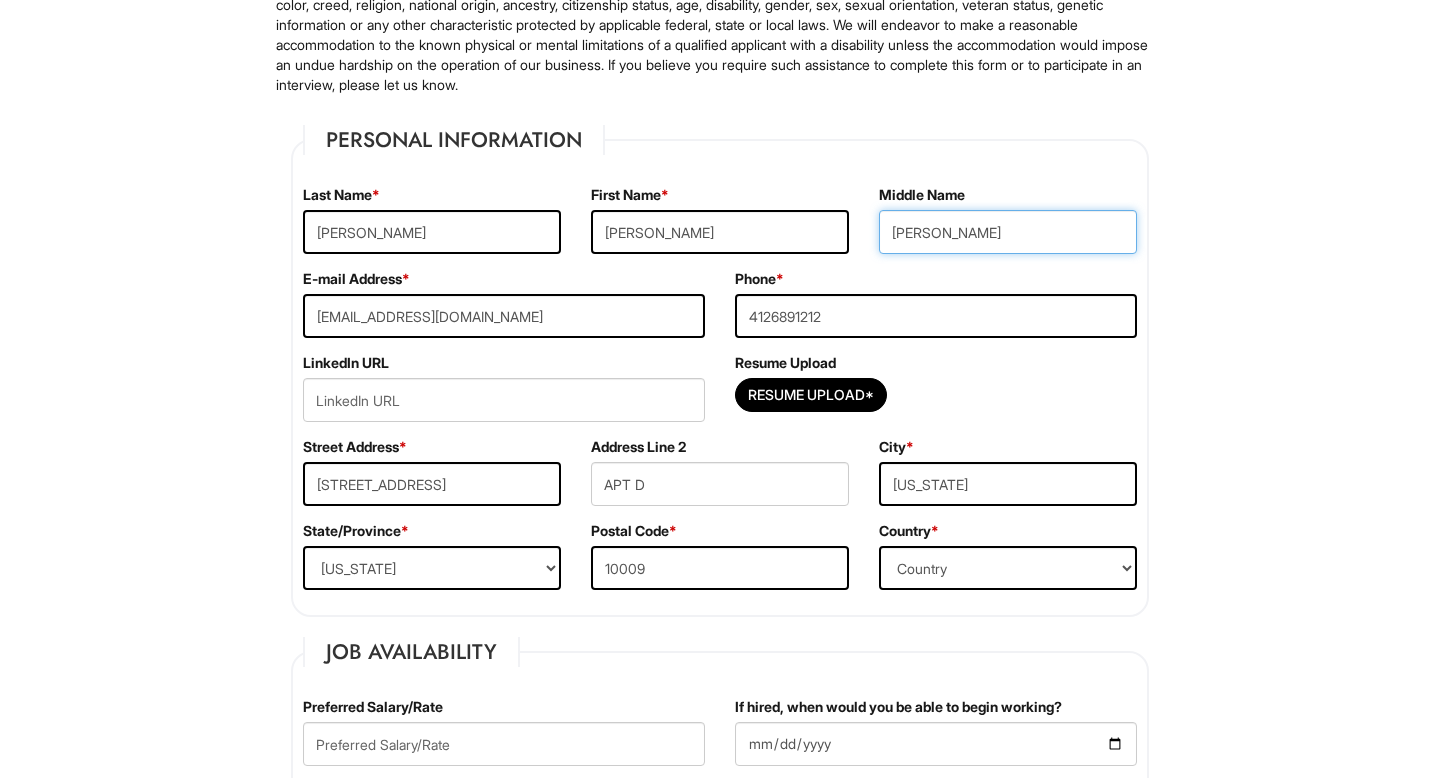 scroll, scrollTop: 232, scrollLeft: 0, axis: vertical 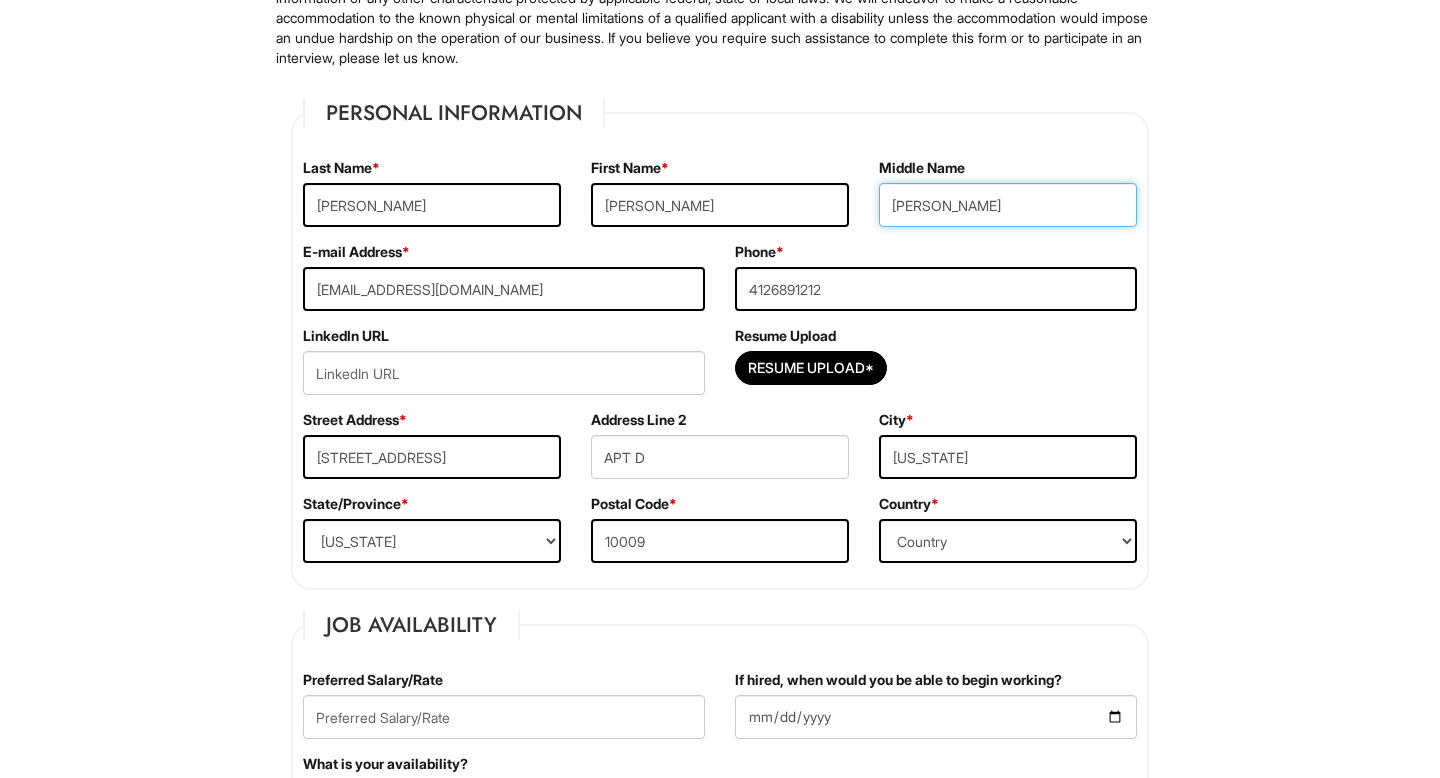 type on "[PERSON_NAME]" 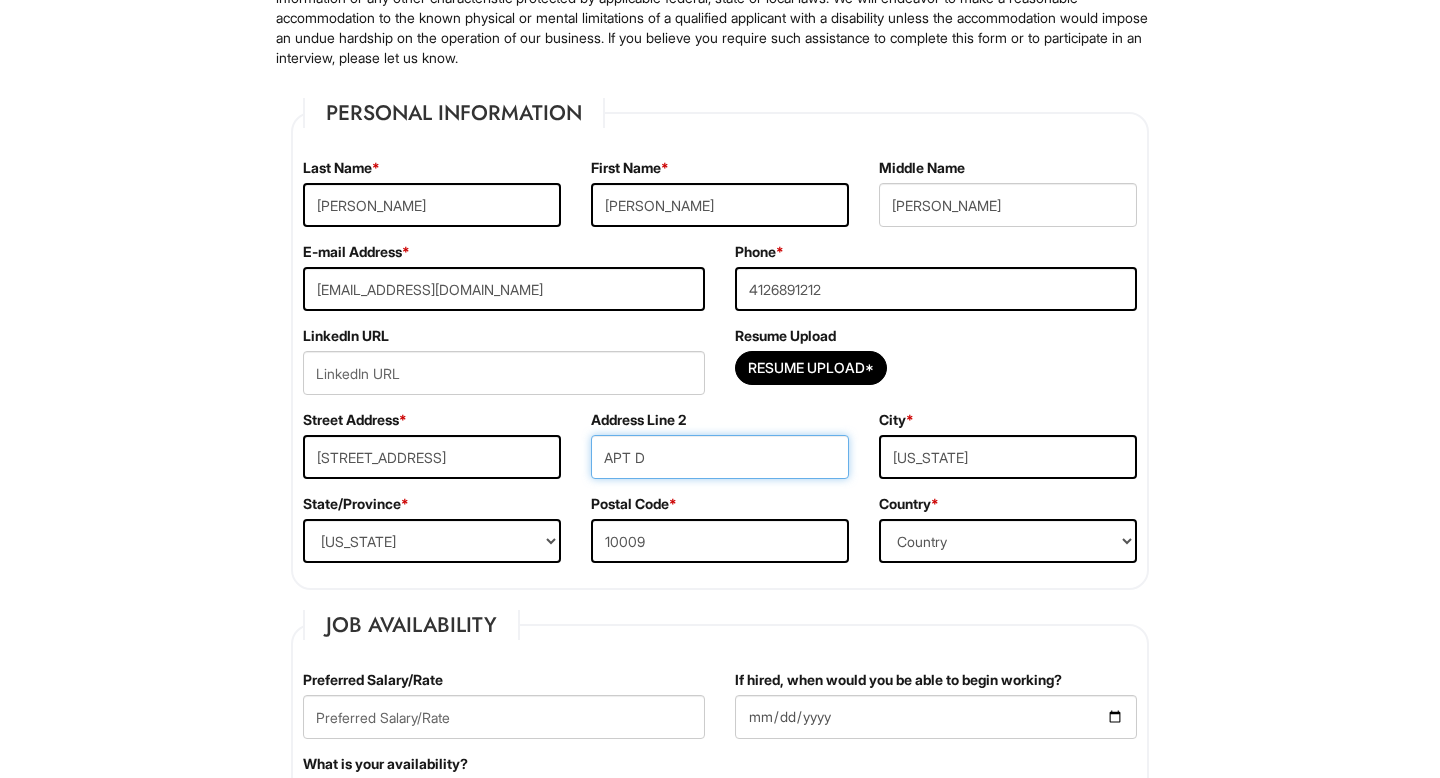 click on "APT D" at bounding box center [720, 457] 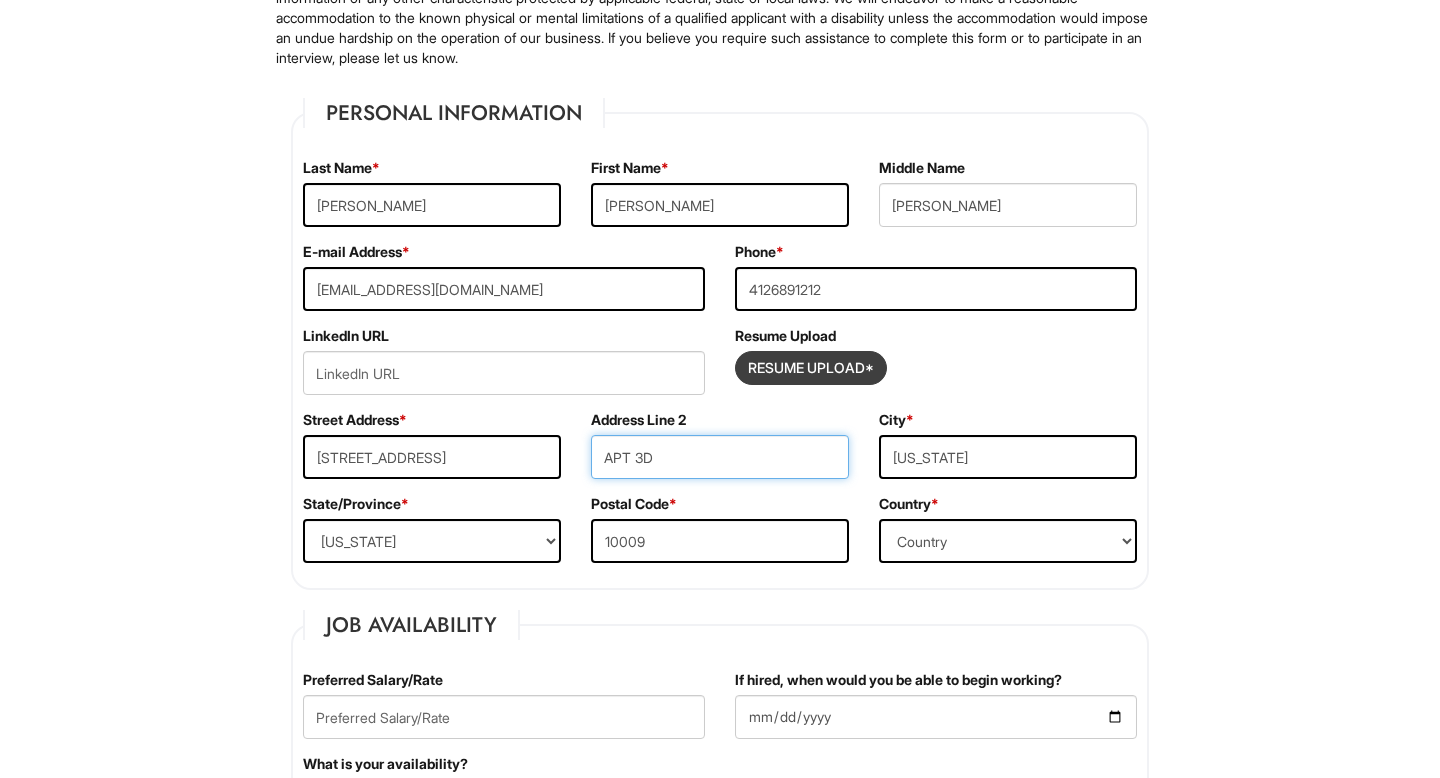 type on "APT 3D" 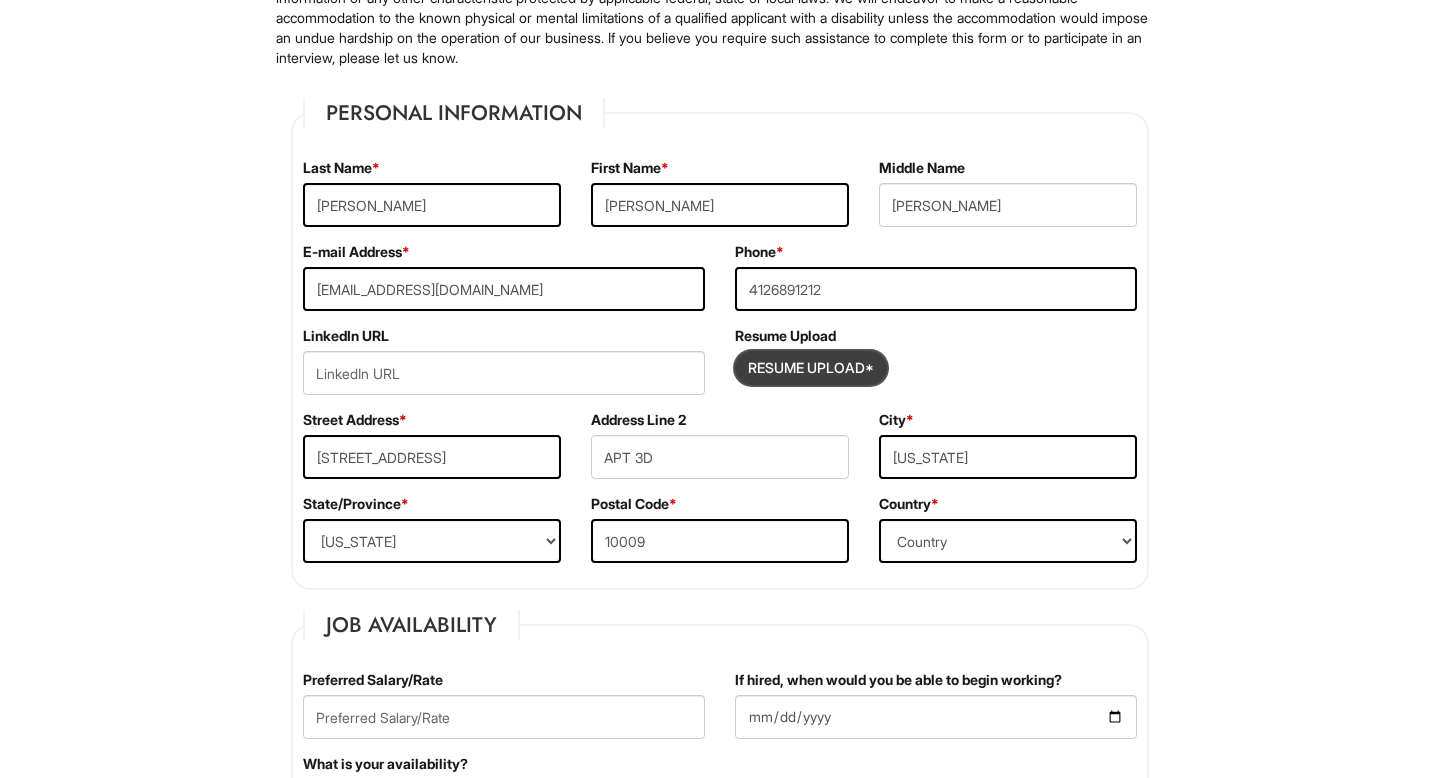 click at bounding box center [811, 368] 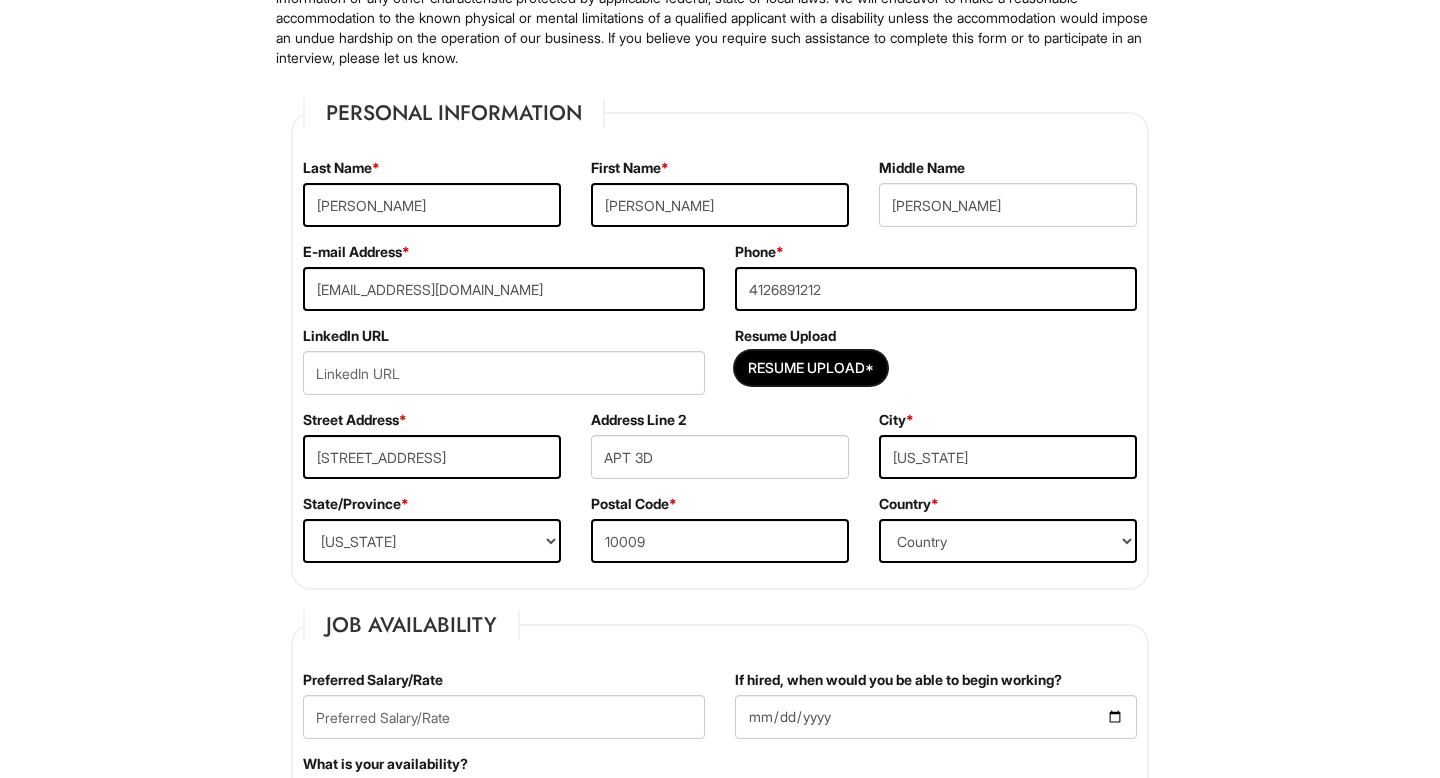 type on "C:\fakepath\Resume V2025 (1).docx" 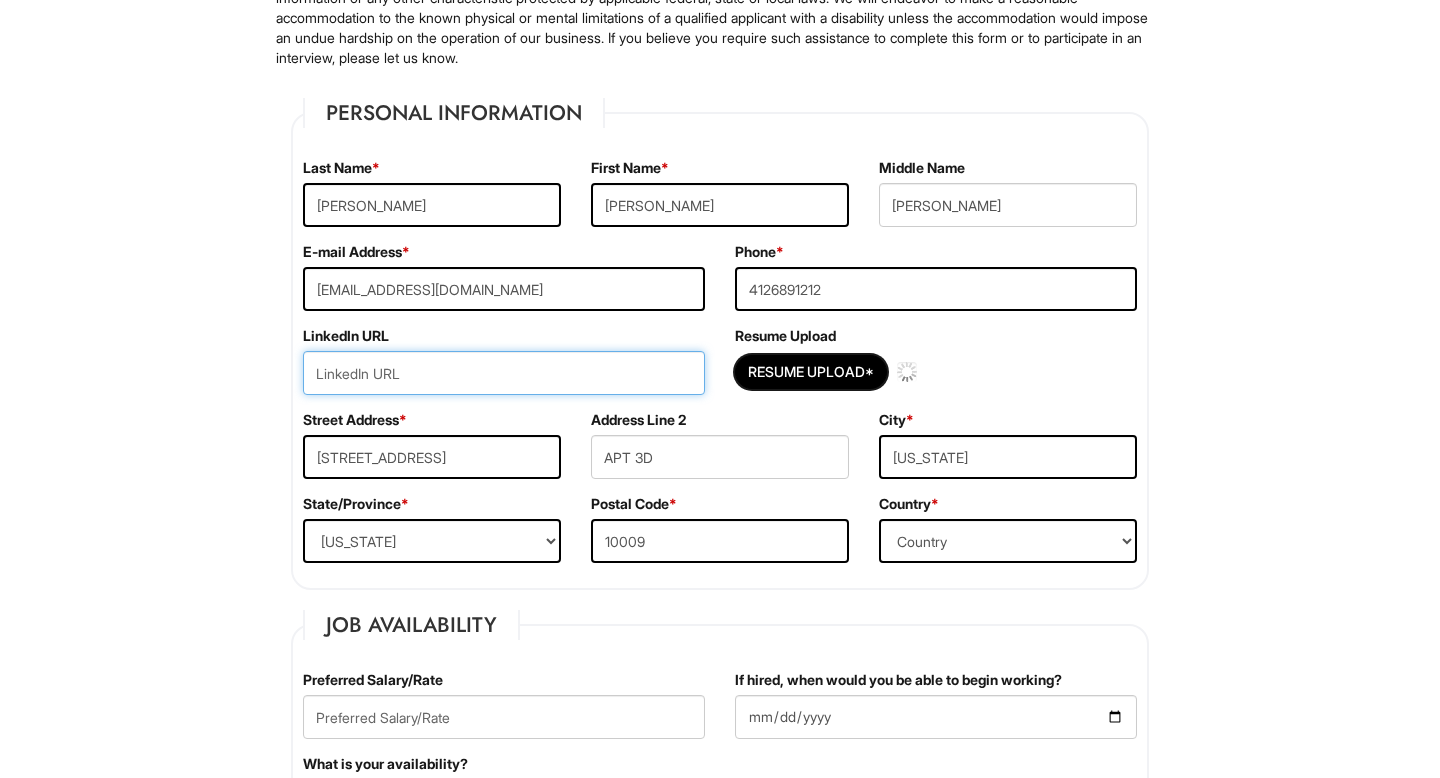 click at bounding box center (504, 373) 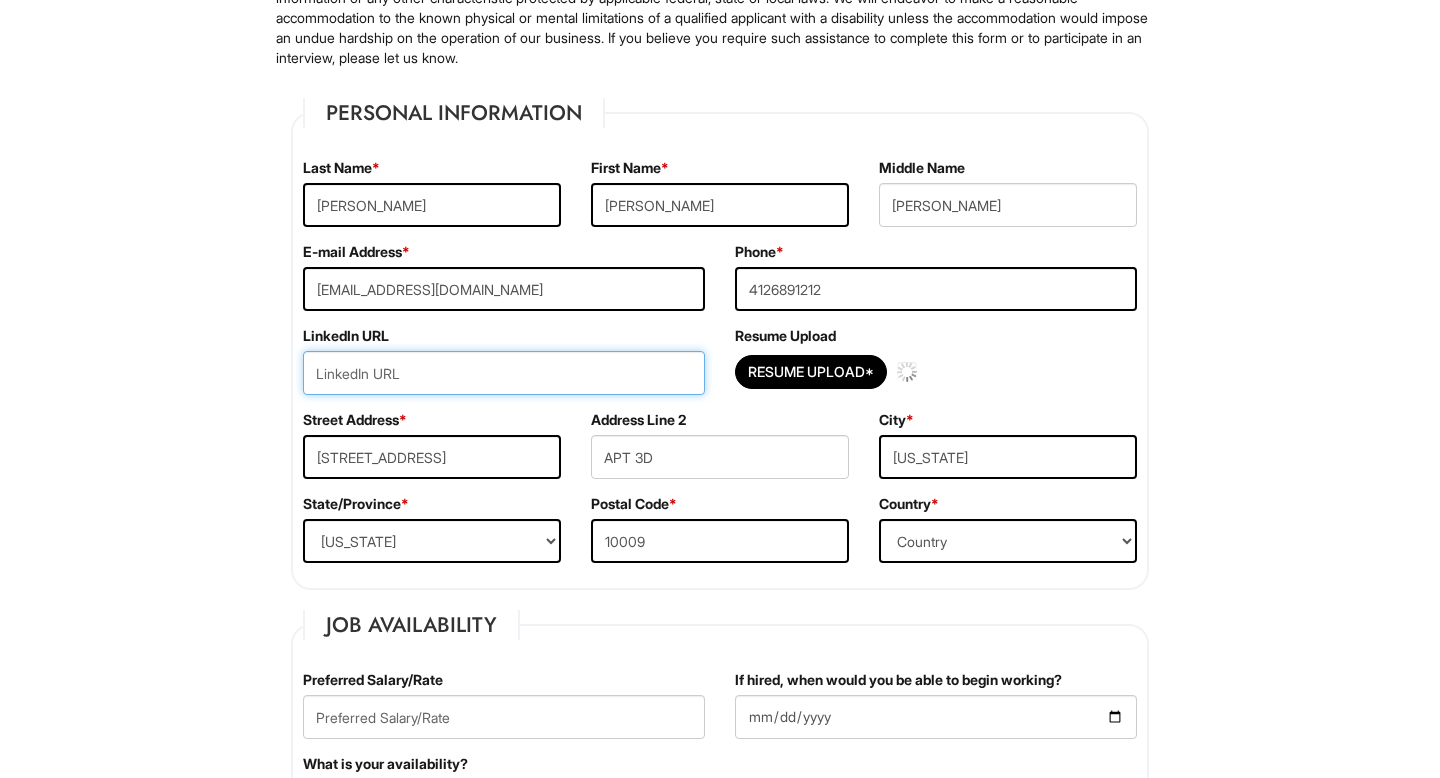 type 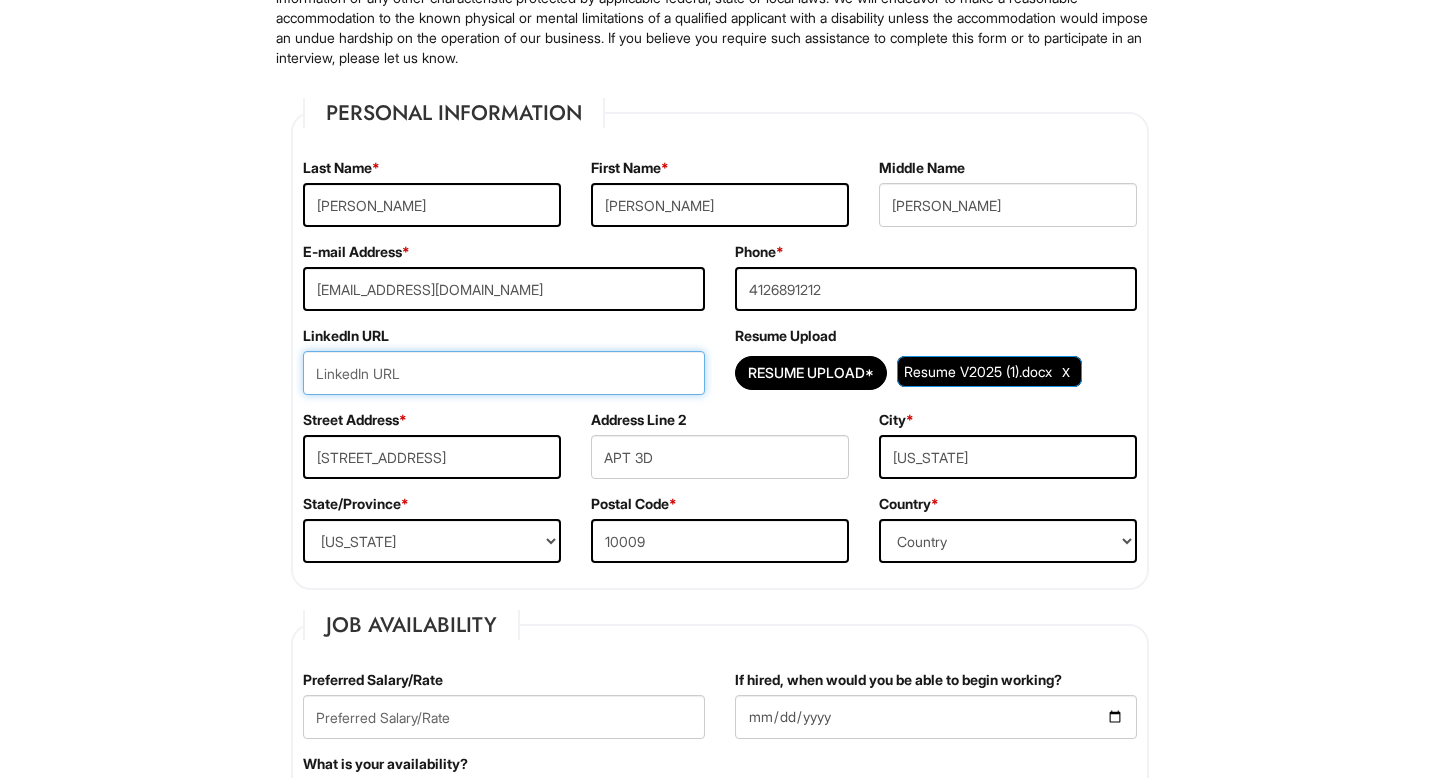 click at bounding box center (504, 373) 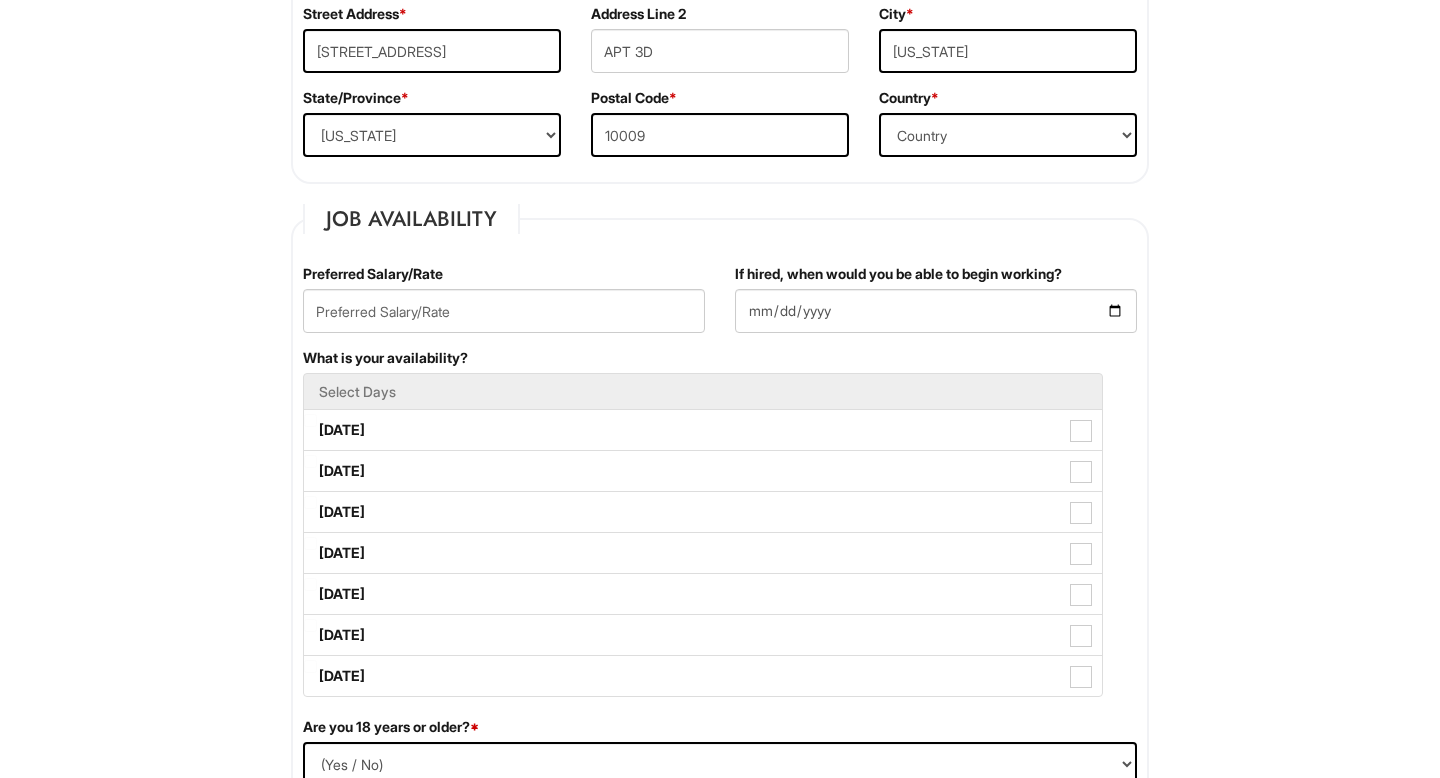 scroll, scrollTop: 651, scrollLeft: 0, axis: vertical 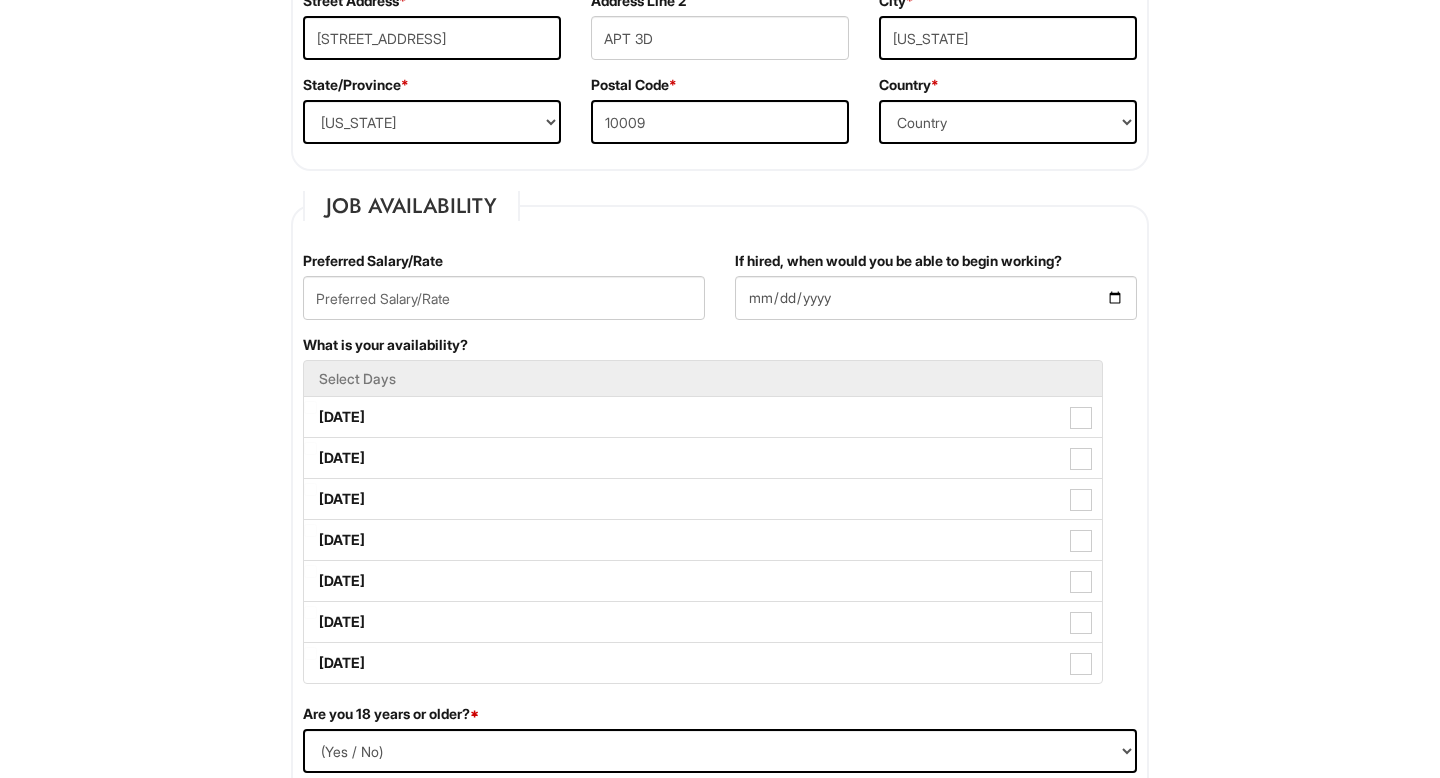 type on "[URL][DOMAIN_NAME]" 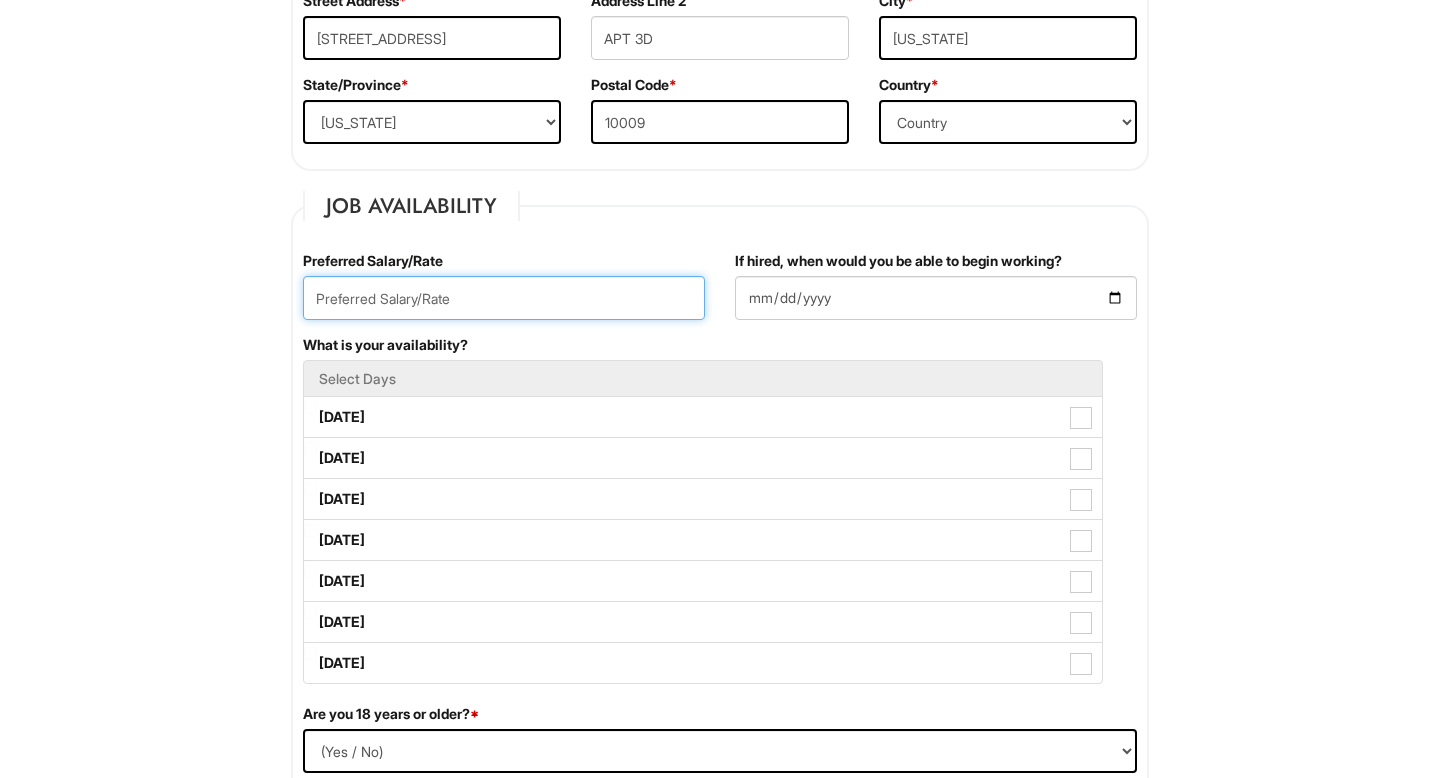 click at bounding box center (504, 298) 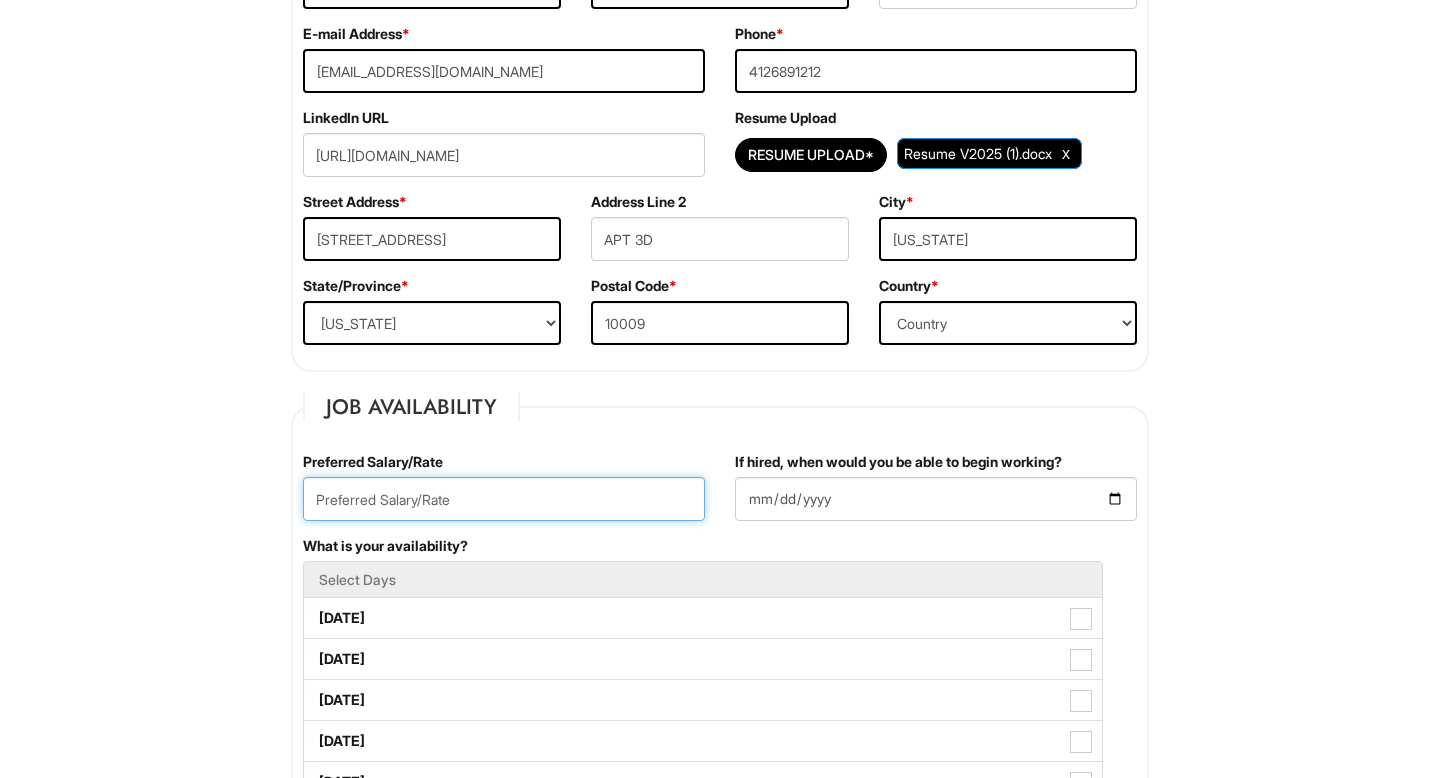 scroll, scrollTop: 550, scrollLeft: 0, axis: vertical 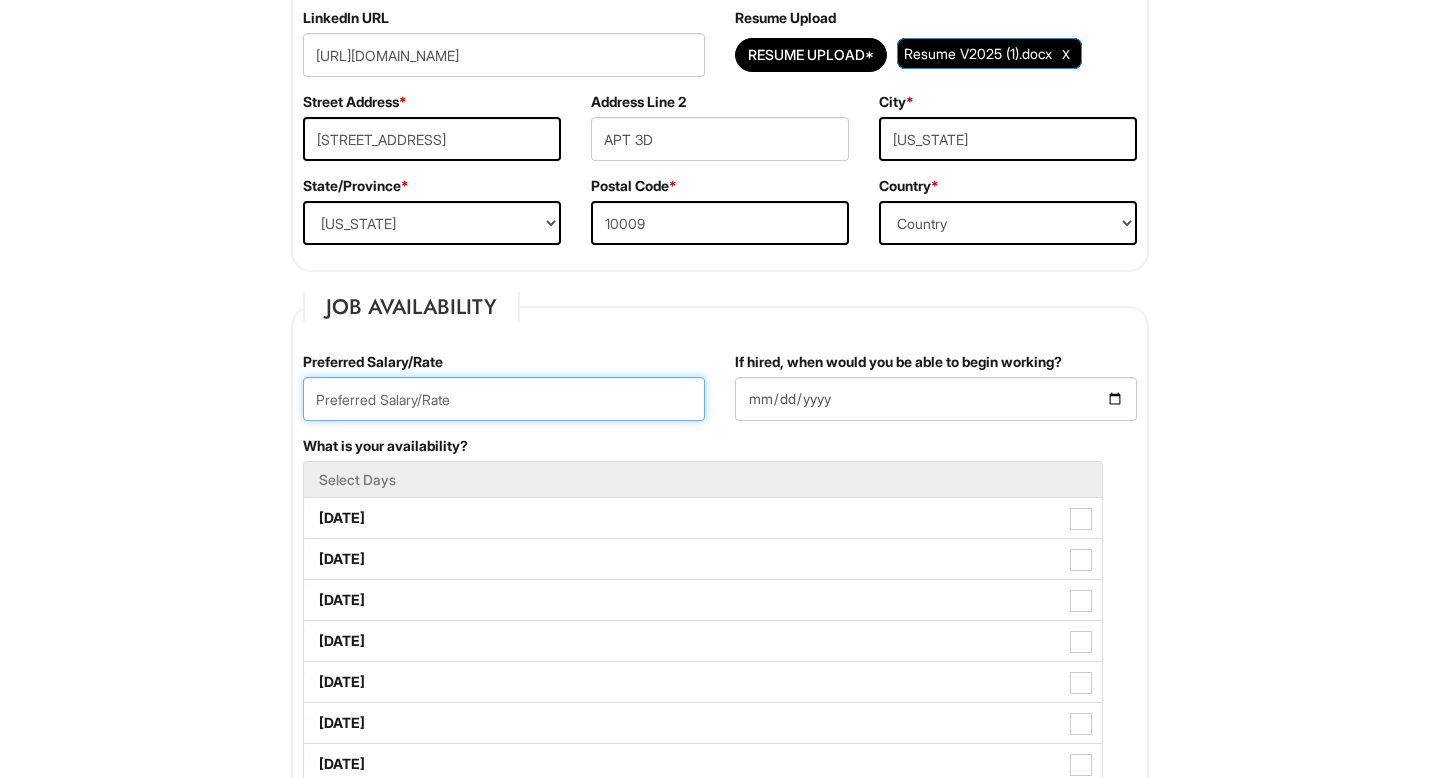 click at bounding box center [504, 399] 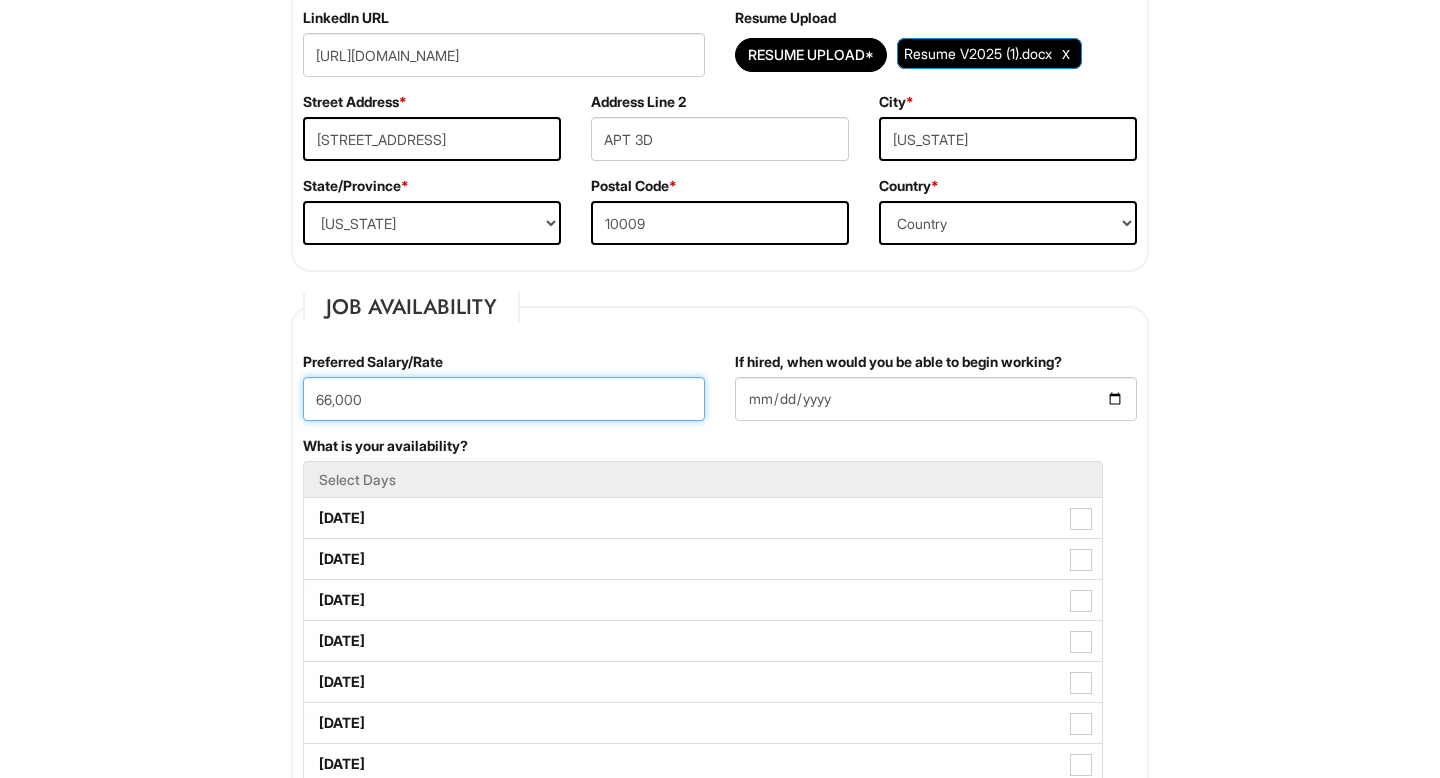type on "66,000" 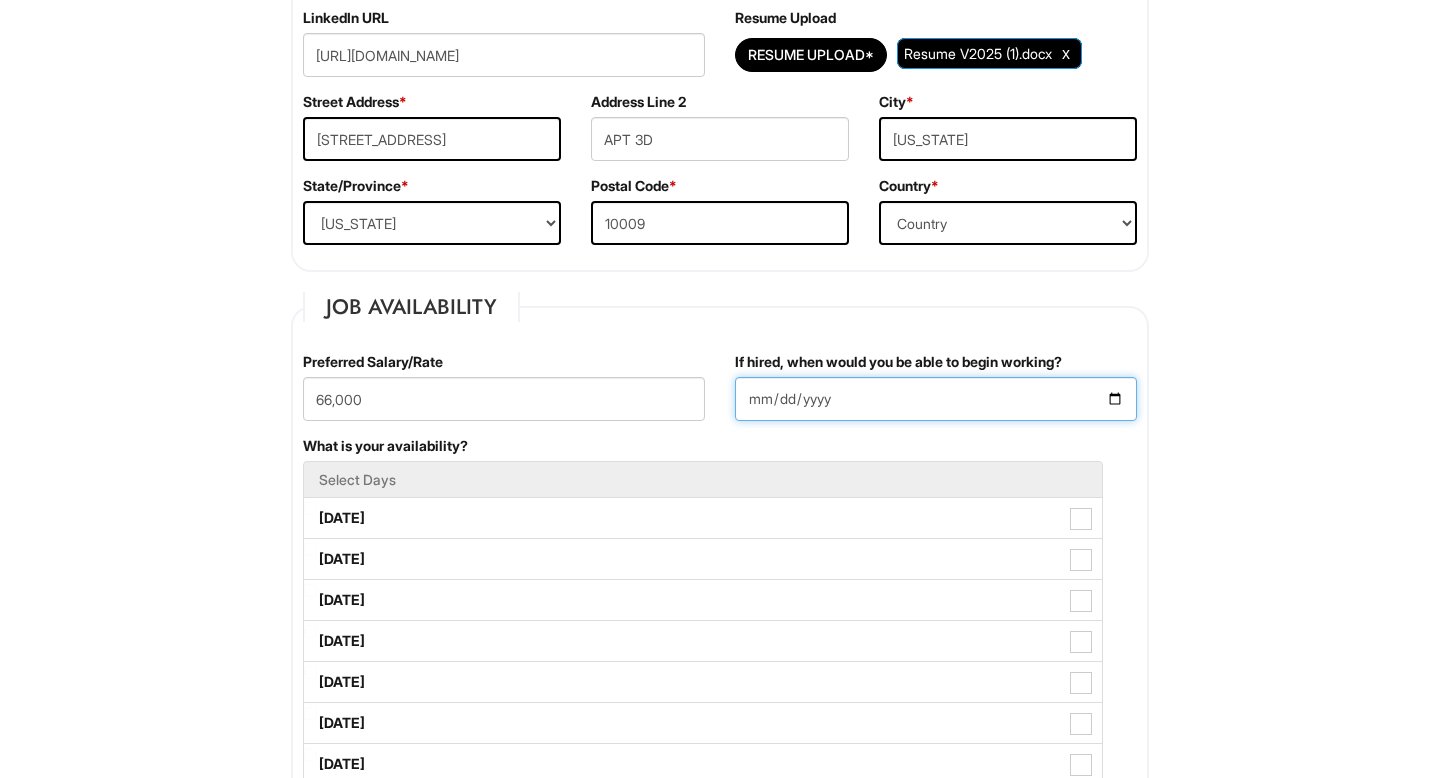 click on "If hired, when would you be able to begin working?" at bounding box center [936, 399] 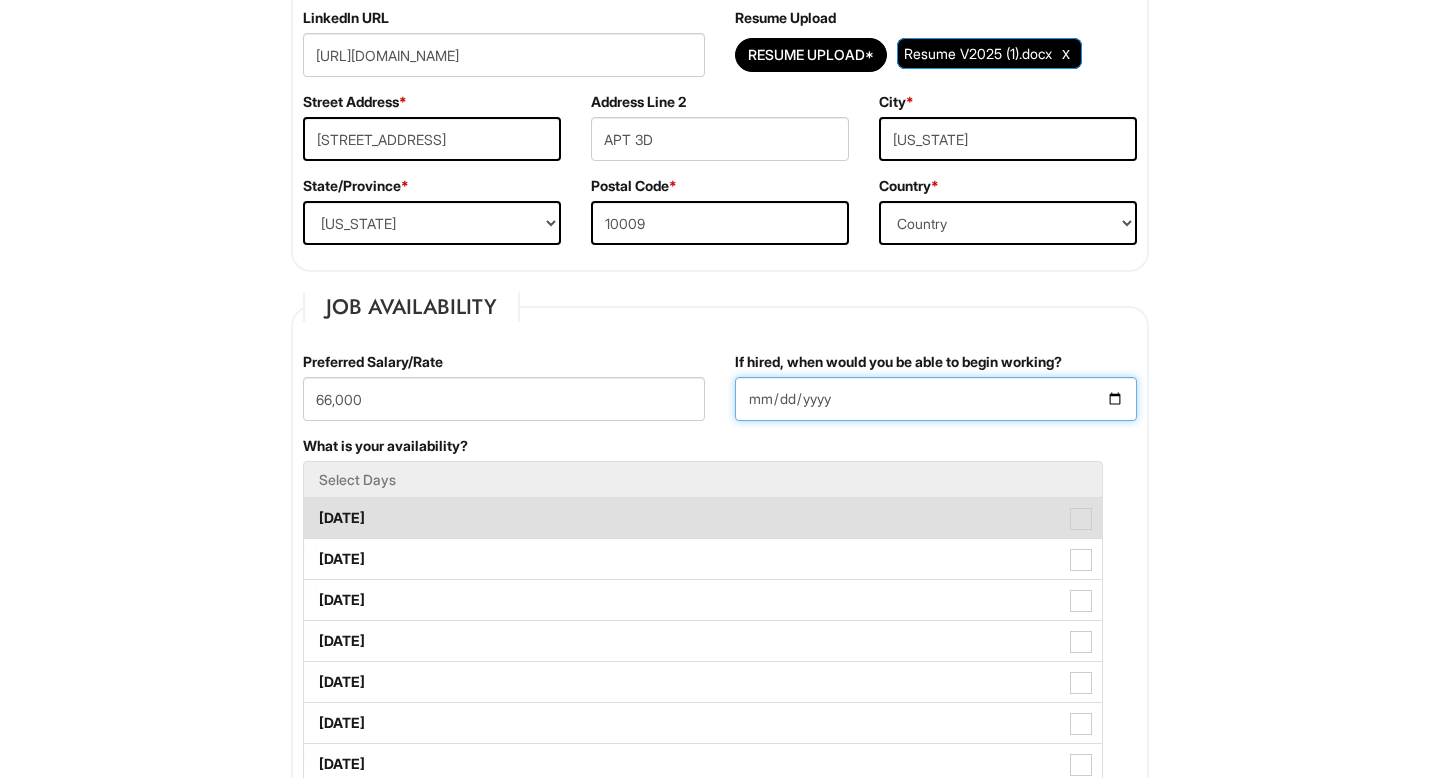 type on "[DATE]" 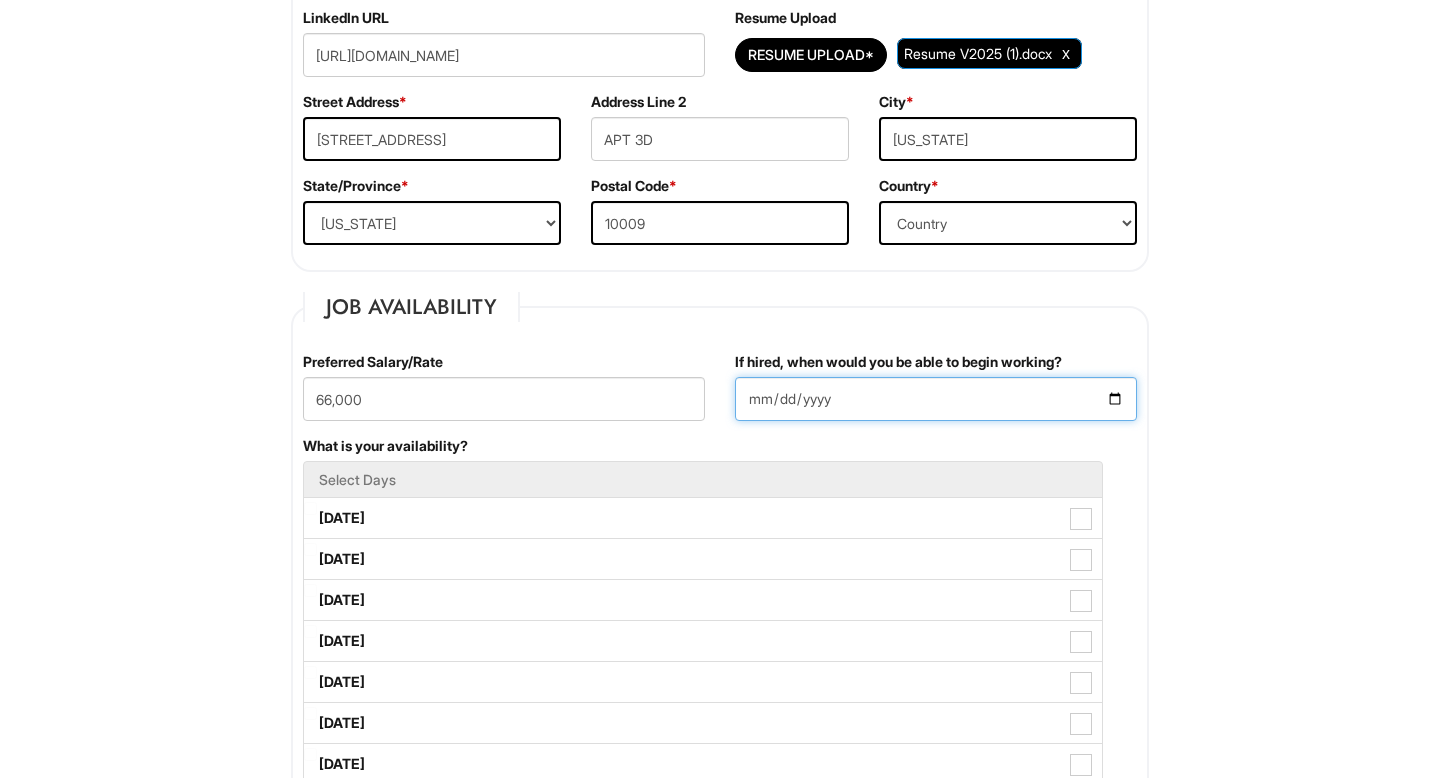 scroll, scrollTop: 726, scrollLeft: 0, axis: vertical 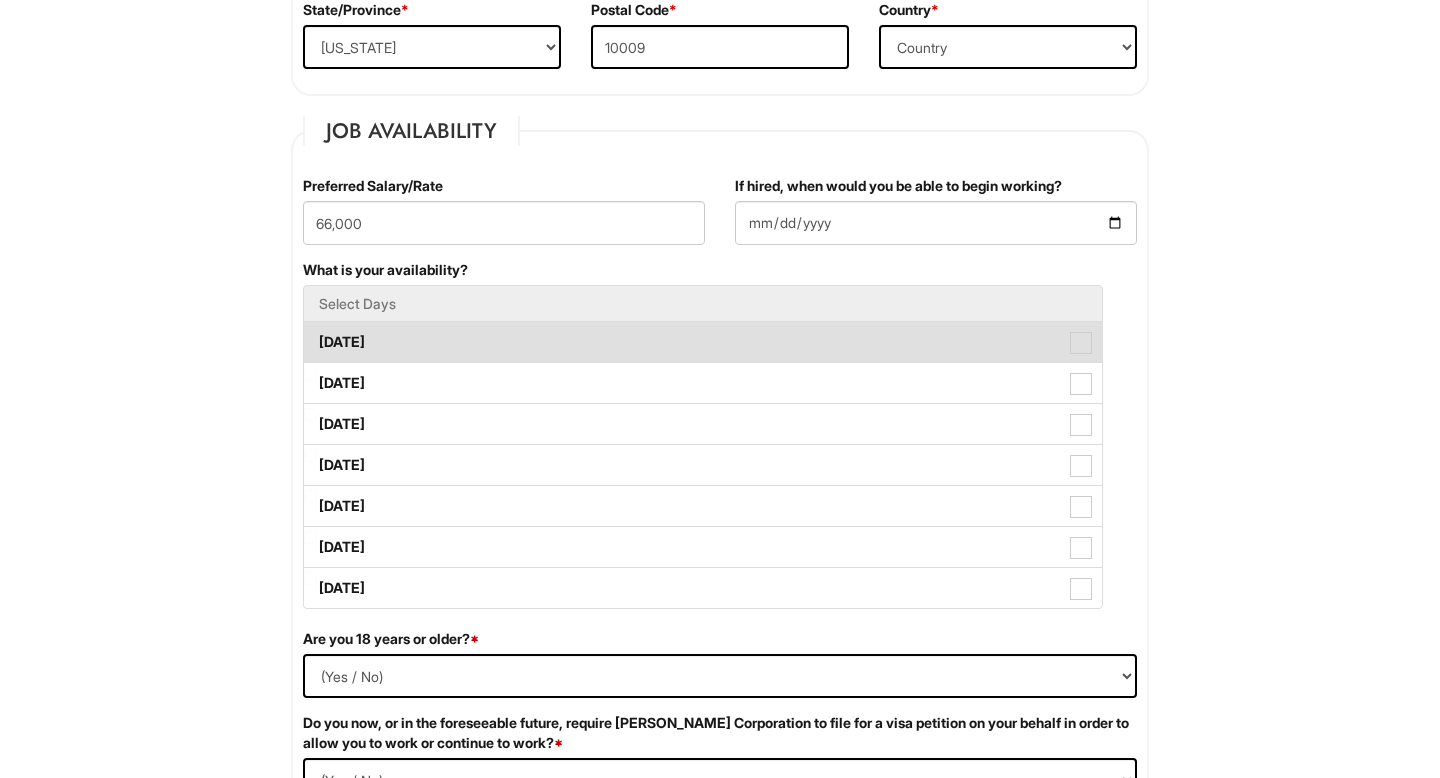 click on "[DATE]" at bounding box center (703, 342) 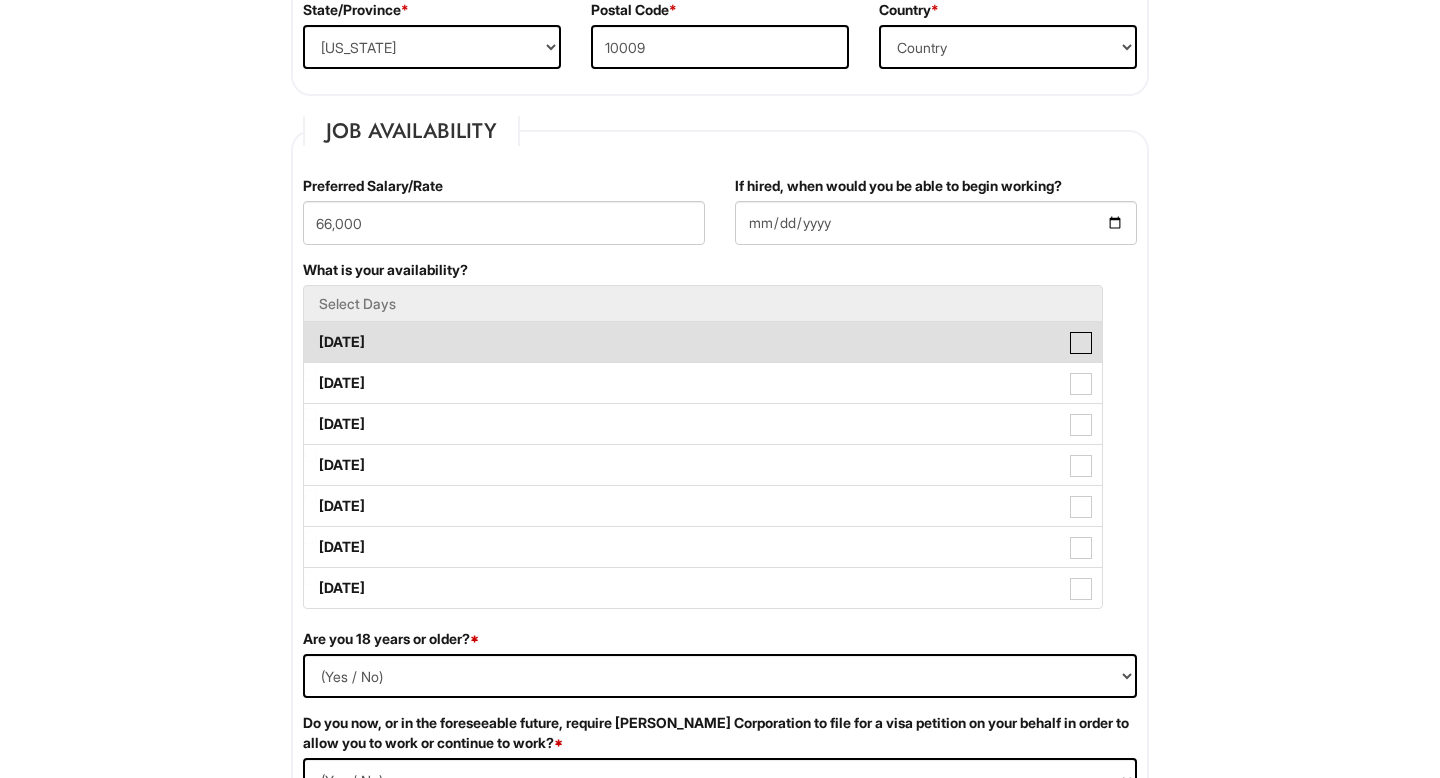 click on "[DATE]" at bounding box center (310, 332) 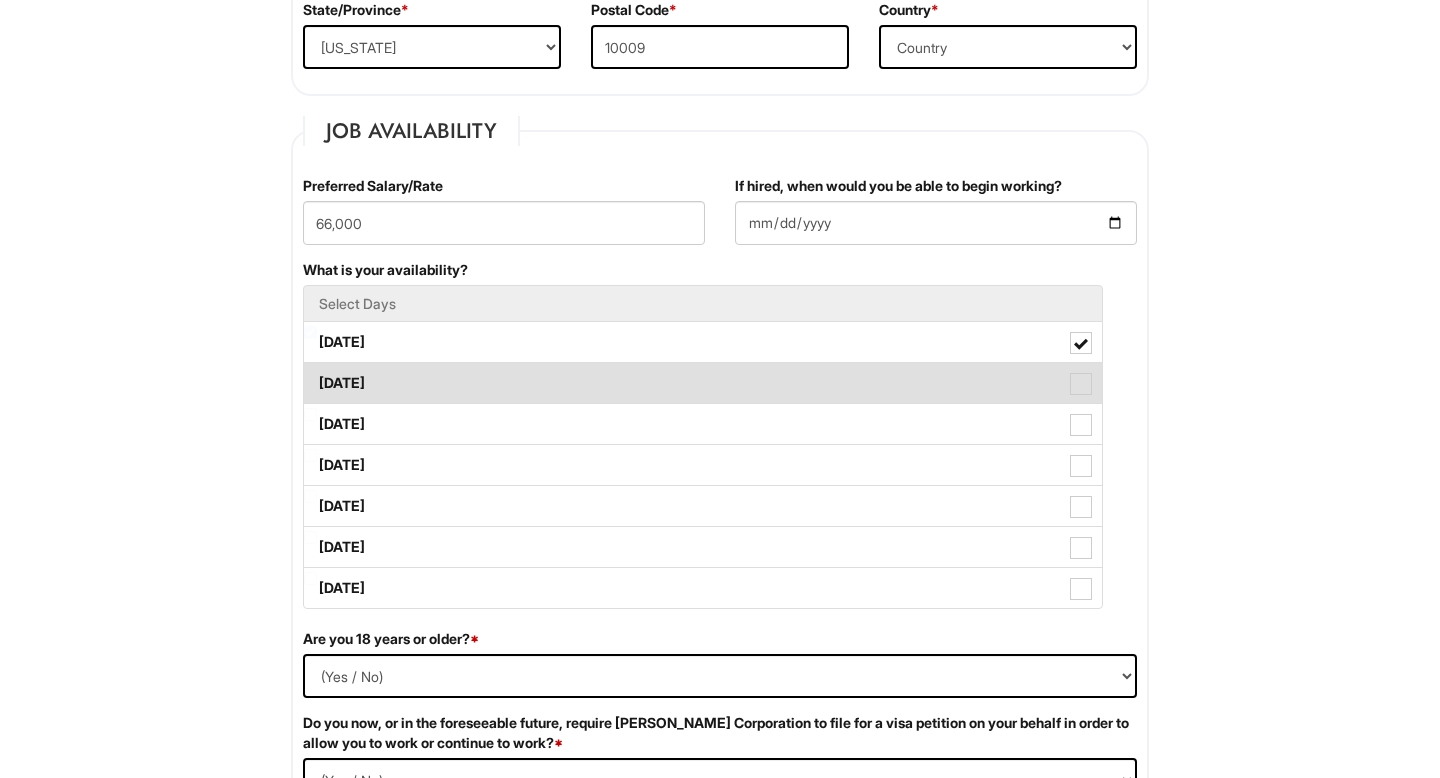 click at bounding box center (1081, 384) 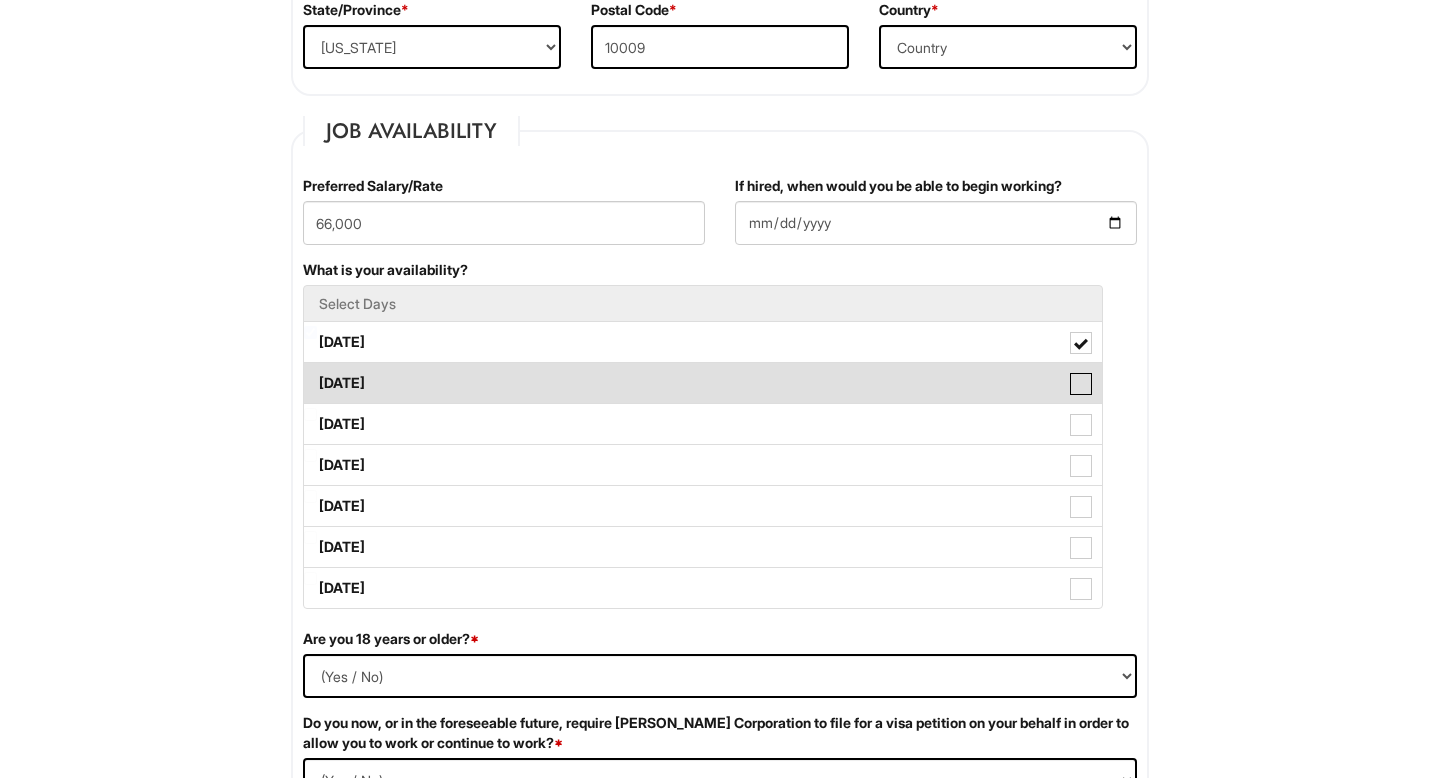click on "[DATE]" at bounding box center [310, 373] 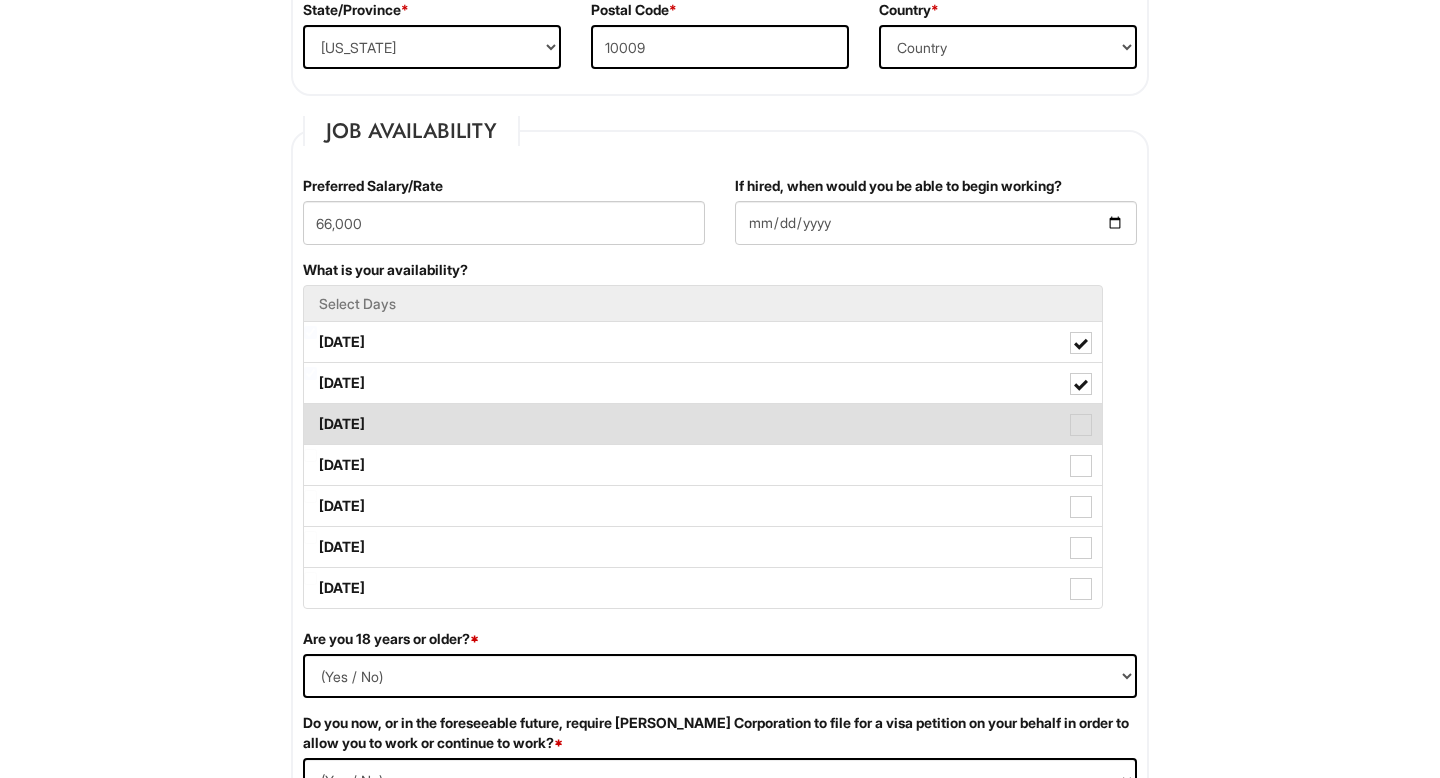 click on "[DATE]" at bounding box center (703, 424) 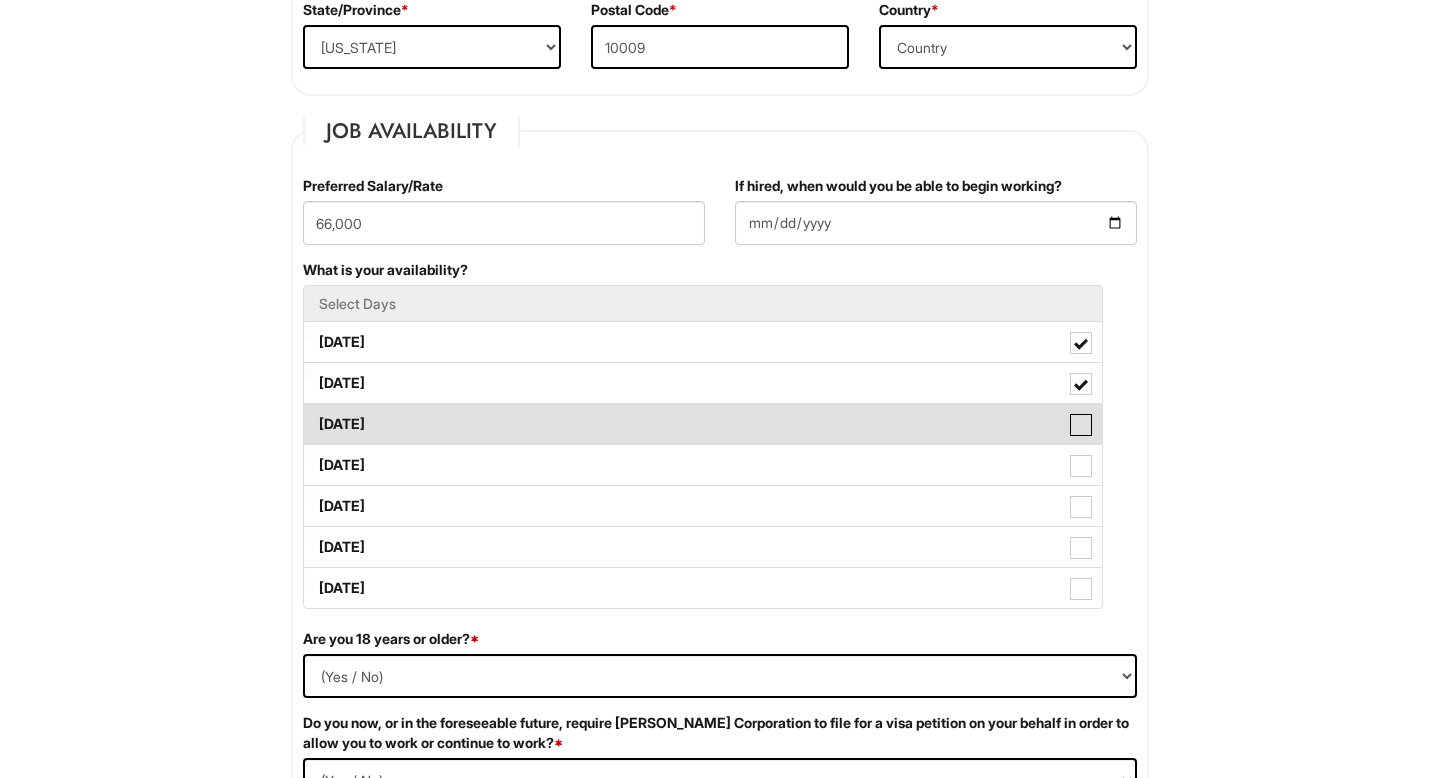click on "[DATE]" at bounding box center (310, 414) 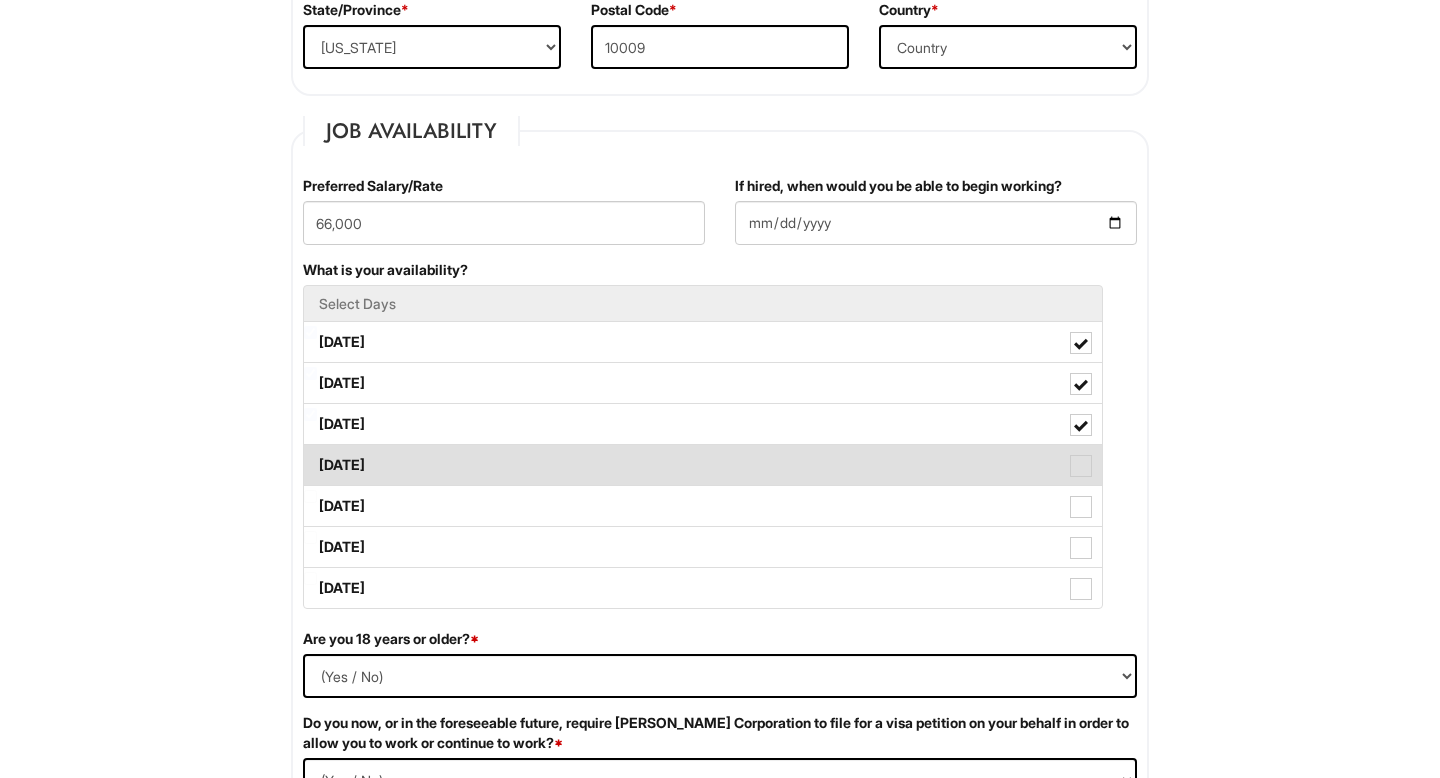 click at bounding box center [1081, 466] 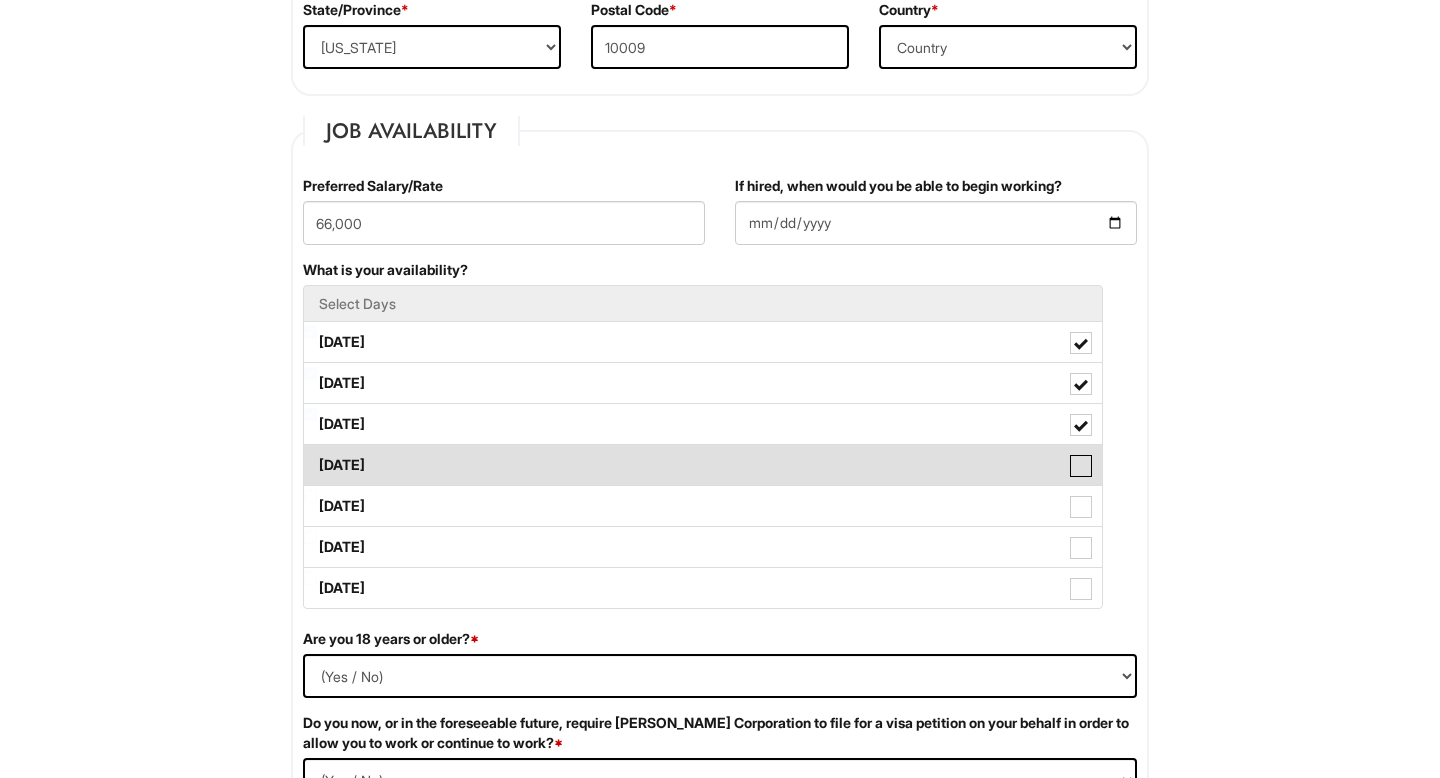 click on "[DATE]" at bounding box center (310, 455) 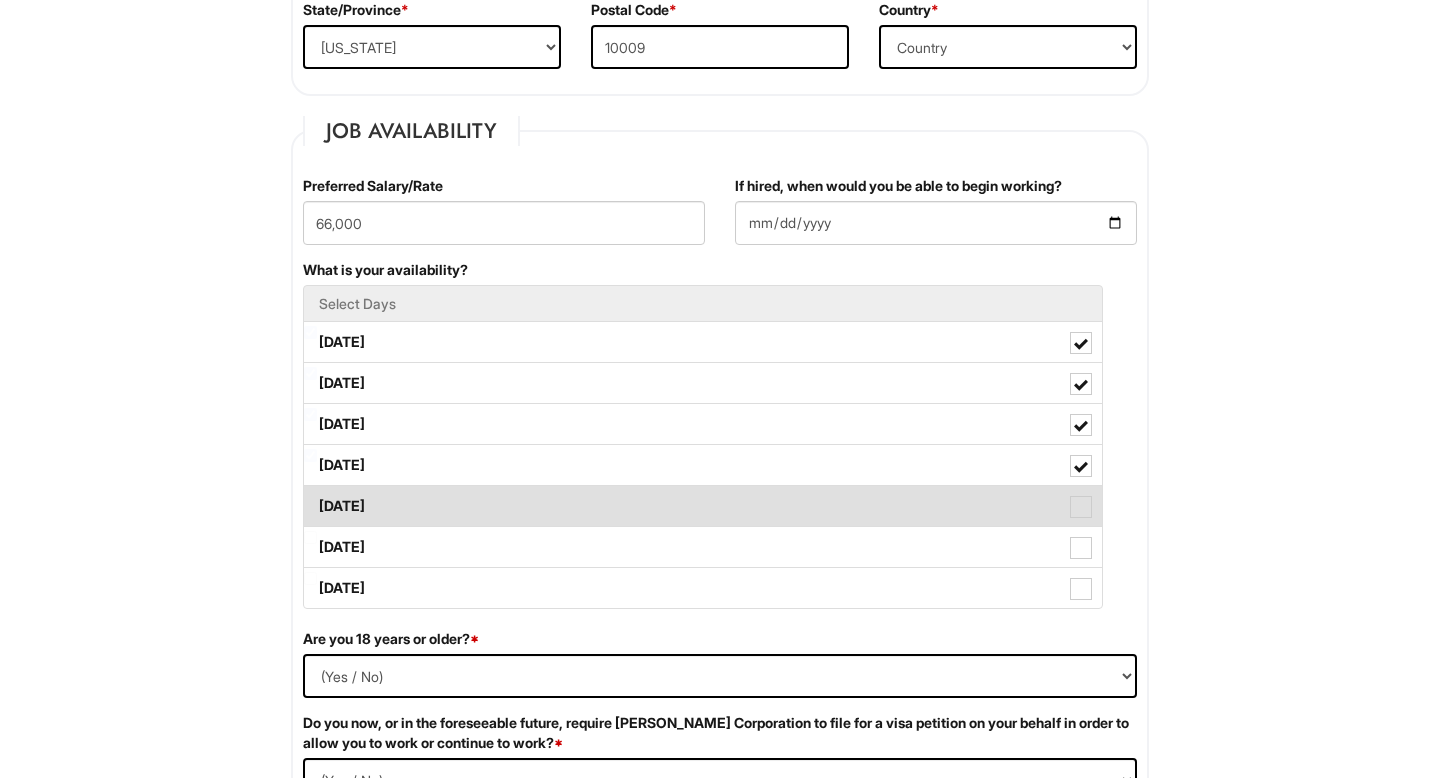 click at bounding box center (1081, 507) 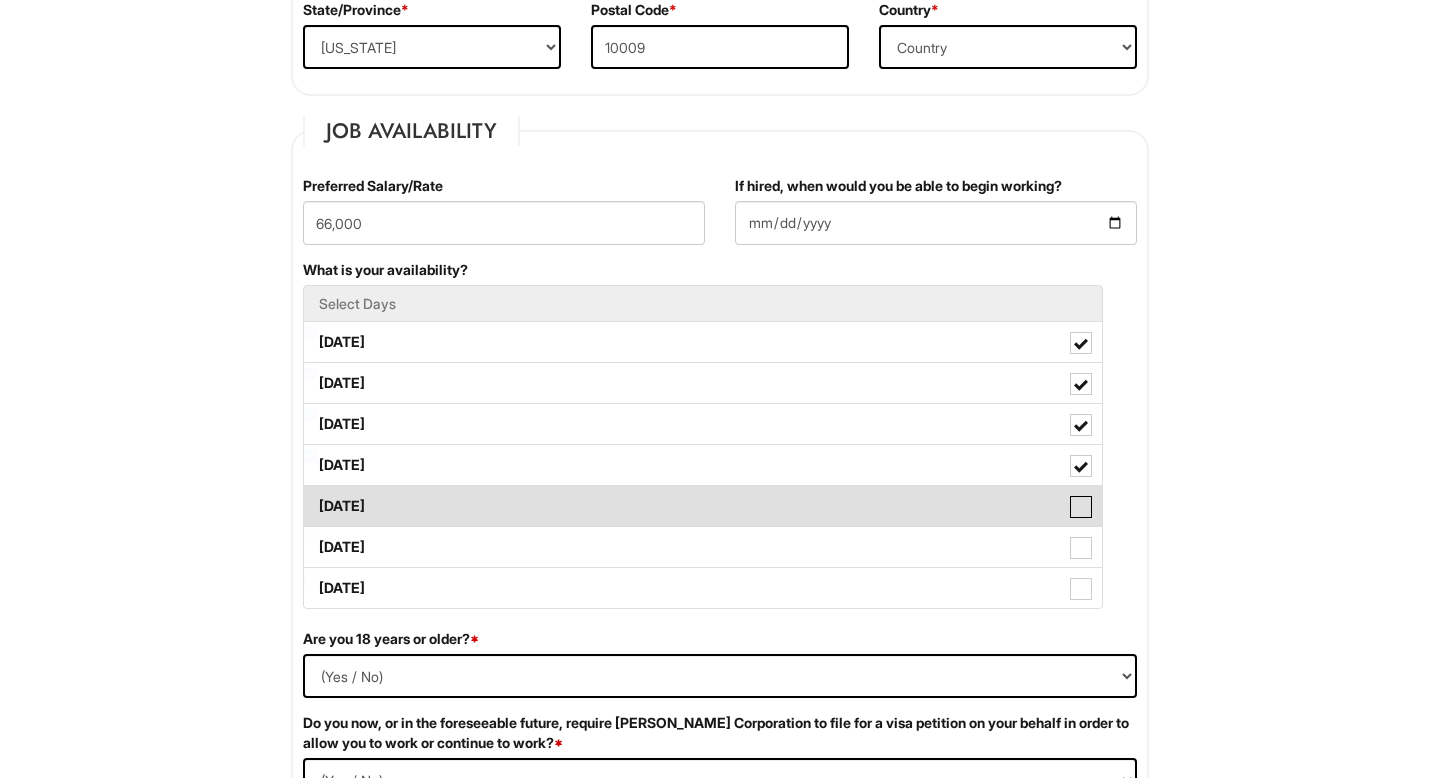 click on "[DATE]" at bounding box center [310, 496] 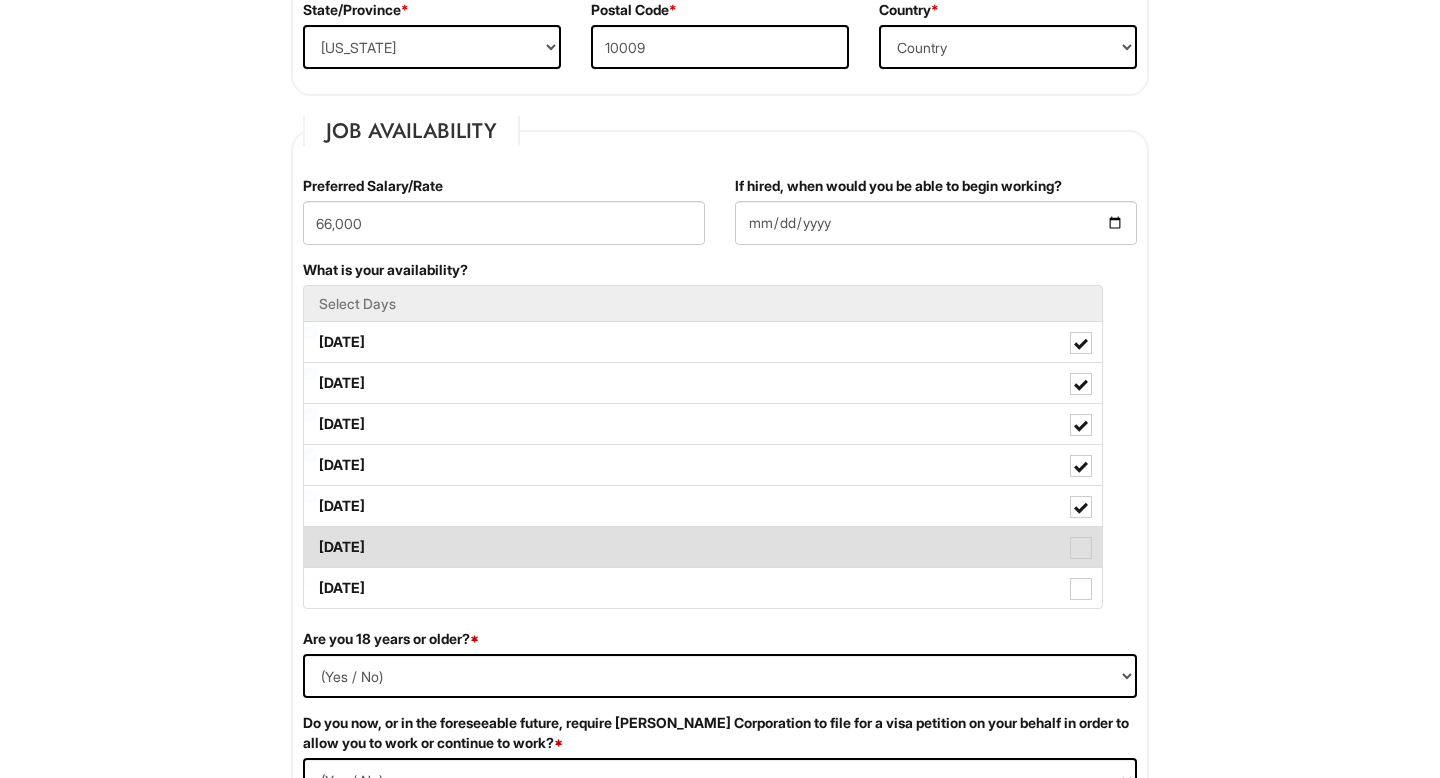 click at bounding box center [1081, 548] 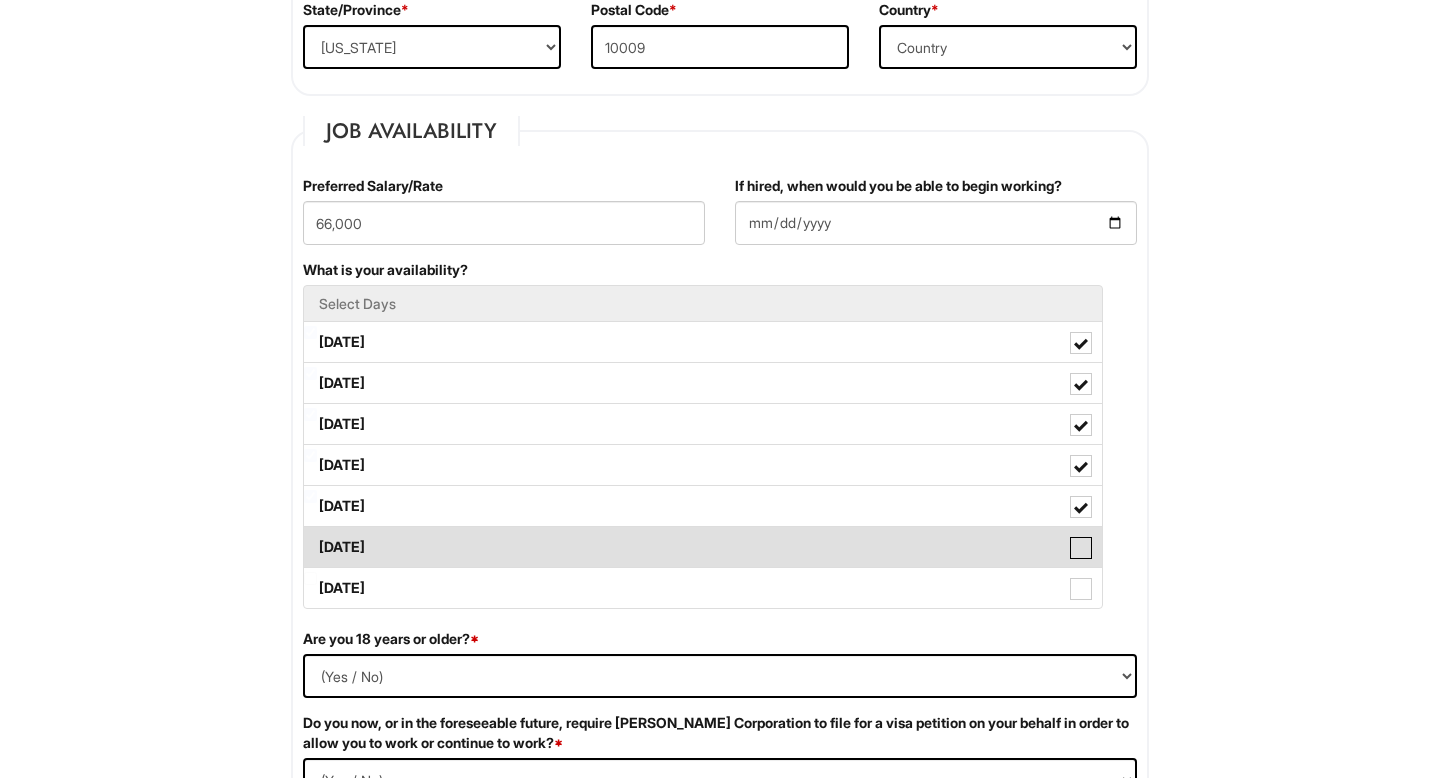 click on "[DATE]" at bounding box center (310, 537) 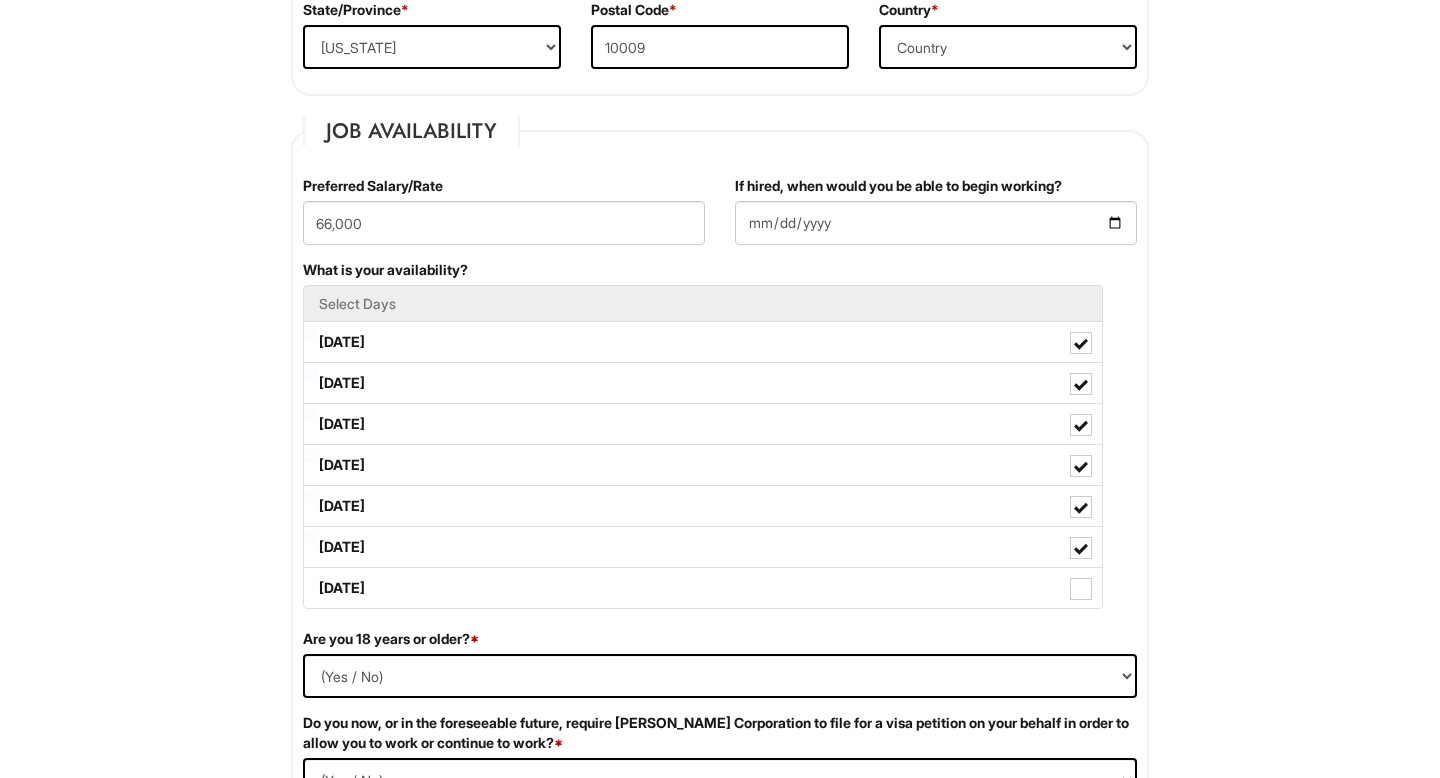 click on "What is your availability?   Select Days [DATE] [DATE] [DATE] [DATE] [DATE] [DATE] [DATE]" at bounding box center (720, 444) 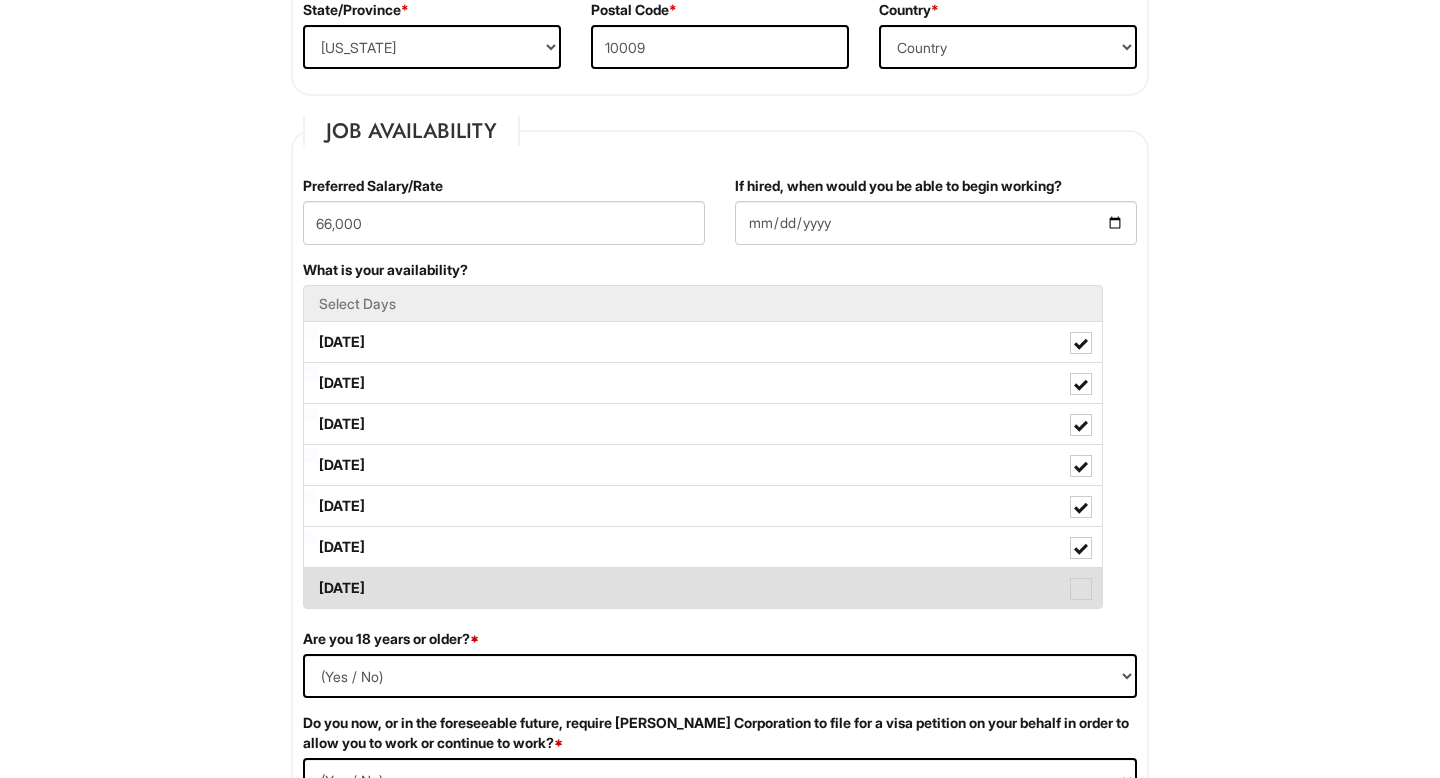 click at bounding box center [1081, 589] 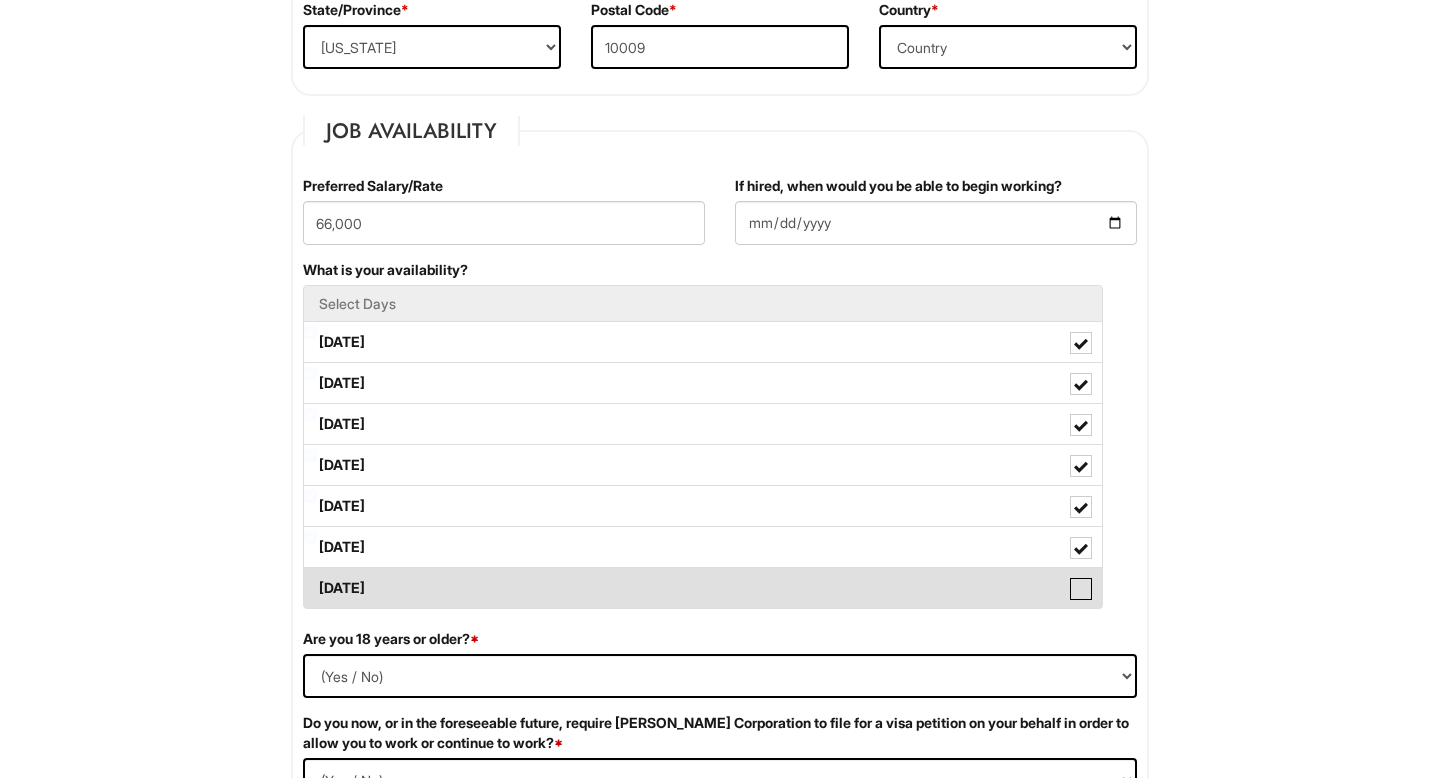 click on "[DATE]" at bounding box center [310, 578] 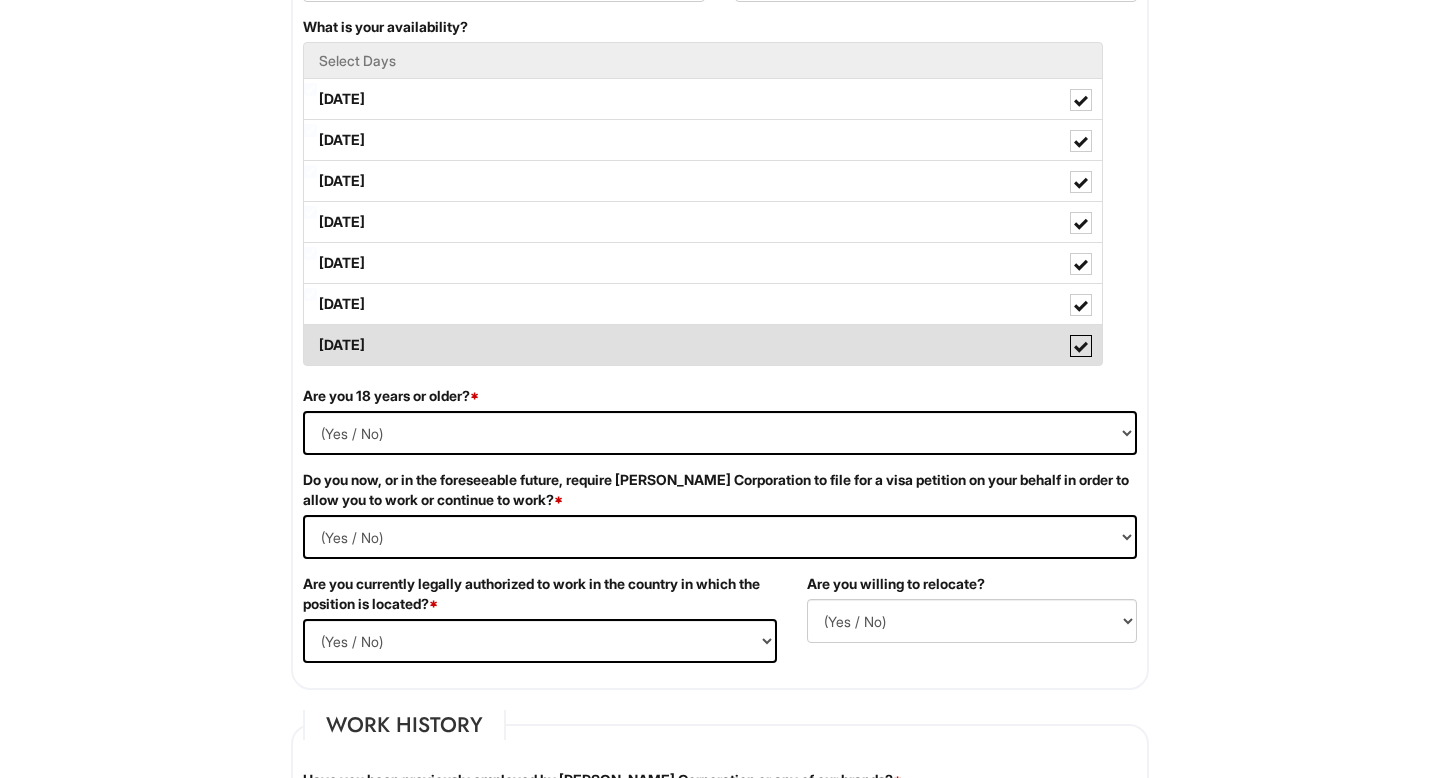 scroll, scrollTop: 974, scrollLeft: 0, axis: vertical 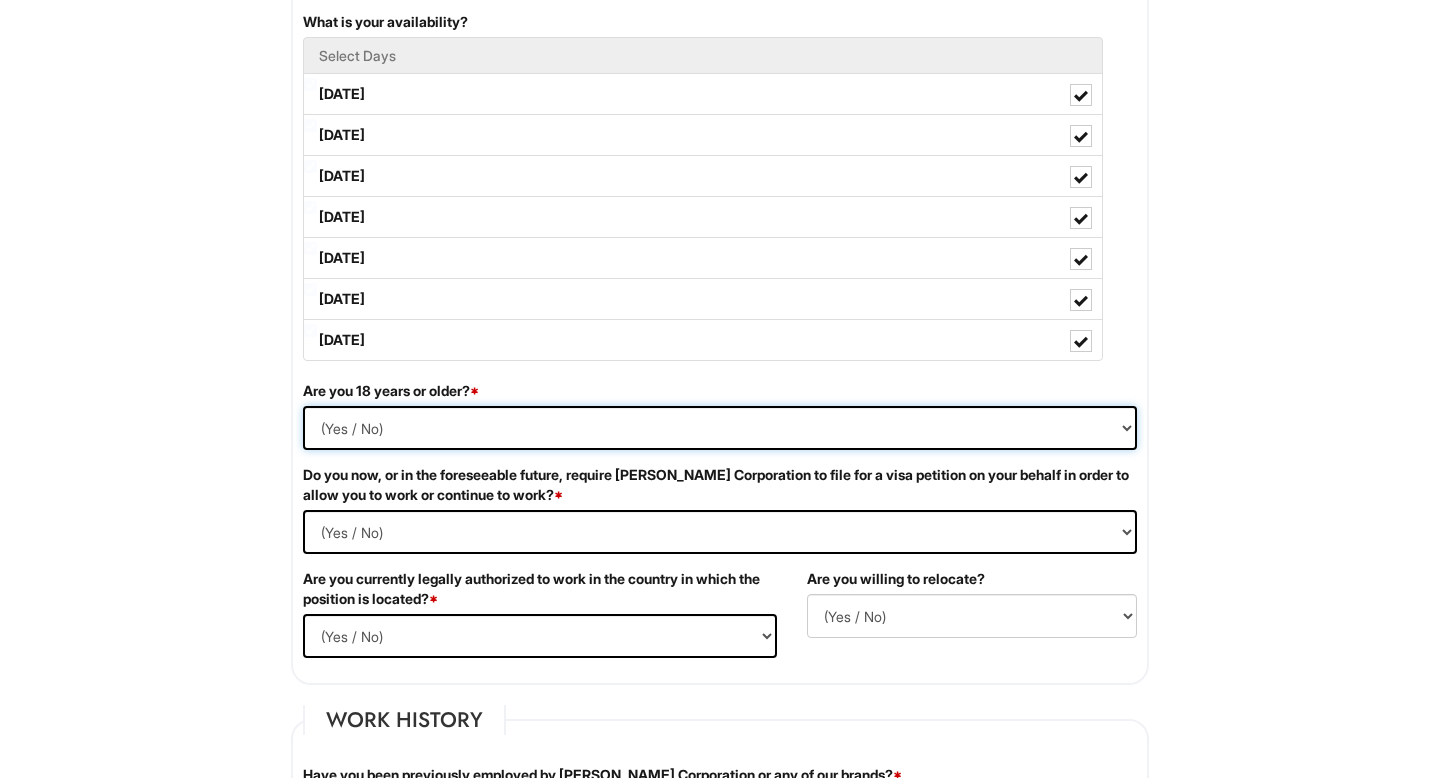 click on "(Yes / No) Yes No" at bounding box center [720, 428] 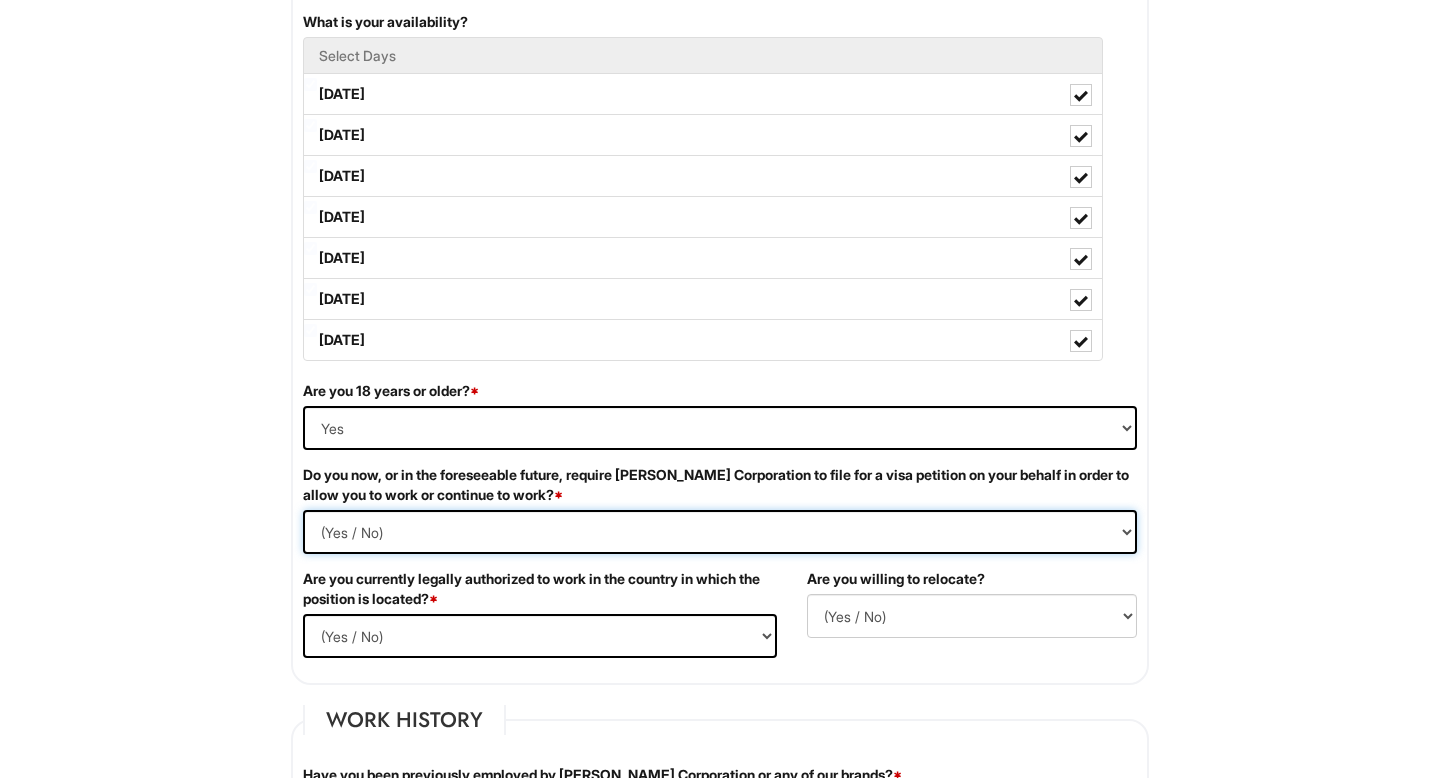 click on "(Yes / No) Yes No" at bounding box center [720, 532] 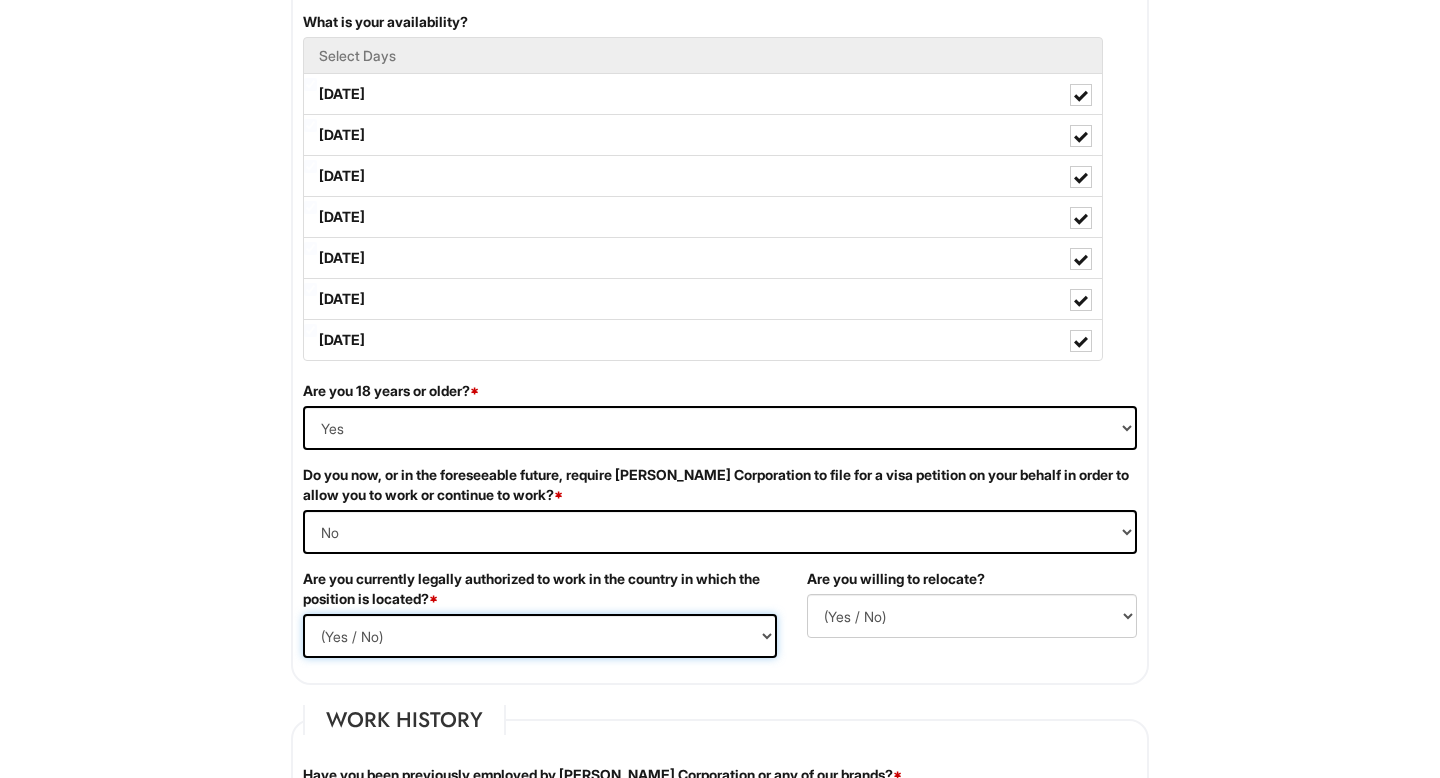 click on "(Yes / No) Yes No" at bounding box center (540, 636) 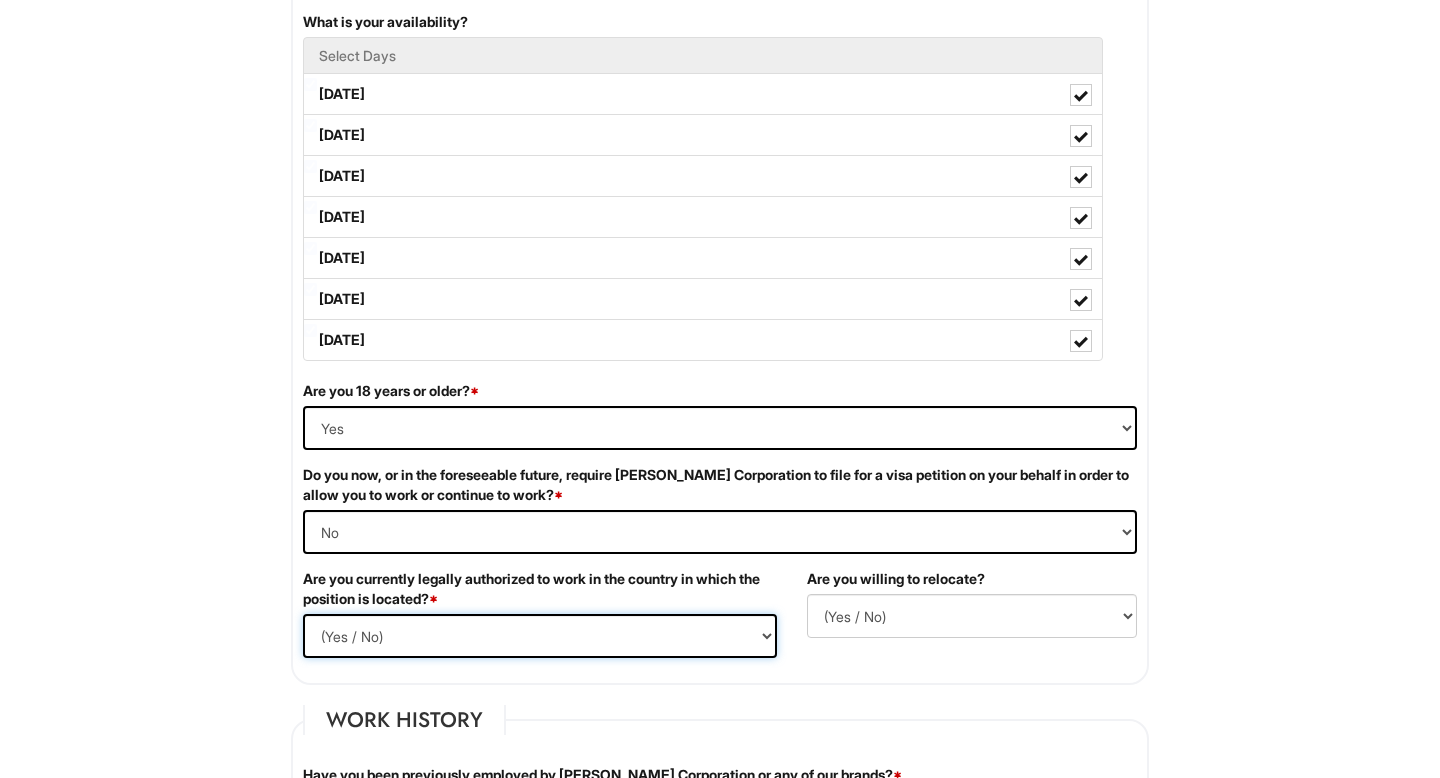 select on "Yes" 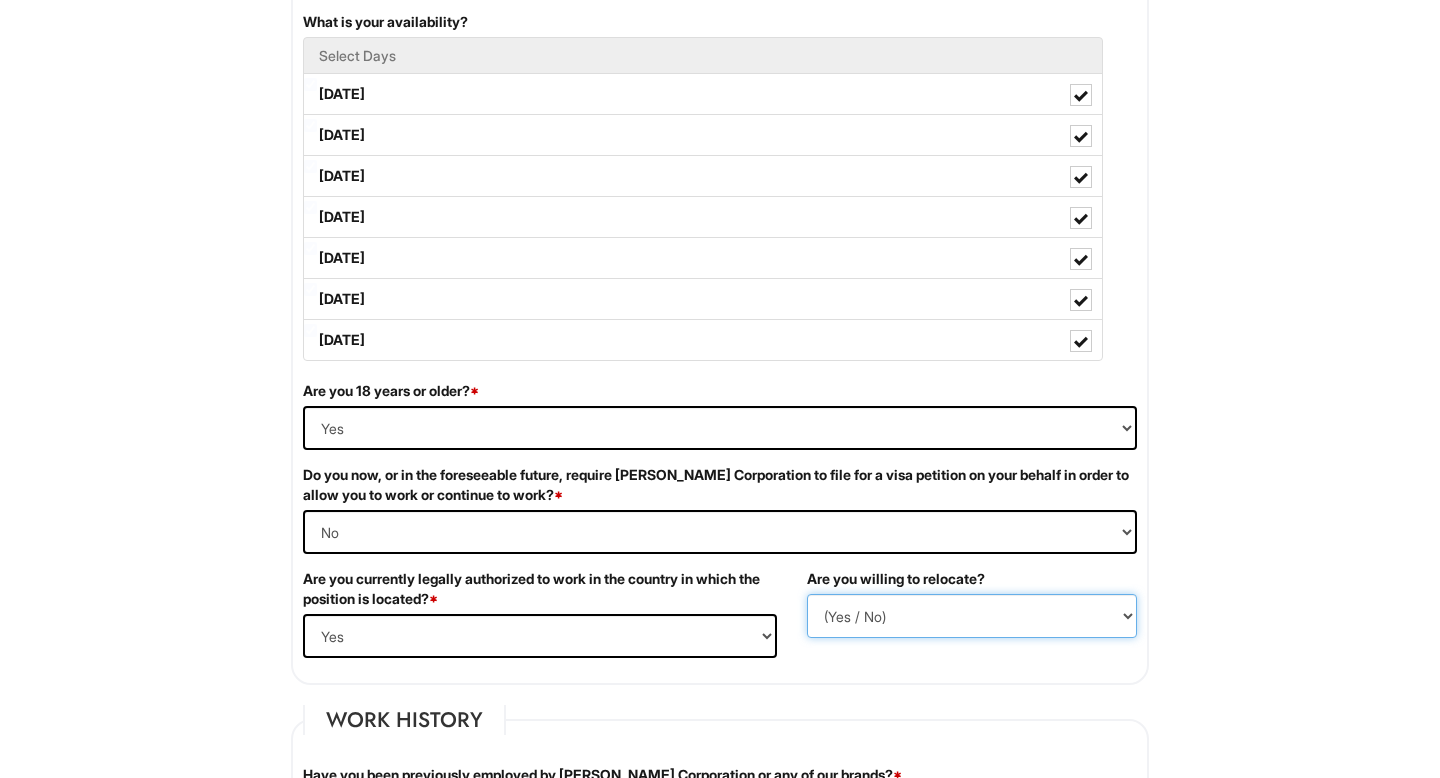 click on "(Yes / No) No Yes" at bounding box center [972, 616] 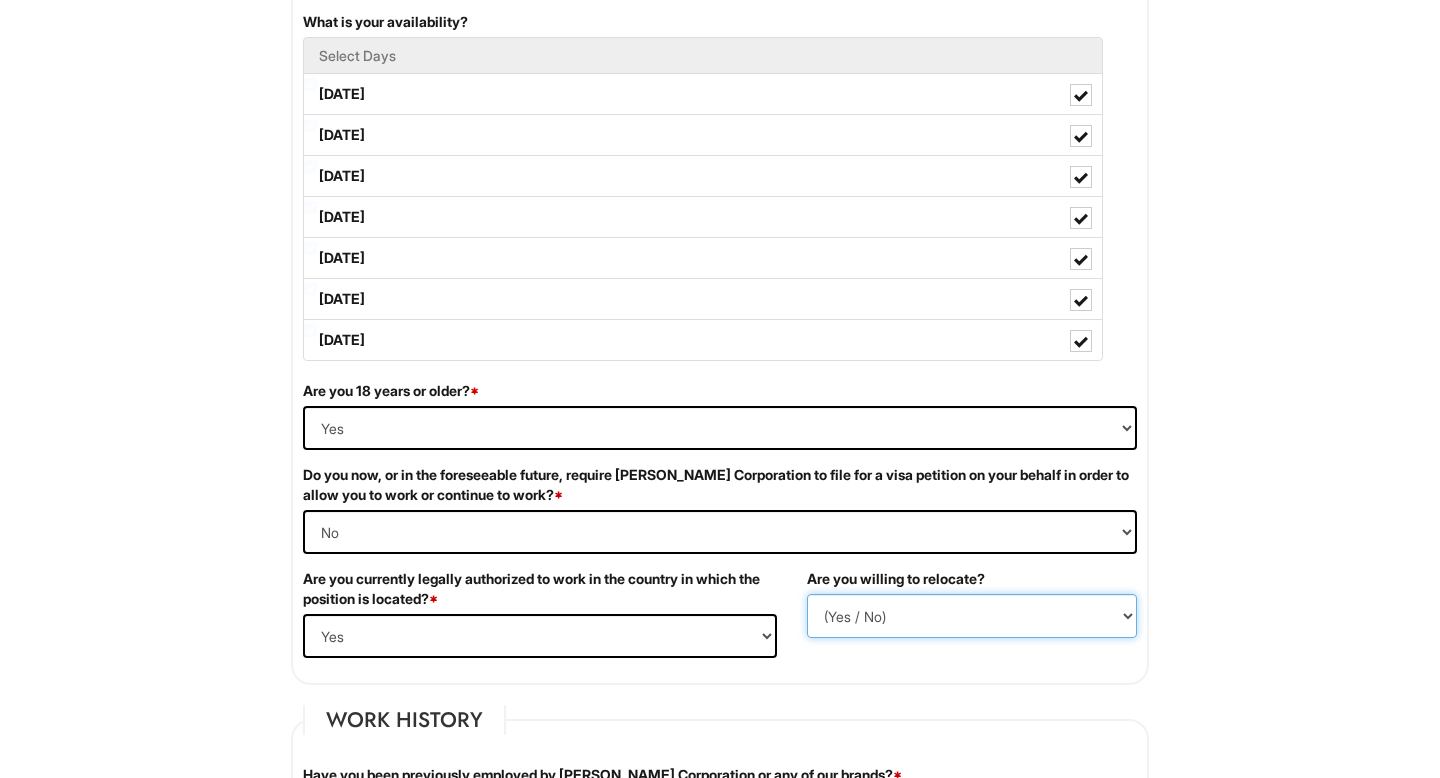 select on "Y" 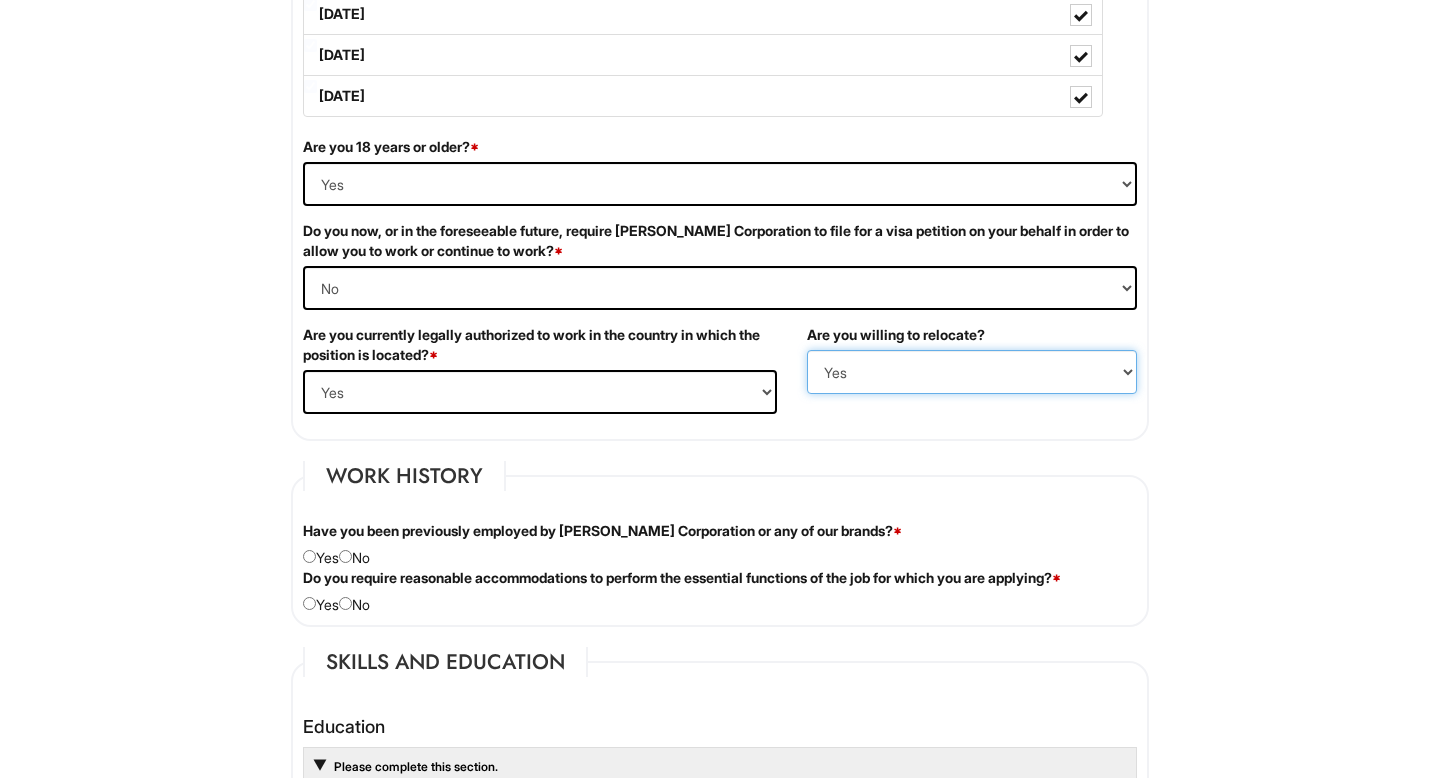 scroll, scrollTop: 1336, scrollLeft: 0, axis: vertical 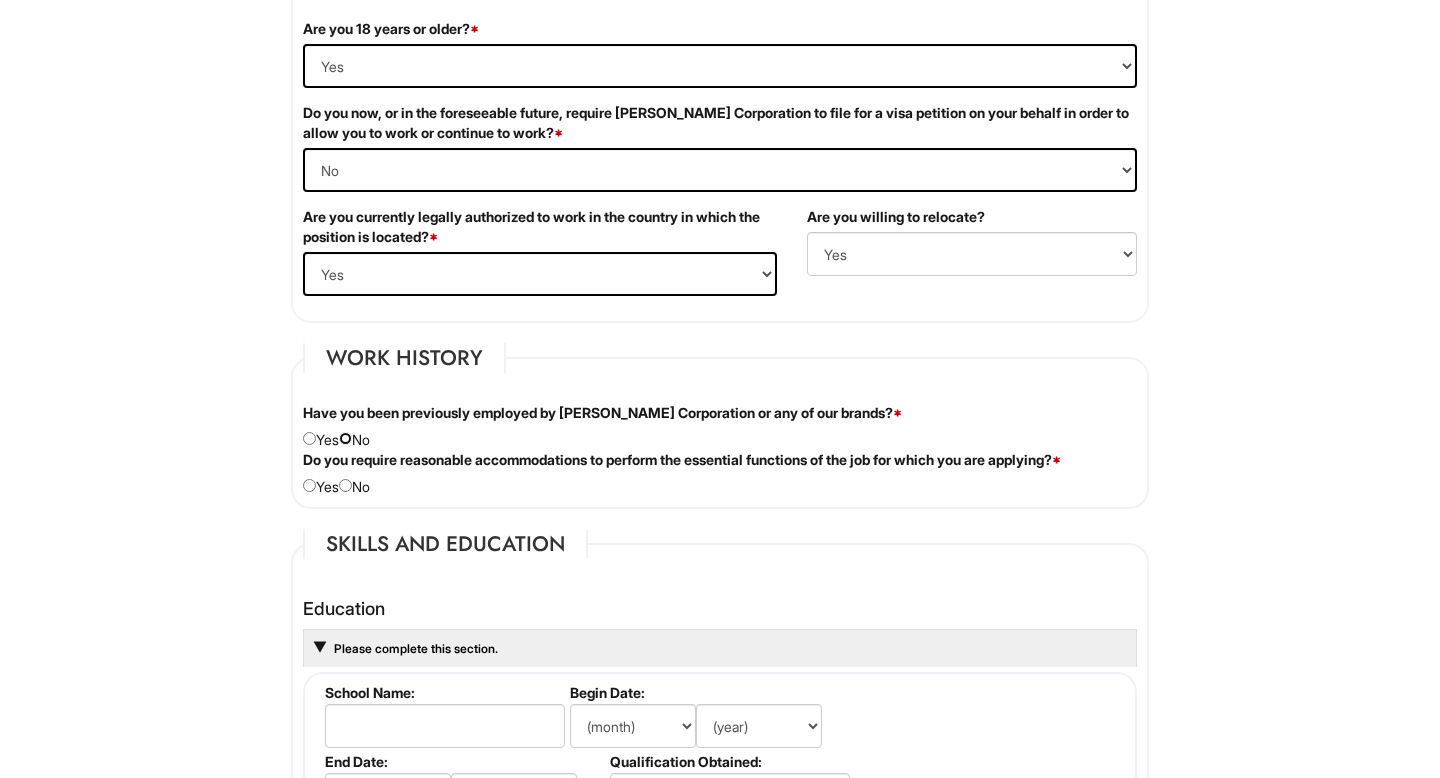 click at bounding box center (345, 438) 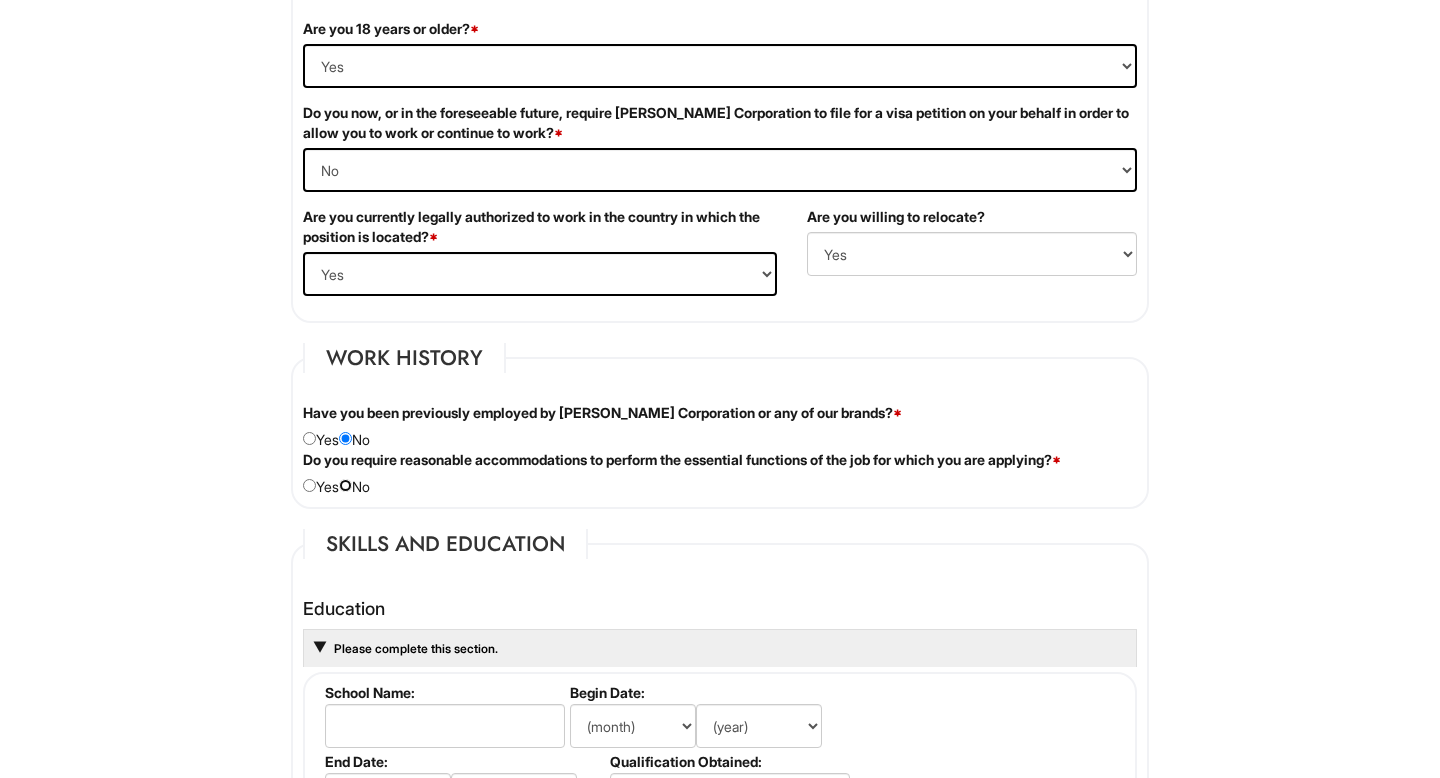 click at bounding box center (345, 485) 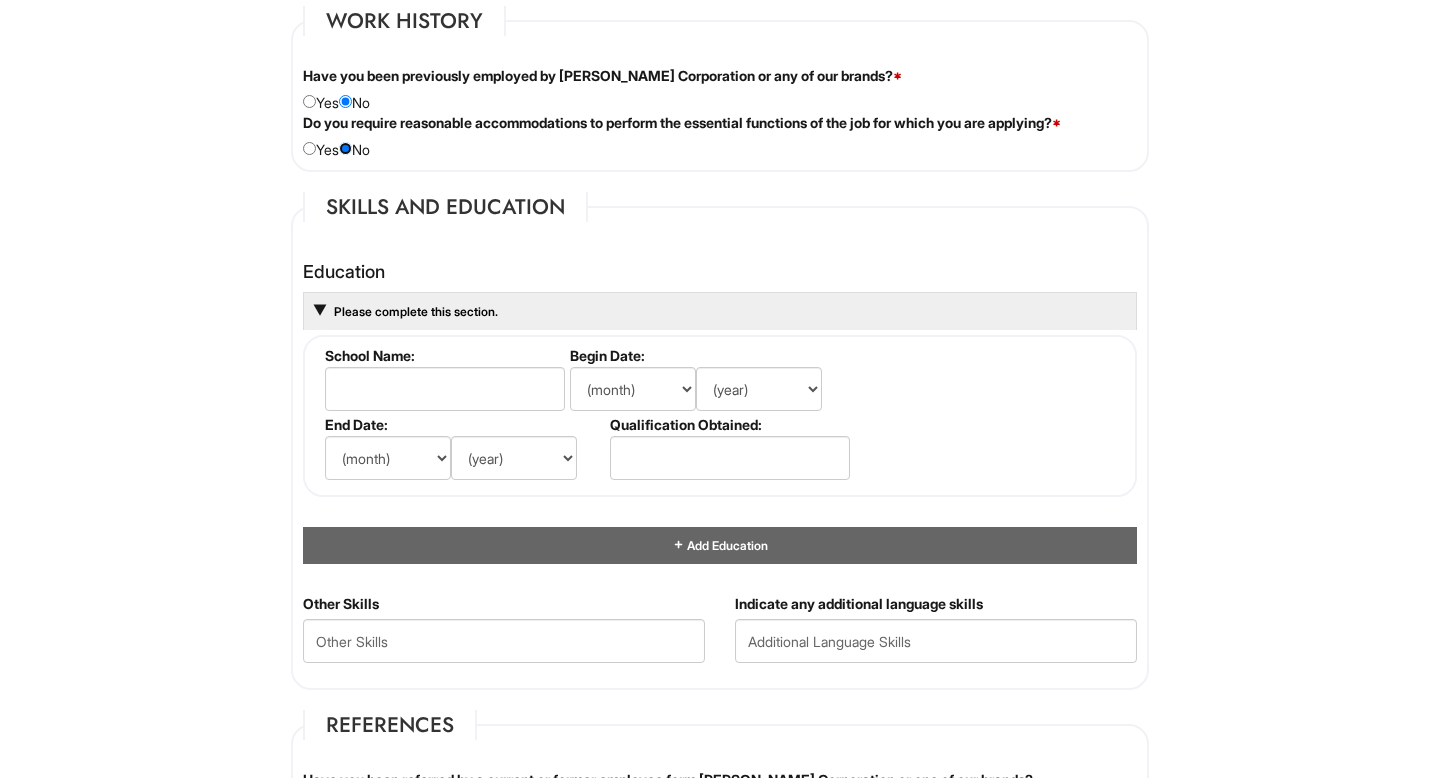 scroll, scrollTop: 1676, scrollLeft: 0, axis: vertical 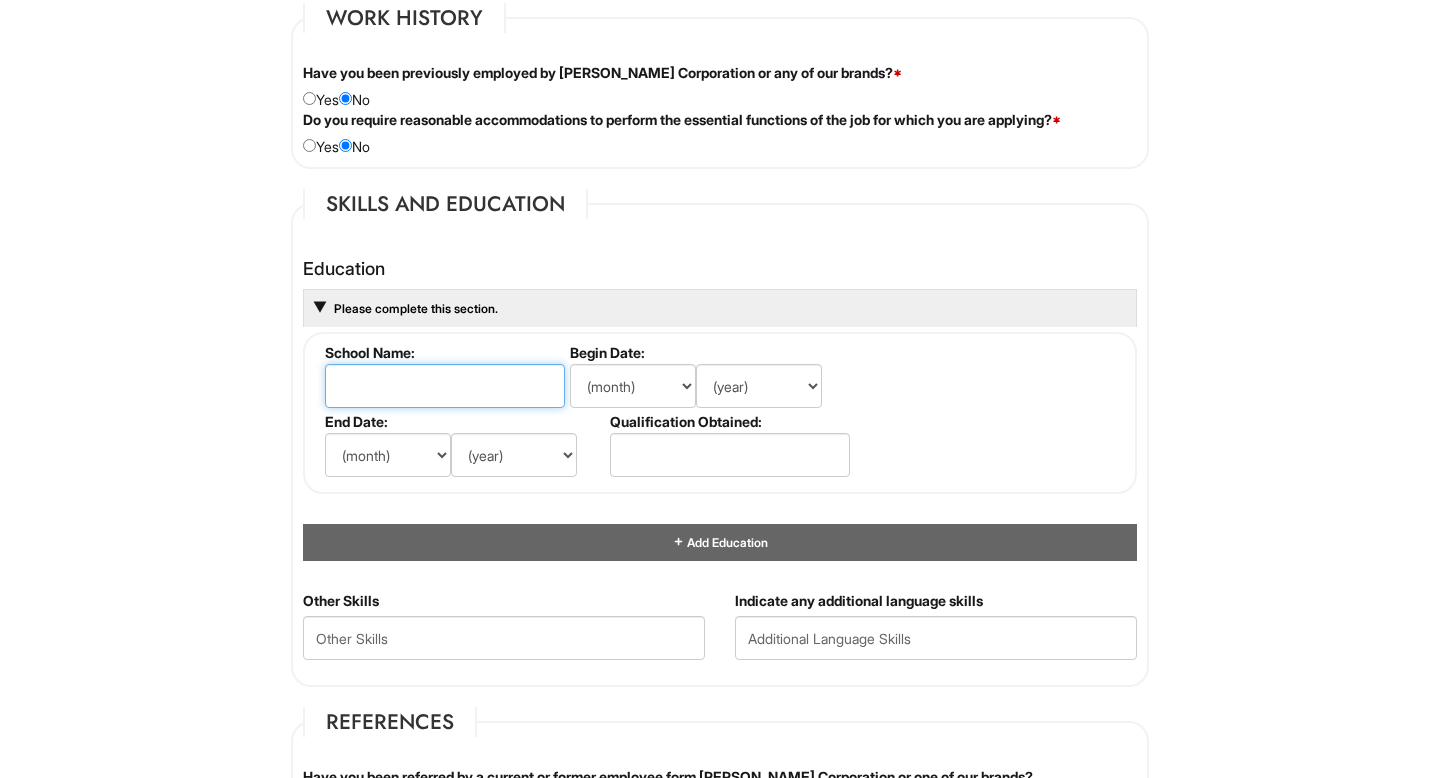 click at bounding box center [445, 386] 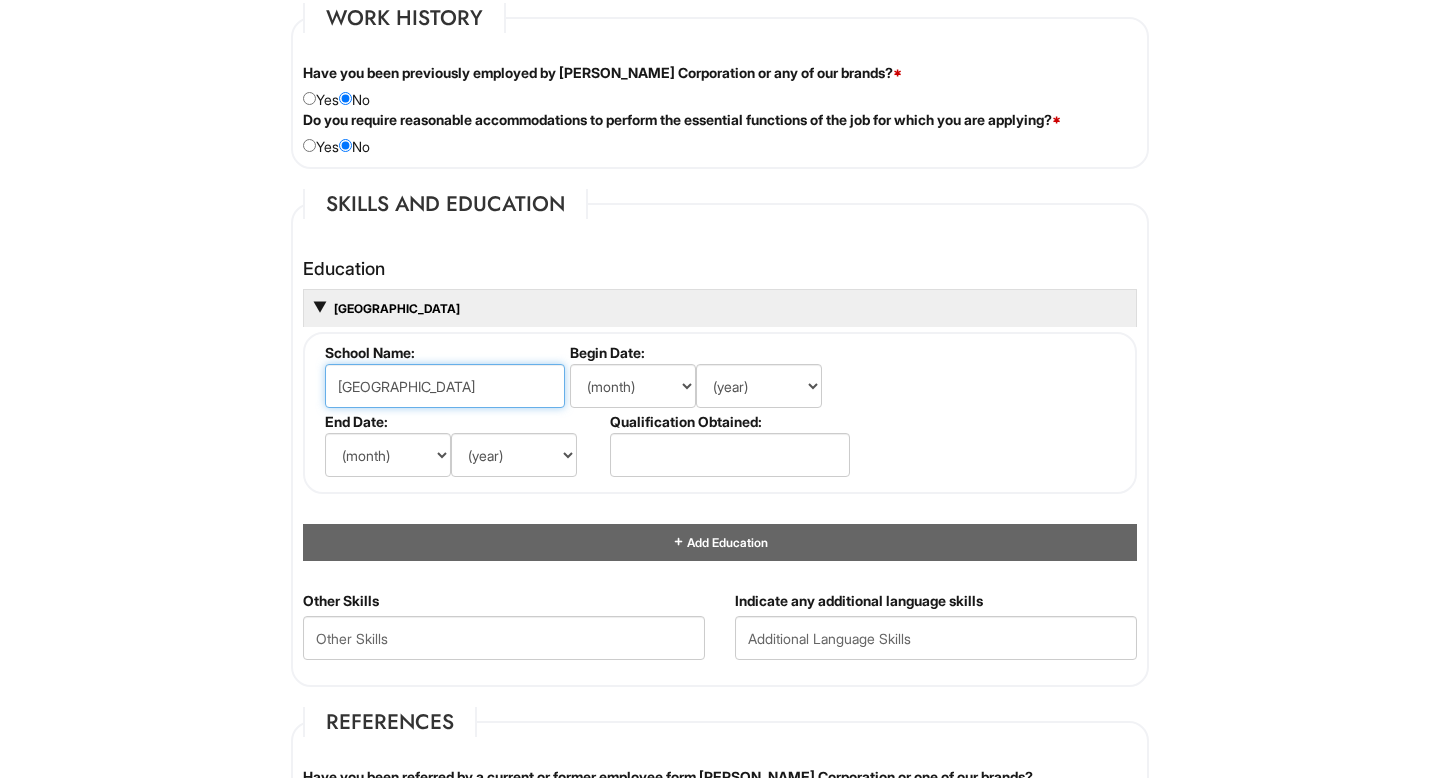 type on "[GEOGRAPHIC_DATA]" 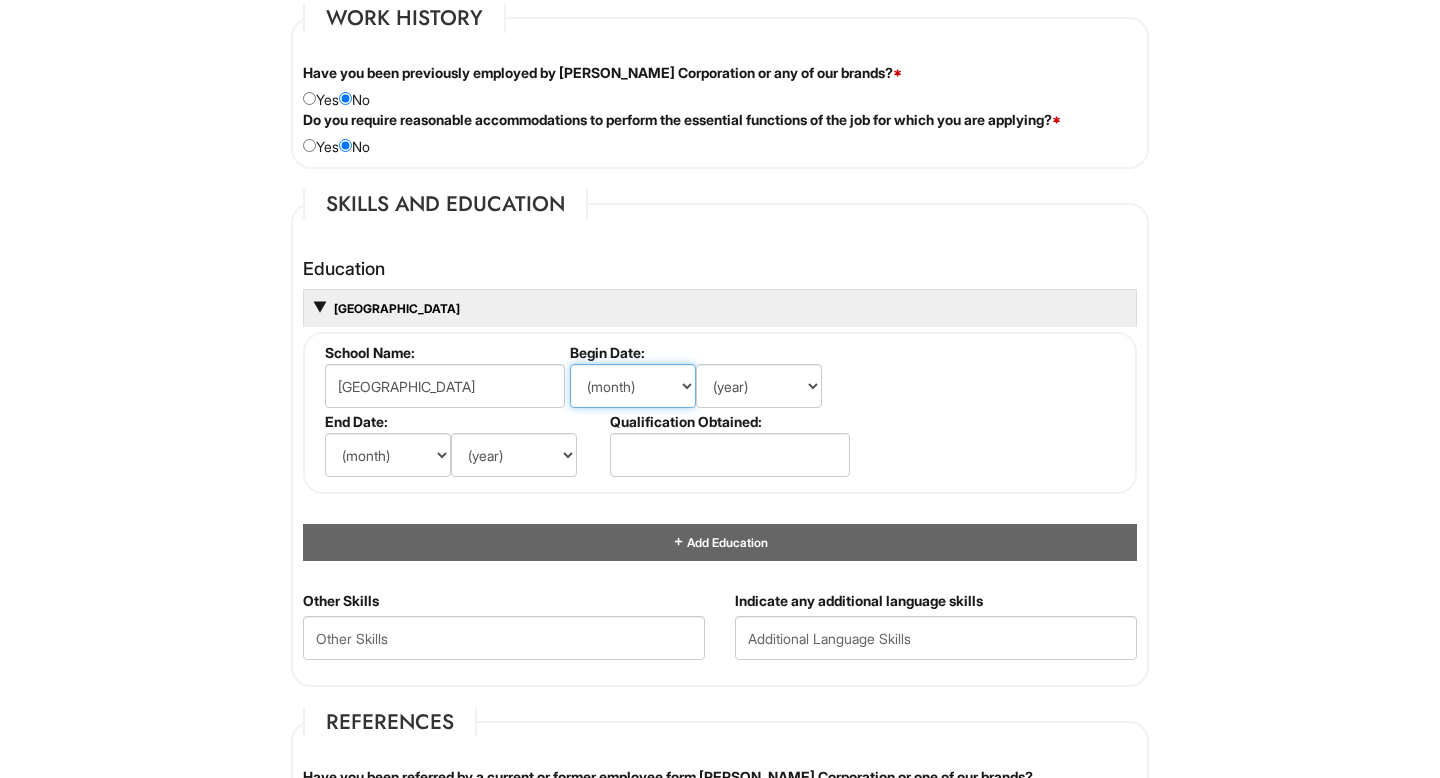 click on "(month) Jan Feb Mar Apr May Jun [DATE] Aug Sep Oct Nov Dec" at bounding box center [633, 386] 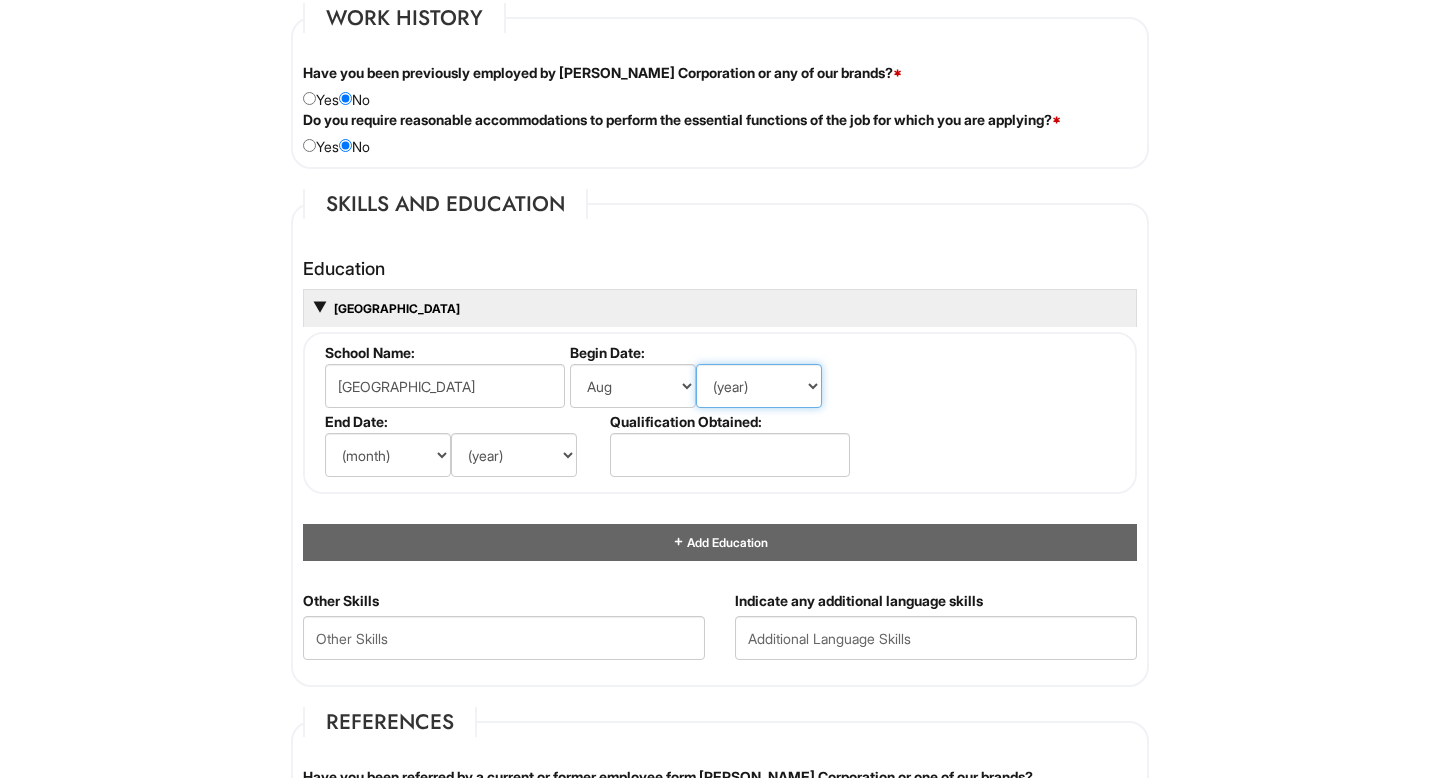 click on "(year) 2029 2028 2027 2026 2025 2024 2023 2022 2021 2020 2019 2018 2017 2016 2015 2014 2013 2012 2011 2010 2009 2008 2007 2006 2005 2004 2003 2002 2001 2000 1999 1998 1997 1996 1995 1994 1993 1992 1991 1990 1989 1988 1987 1986 1985 1984 1983 1982 1981 1980 1979 1978 1977 1976 1975 1974 1973 1972 1971 1970 1969 1968 1967 1966 1965 1964 1963 1962 1961 1960 1959 1958 1957 1956 1955 1954 1953 1952 1951 1950 1949 1948 1947 1946  --  2030 2031 2032 2033 2034 2035 2036 2037 2038 2039 2040 2041 2042 2043 2044 2045 2046 2047 2048 2049 2050 2051 2052 2053 2054 2055 2056 2057 2058 2059 2060 2061 2062 2063 2064" at bounding box center (759, 386) 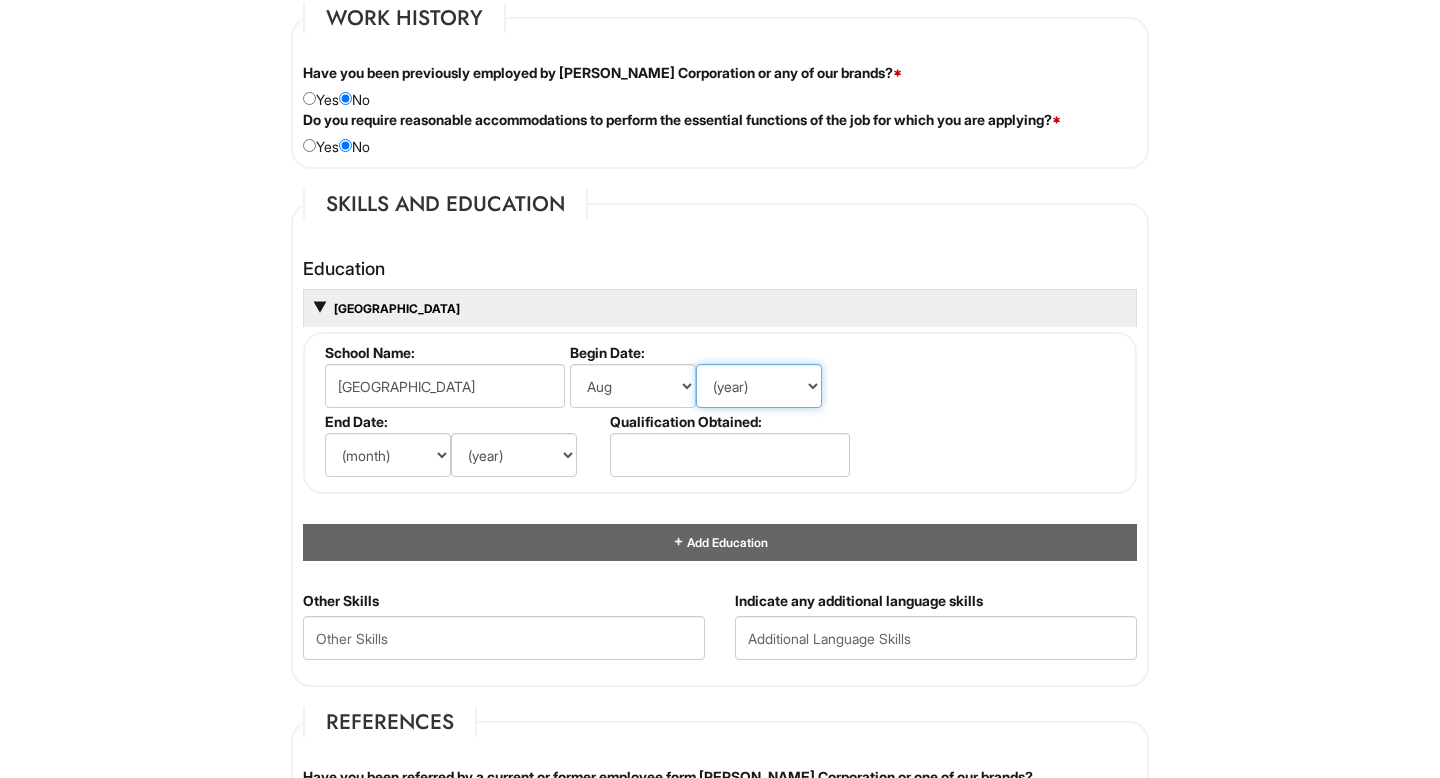 select on "2011" 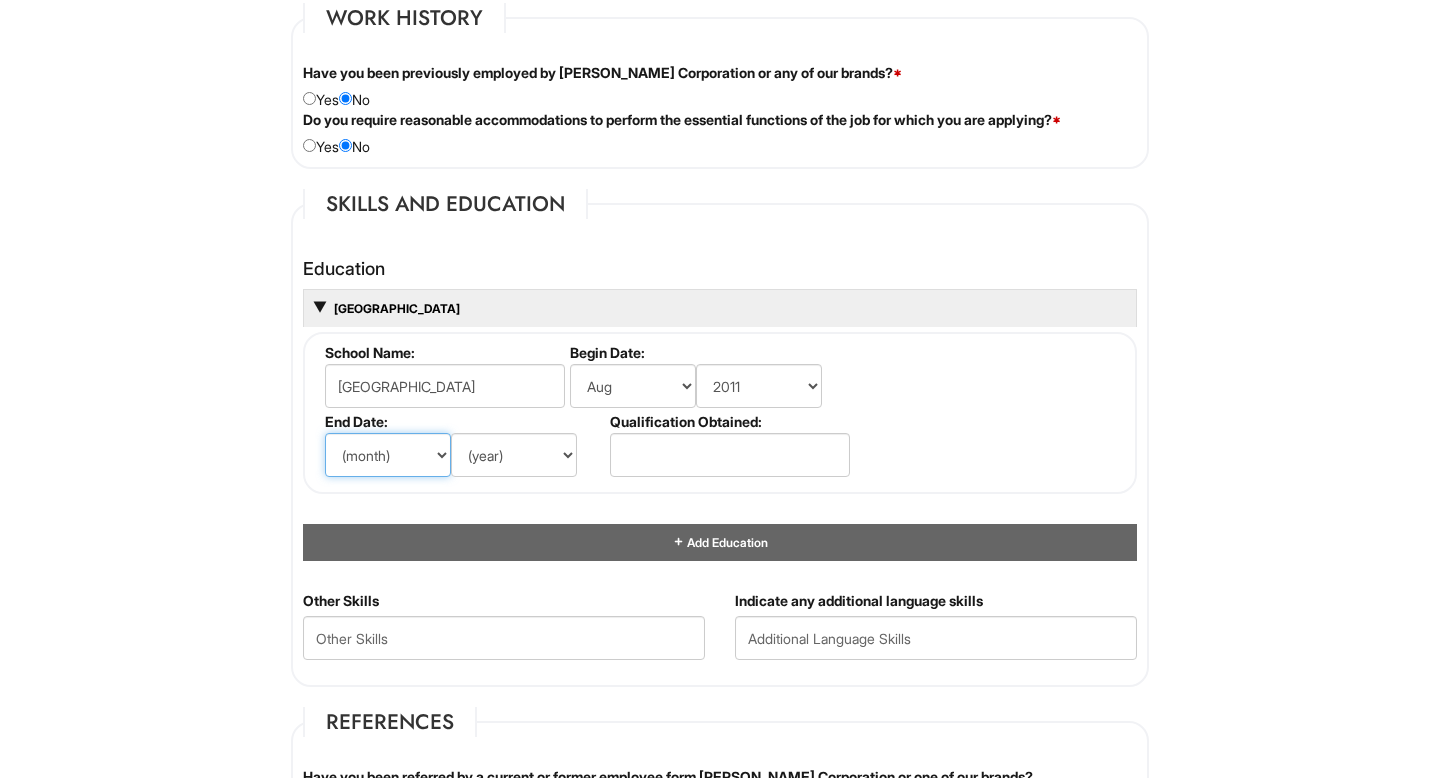 click on "(month) Jan Feb Mar Apr May Jun [DATE] Aug Sep Oct Nov Dec" at bounding box center [388, 455] 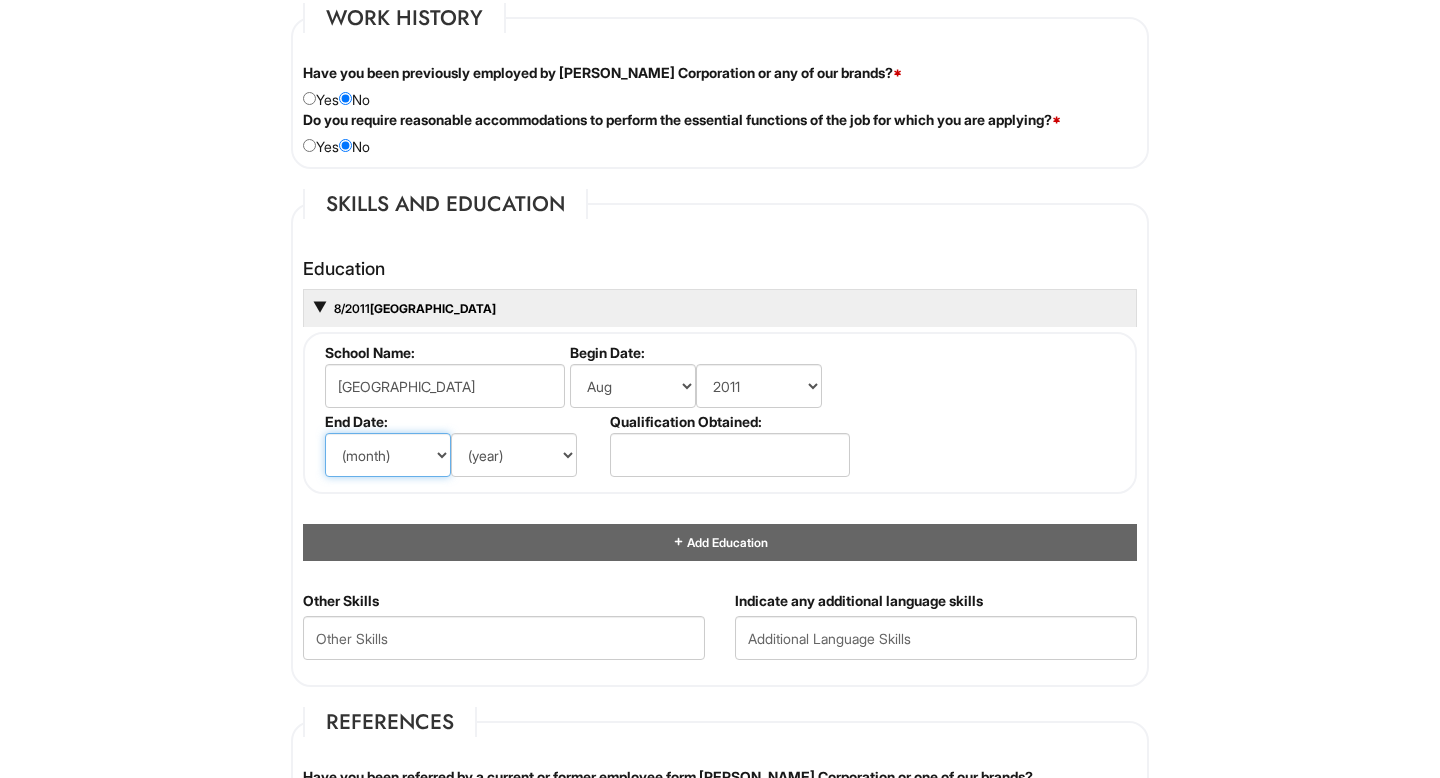 select on "5" 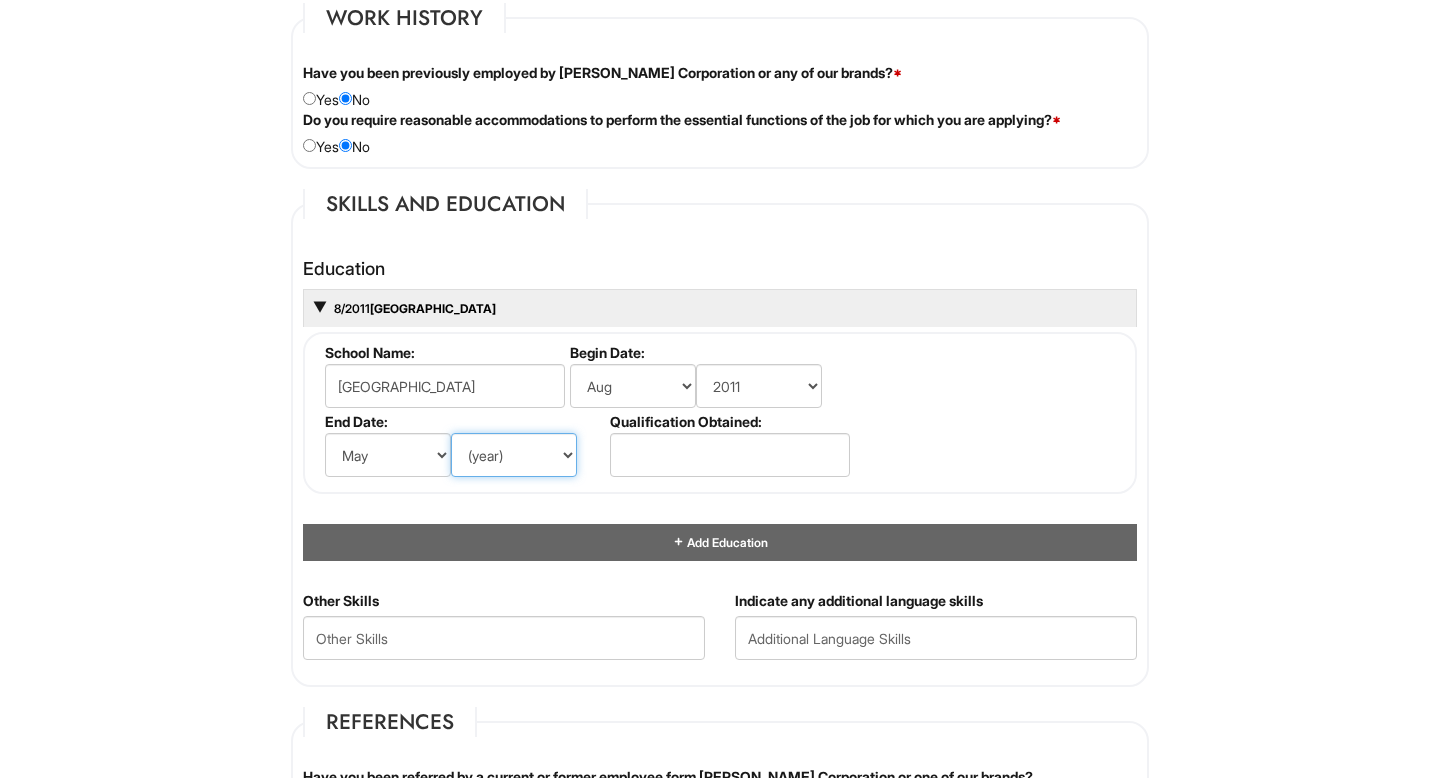 click on "(year) 2029 2028 2027 2026 2025 2024 2023 2022 2021 2020 2019 2018 2017 2016 2015 2014 2013 2012 2011 2010 2009 2008 2007 2006 2005 2004 2003 2002 2001 2000 1999 1998 1997 1996 1995 1994 1993 1992 1991 1990 1989 1988 1987 1986 1985 1984 1983 1982 1981 1980 1979 1978 1977 1976 1975 1974 1973 1972 1971 1970 1969 1968 1967 1966 1965 1964 1963 1962 1961 1960 1959 1958 1957 1956 1955 1954 1953 1952 1951 1950 1949 1948 1947 1946  --  2030 2031 2032 2033 2034 2035 2036 2037 2038 2039 2040 2041 2042 2043 2044 2045 2046 2047 2048 2049 2050 2051 2052 2053 2054 2055 2056 2057 2058 2059 2060 2061 2062 2063 2064" at bounding box center [514, 455] 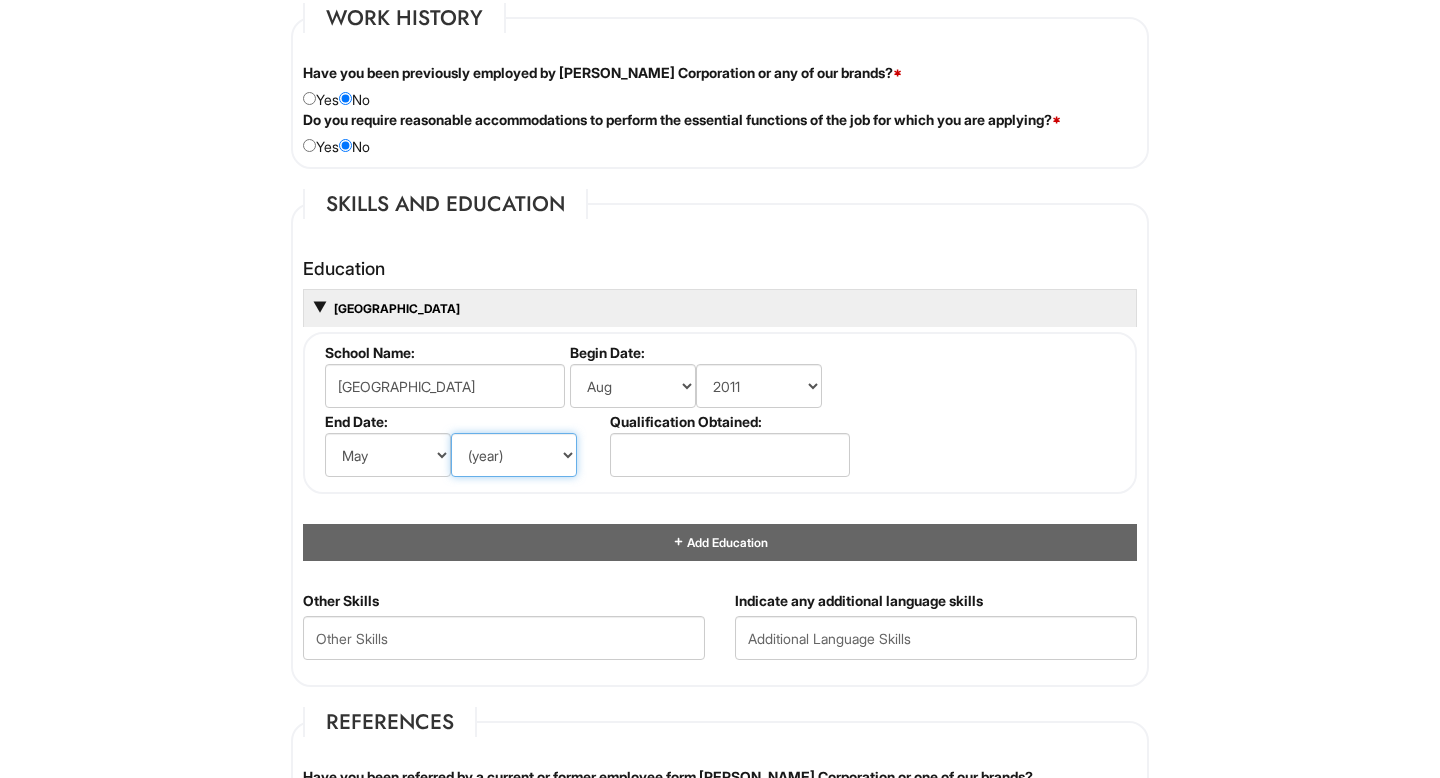 select on "2015" 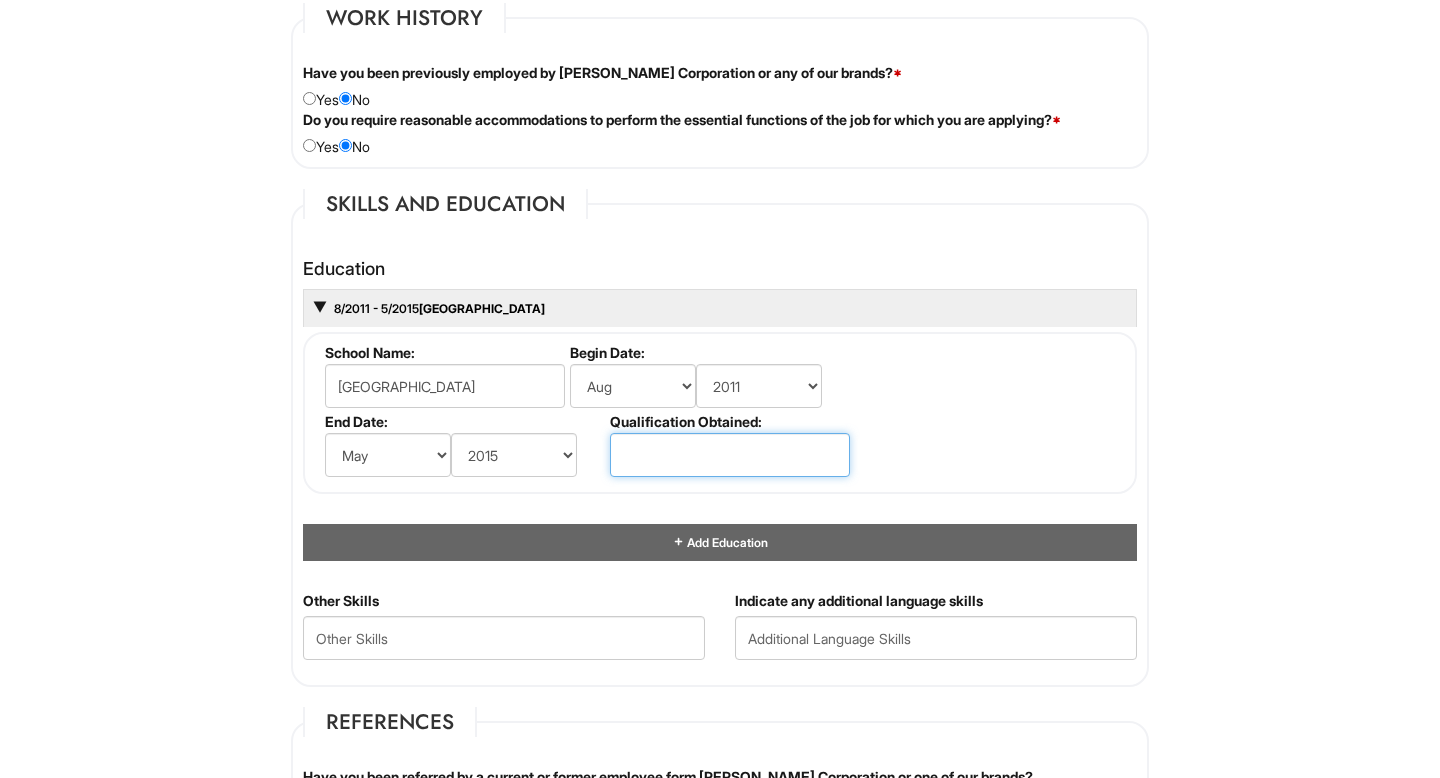 click at bounding box center [730, 455] 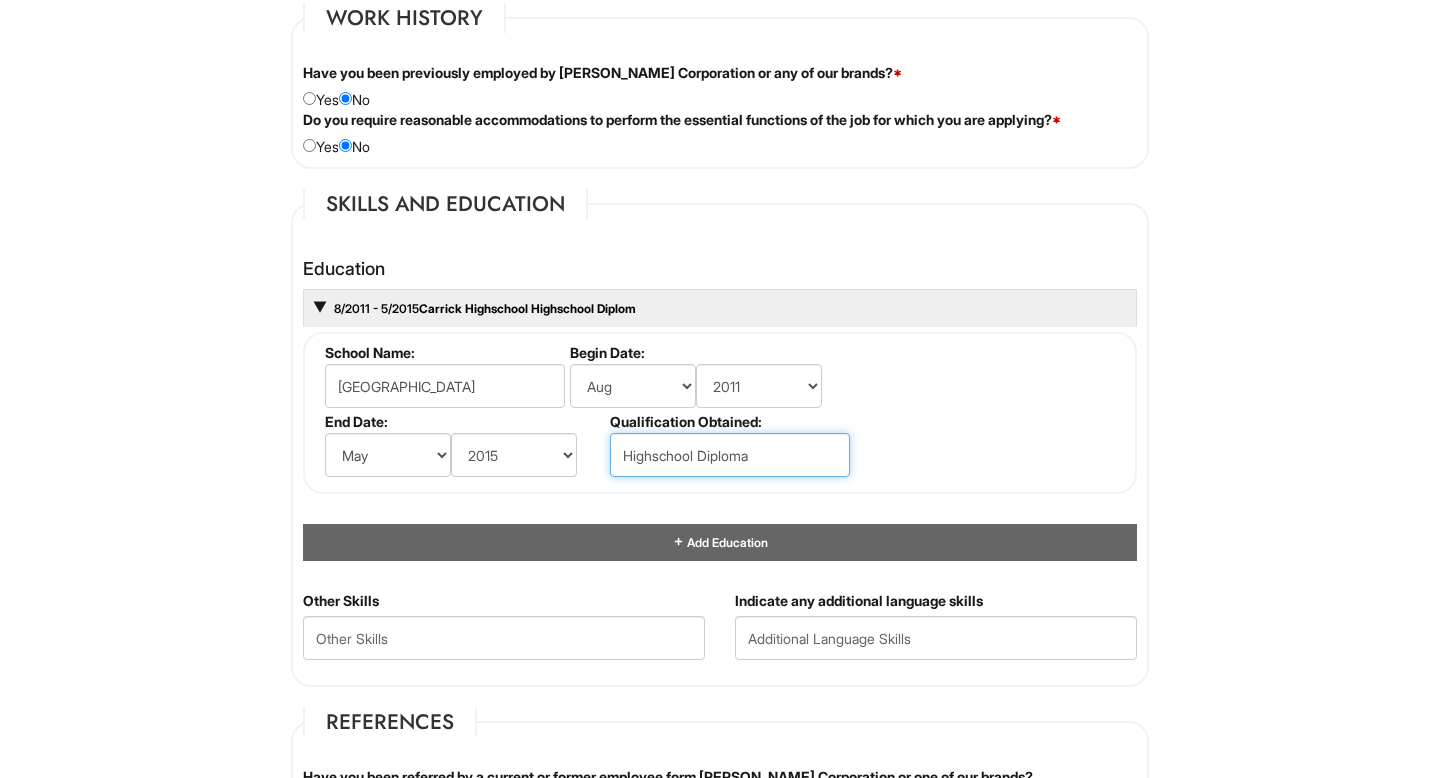type on "Highschool Diploma" 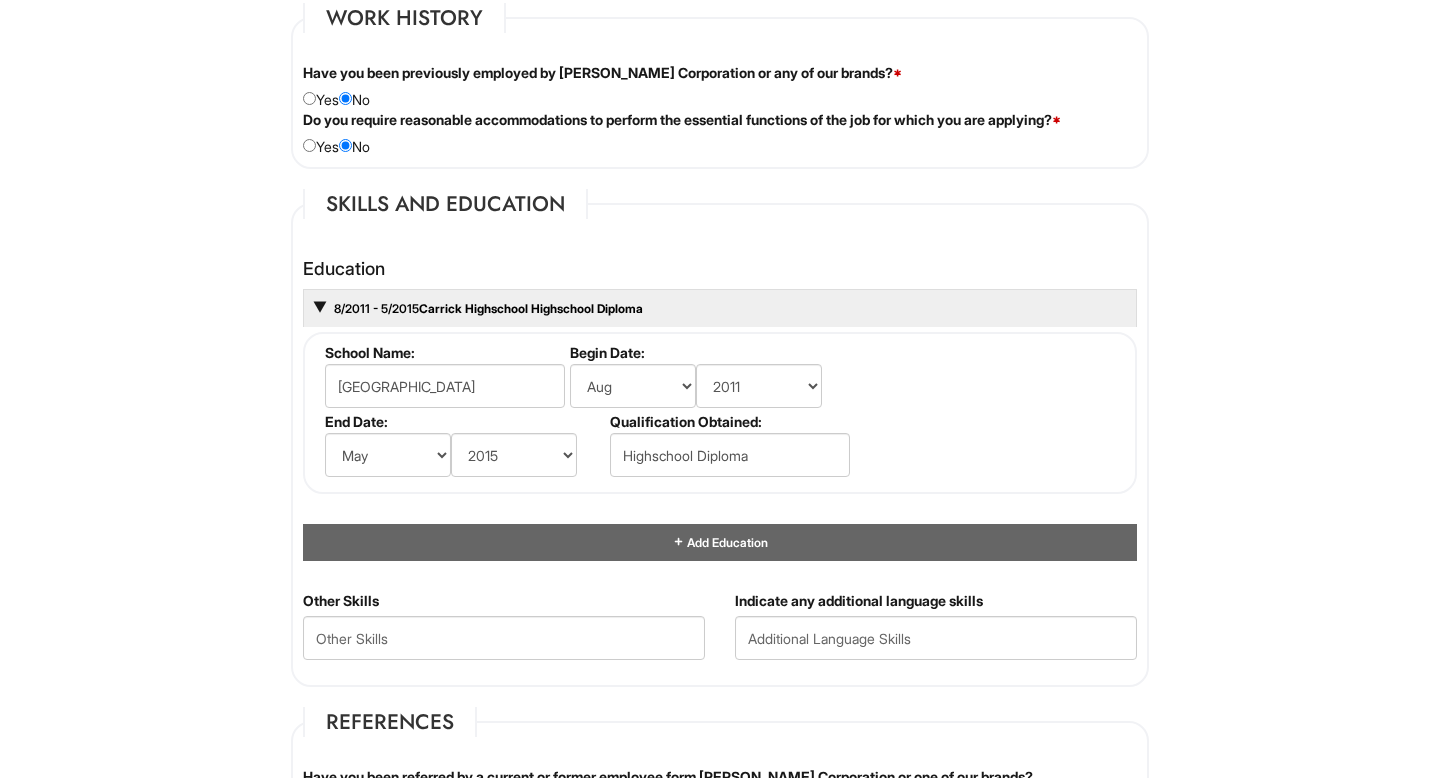 click on "School Name:
[GEOGRAPHIC_DATA]
Begin Date:
(month) Jan Feb Mar Apr May Jun [DATE] Aug Sep Oct Nov Dec (year) 2029 2028 2027 2026 2025 2024 2023 2022 2021 2020 2019 2018 2017 2016 2015 2014 2013 2012 2011 2010 2009 2008 2007 2006 2005 2004 2003 2002 2001 2000 1999 1998 1997 1996 1995 1994 1993 1992 1991 1990 1989 1988 1987 1986 1985 1984 1983 1982 1981 1980 1979 1978 1977 1976 1975 1974 1973 1972 1971 1970 1969 1968 1967 1966 1965 1964 1963 1962 1961 1960 1959 1958 1957 1956 1955 1954 1953 1952 1951 1950 1949 1948 1947 1946  --  2030 2031 2032 2033 2034 2035 2036 2037 2038 2039 2040 2041 2042 2043 2044 2045 2046 2047 2048 2049 2050 2051 2052 2053 2054 2055 2056 2057 2058 2059 2060 2061 2062 2063 2064
End Date:
(month) Jan Feb Mar Apr May Jun [DATE] Aug Sep Oct Nov Dec (year) 2029 2028 2027 2026 2025 2024 2023 2022 2021 2020 2019 2018 2017 2016 2015 2014 2013 2012 2011 2010 2009 2008 2007 2006 2005 2004 2003 2002 2001 2000 1999 1998 1997 1996 1995 1994 1993 1992 1991 1990 1989 1988 1987" at bounding box center (720, 413) 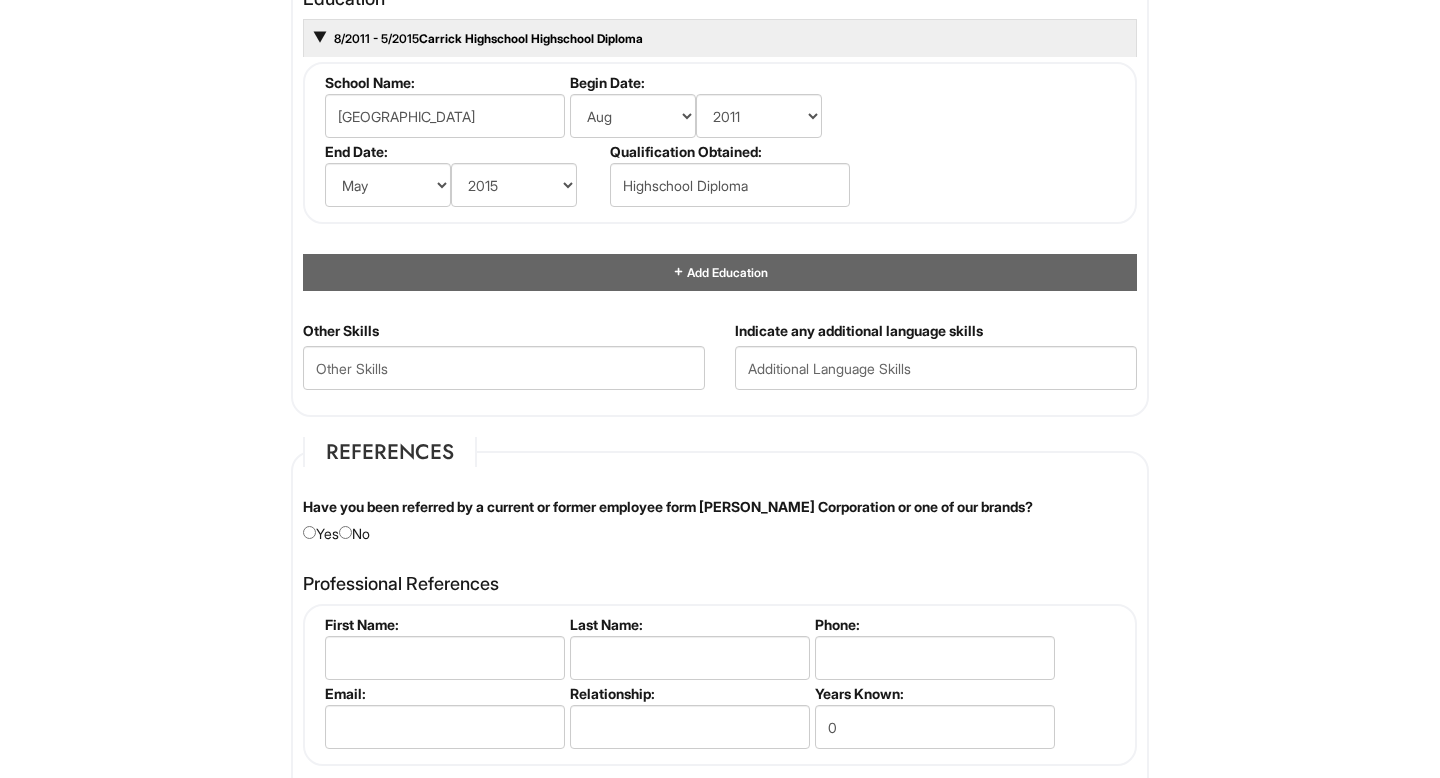 scroll, scrollTop: 1981, scrollLeft: 0, axis: vertical 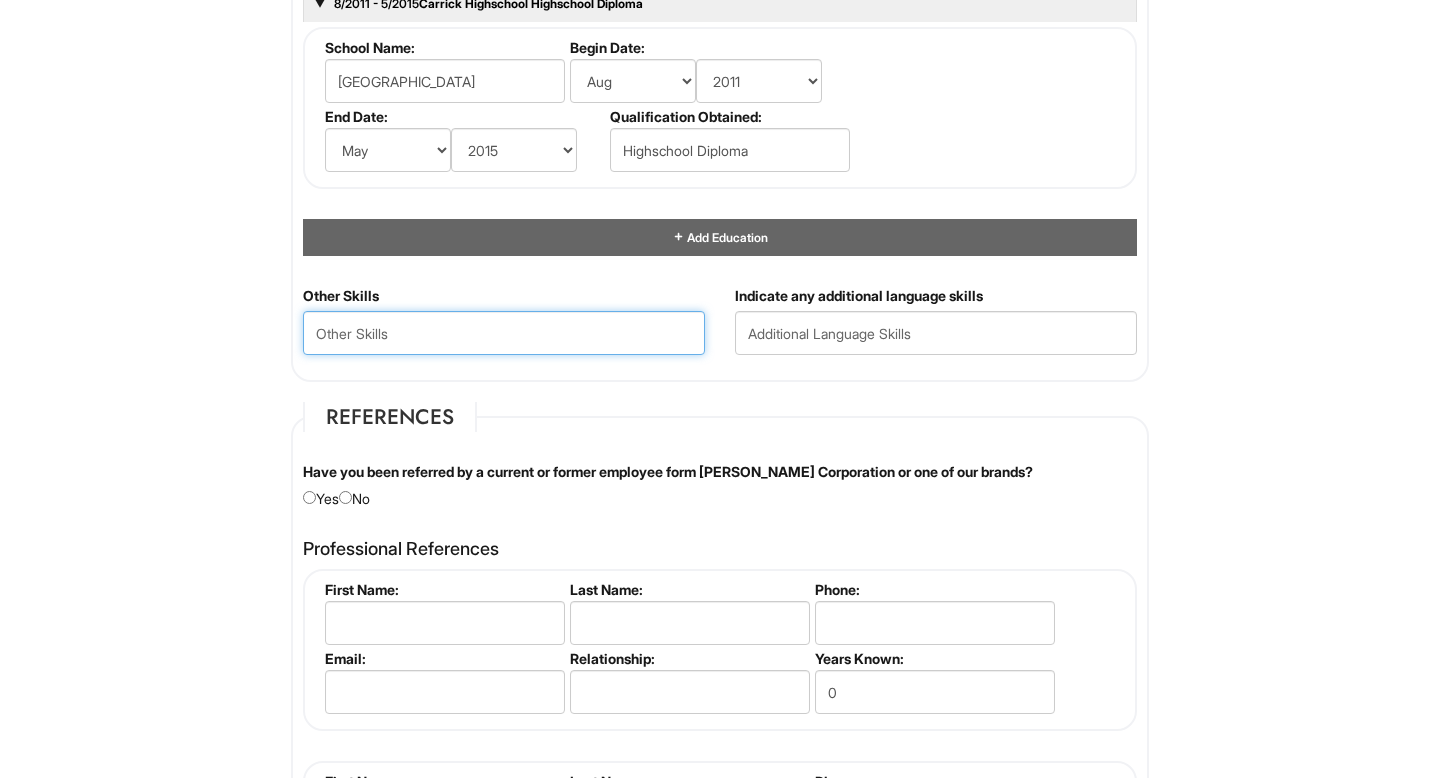 click at bounding box center (504, 333) 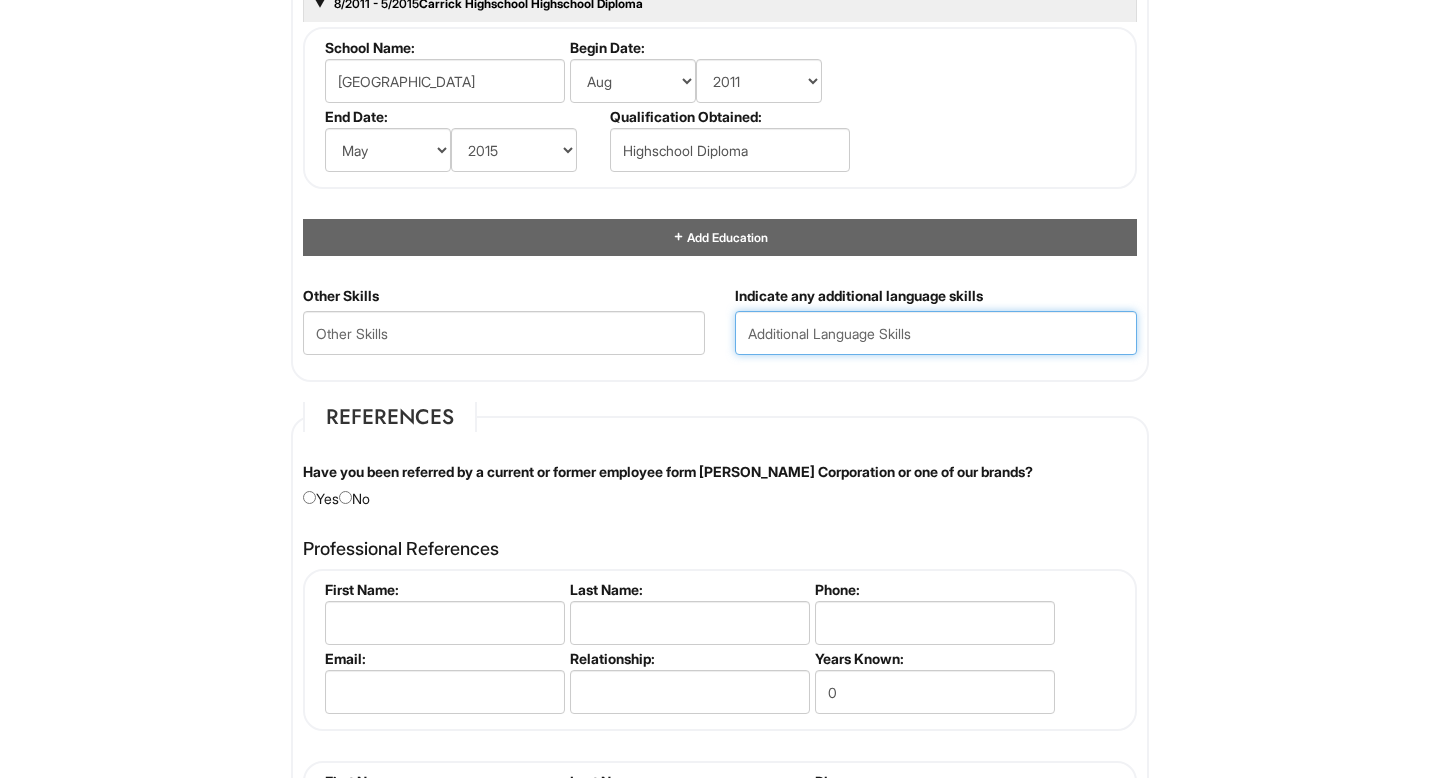 click at bounding box center (936, 333) 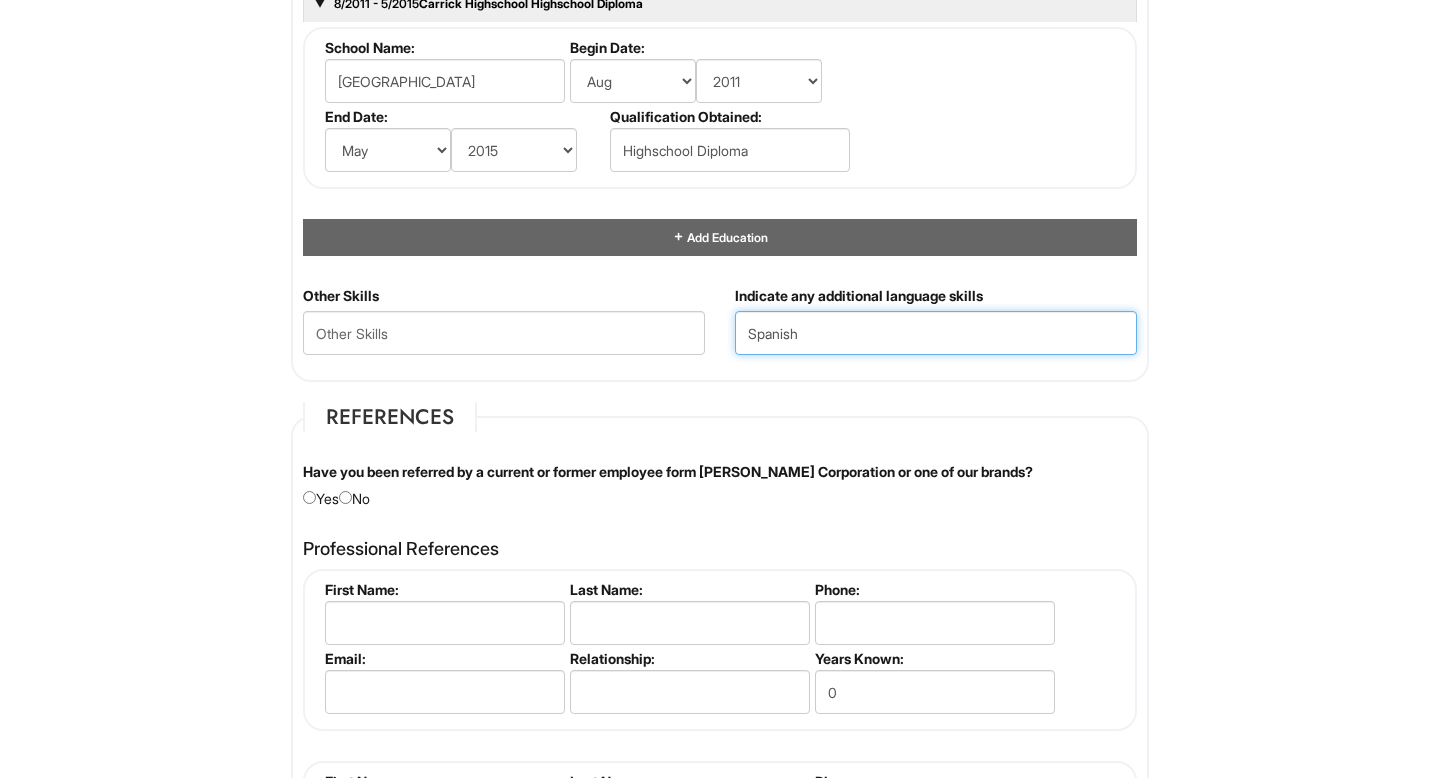 type on "Spanish" 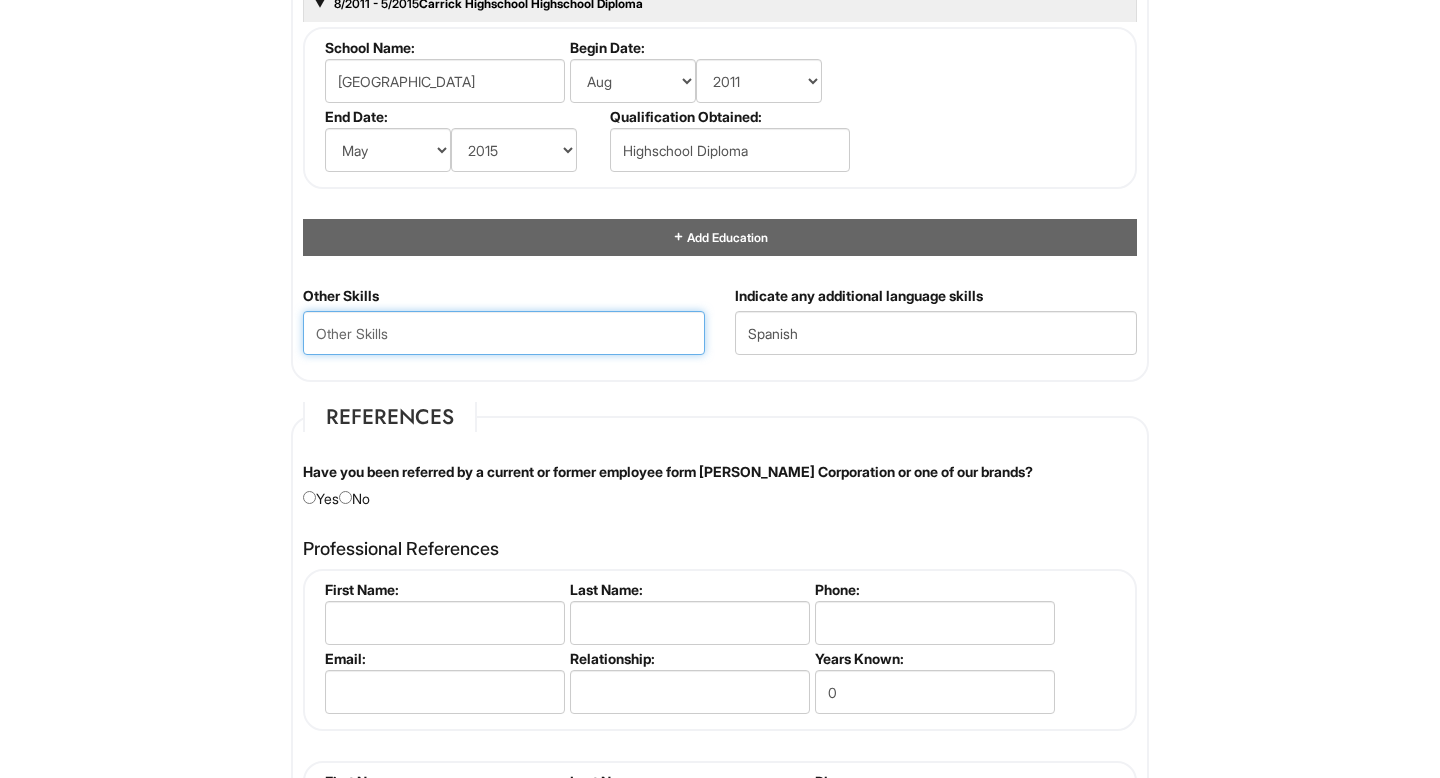 click at bounding box center [504, 333] 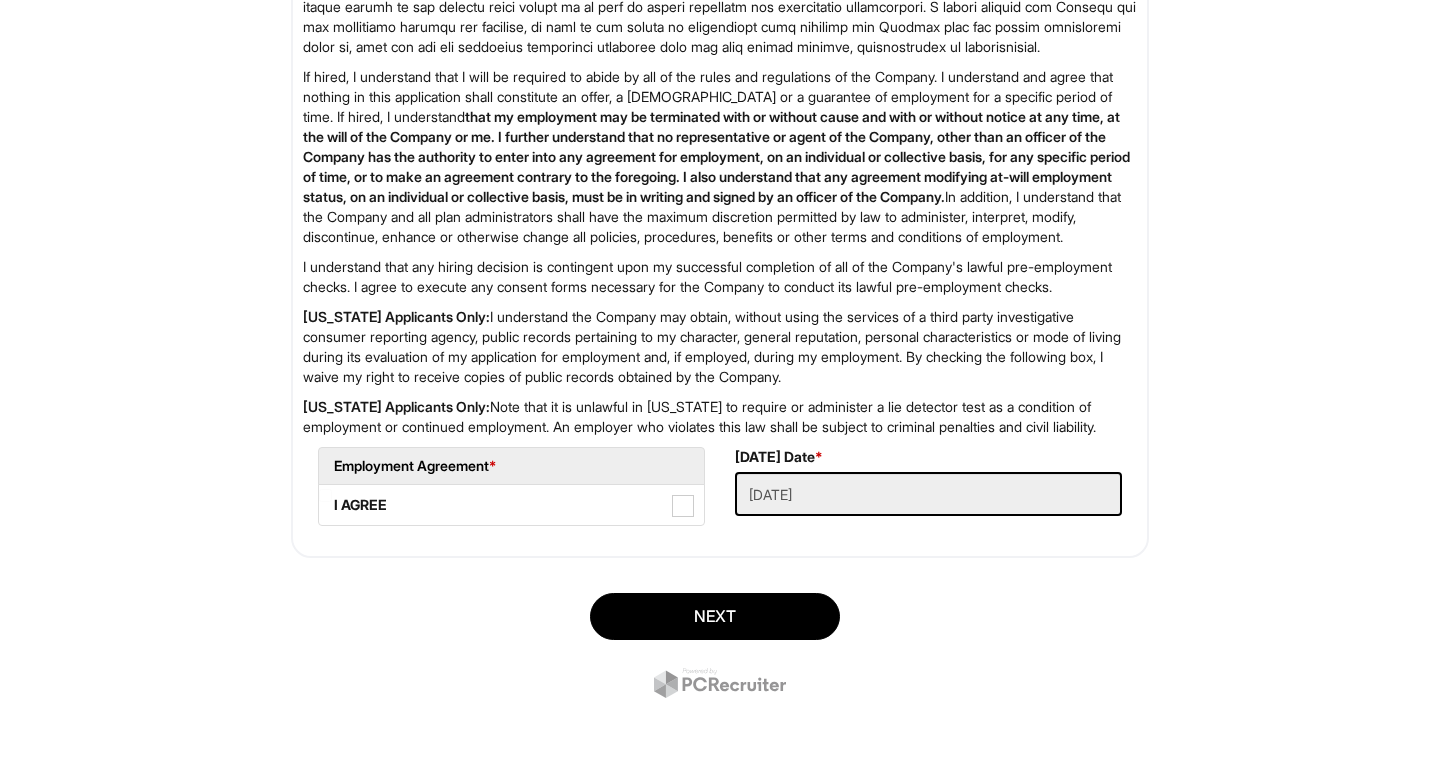 scroll, scrollTop: 3208, scrollLeft: 0, axis: vertical 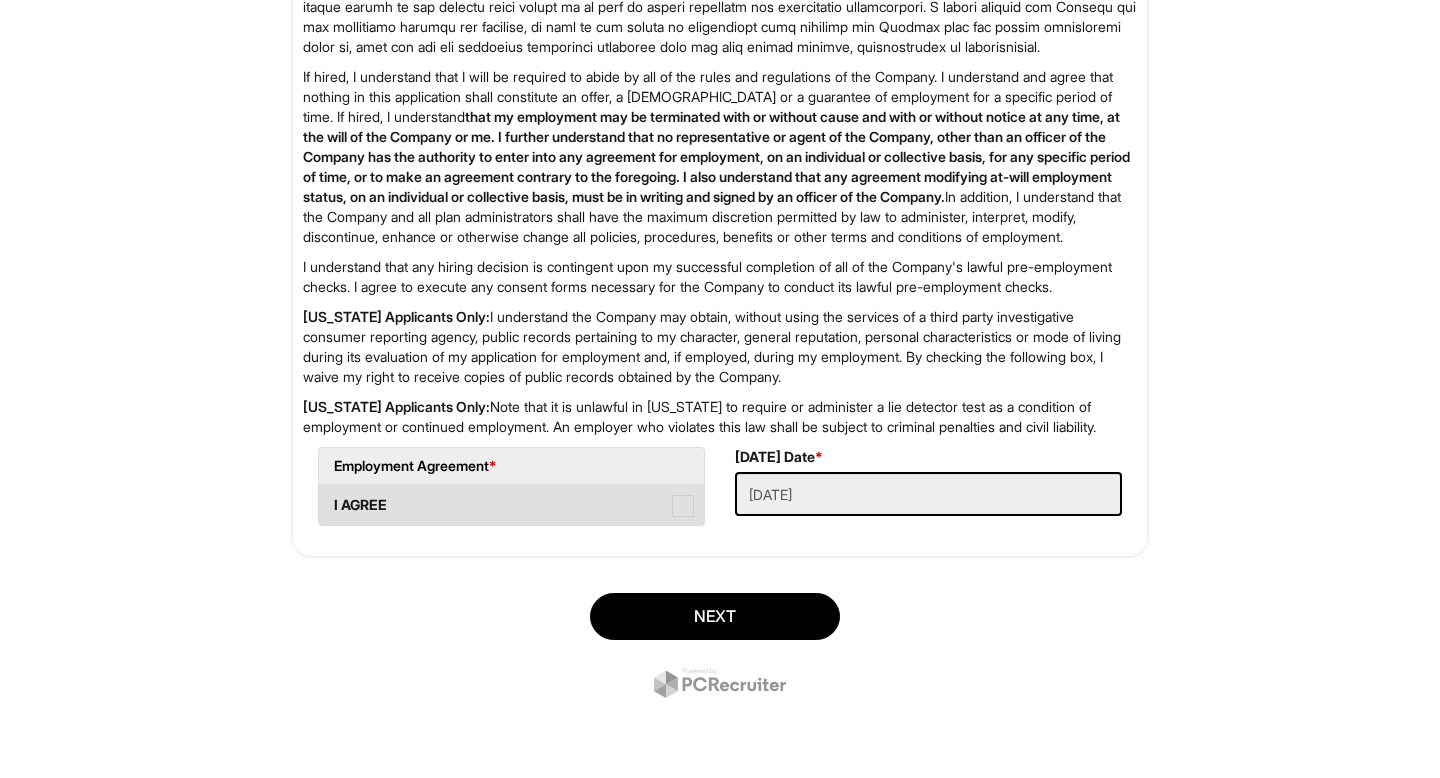 type on "Data management" 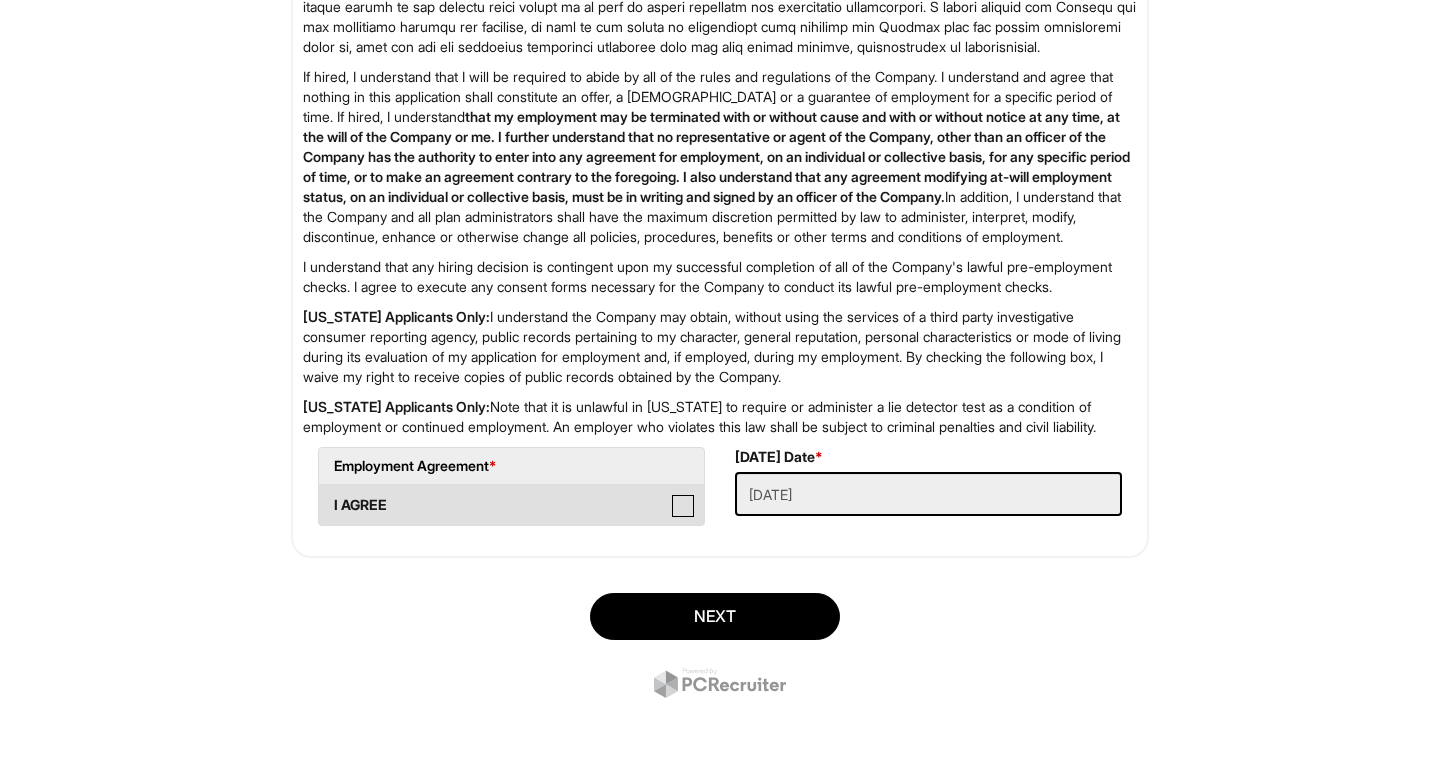 checkbox on "true" 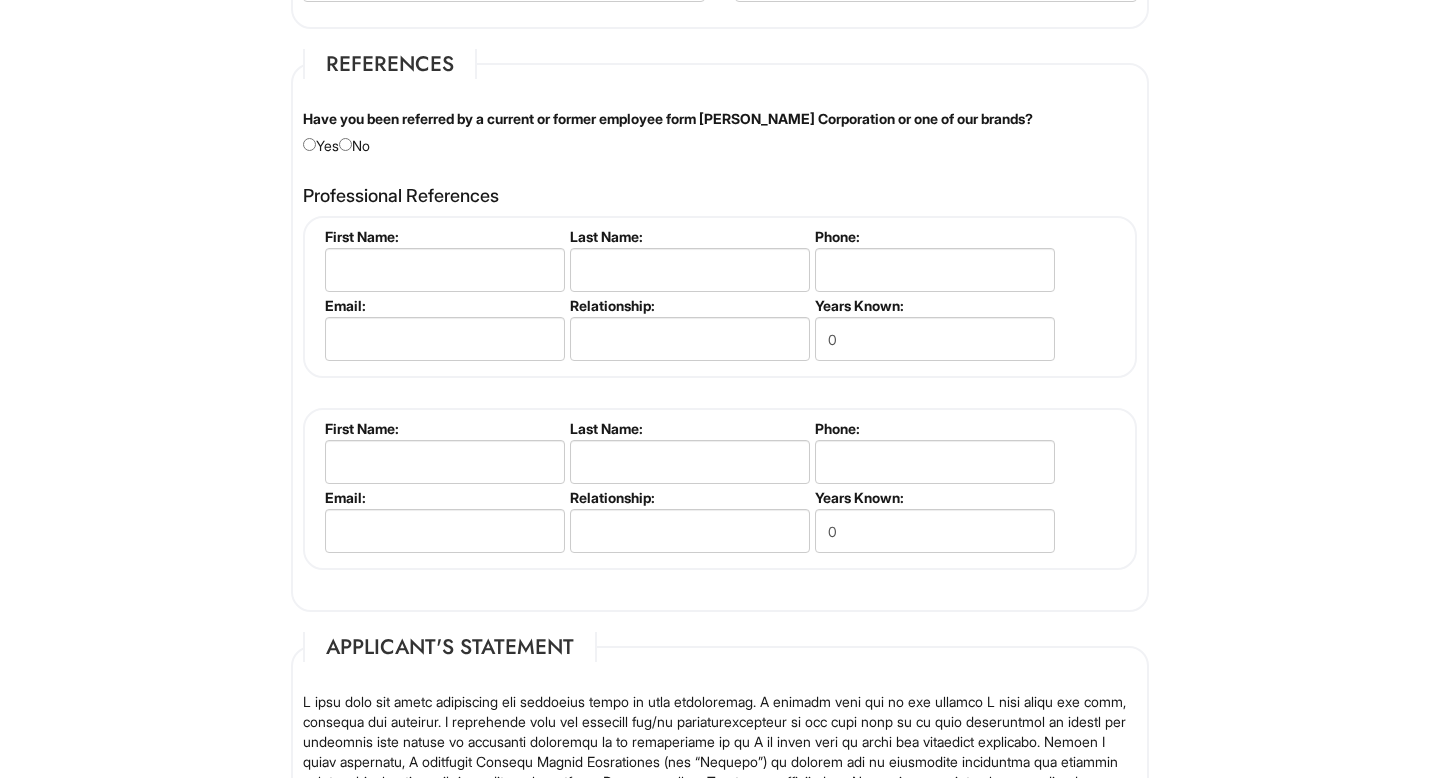 scroll, scrollTop: 2329, scrollLeft: 0, axis: vertical 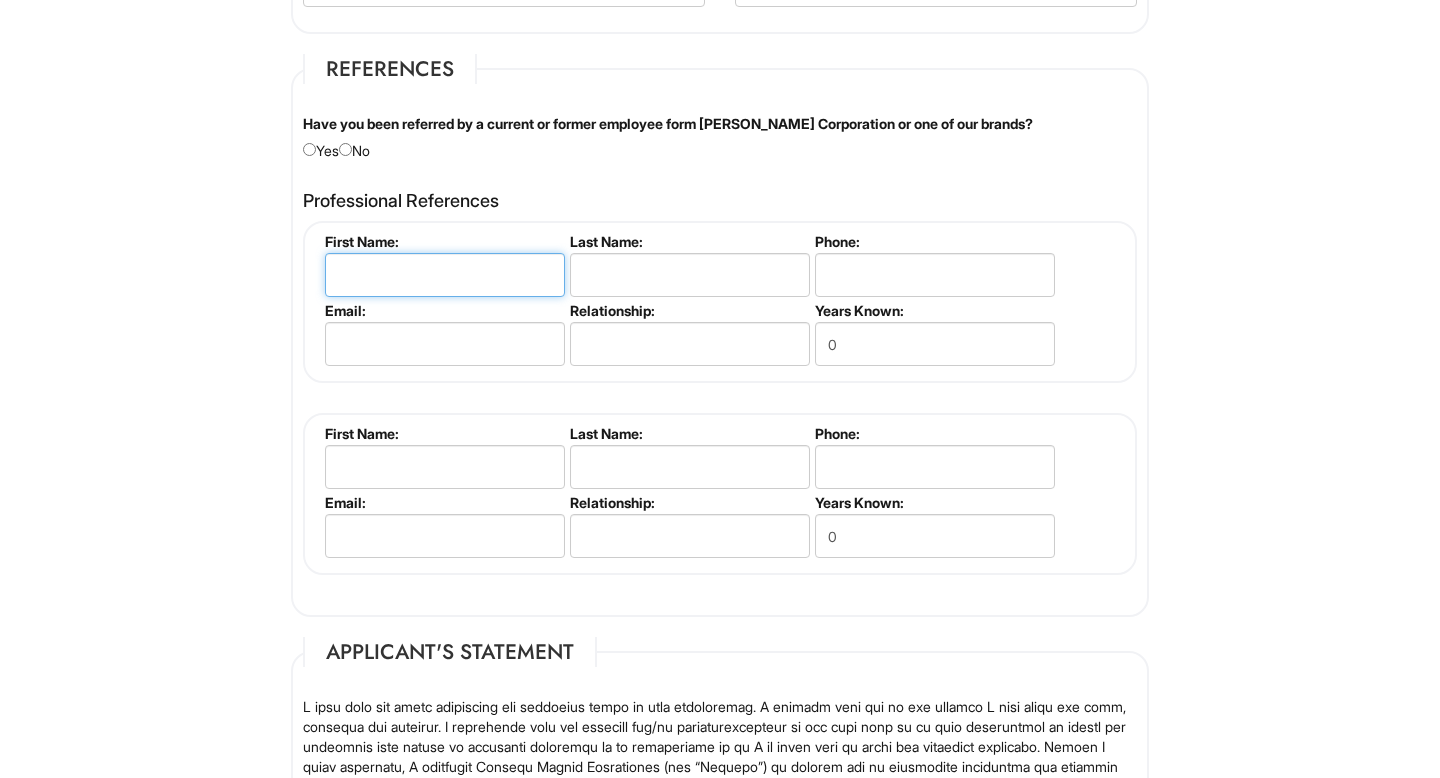 click at bounding box center [445, 275] 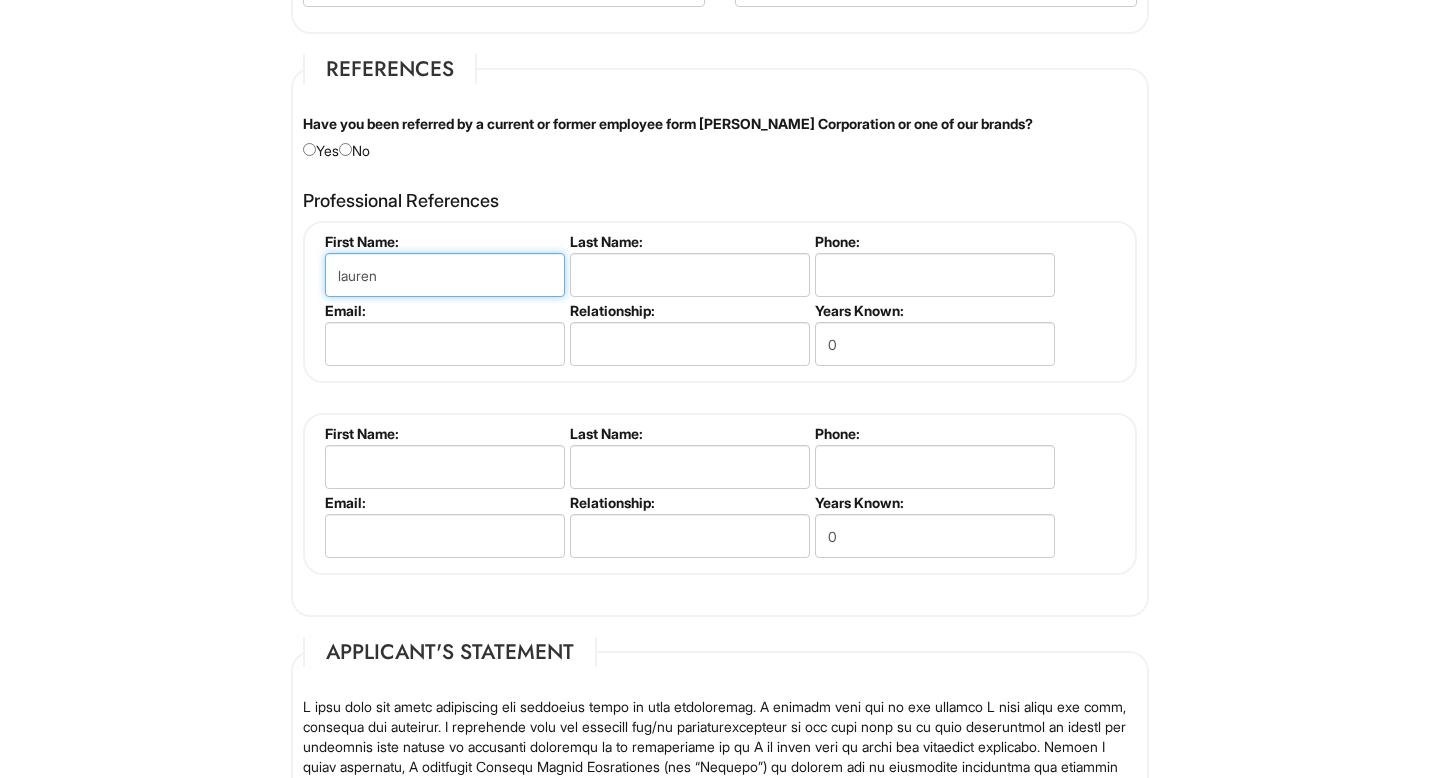 type on "lauren" 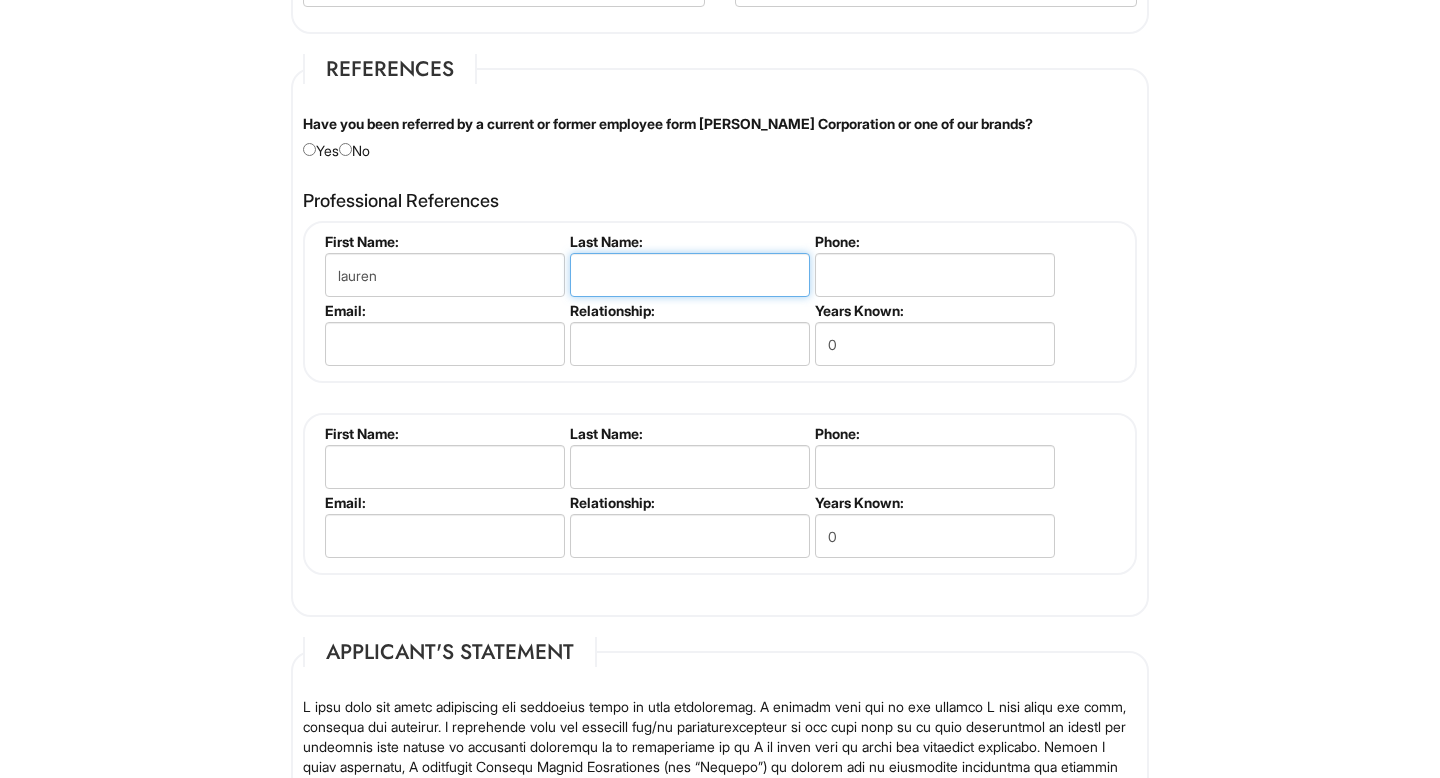 click at bounding box center (690, 275) 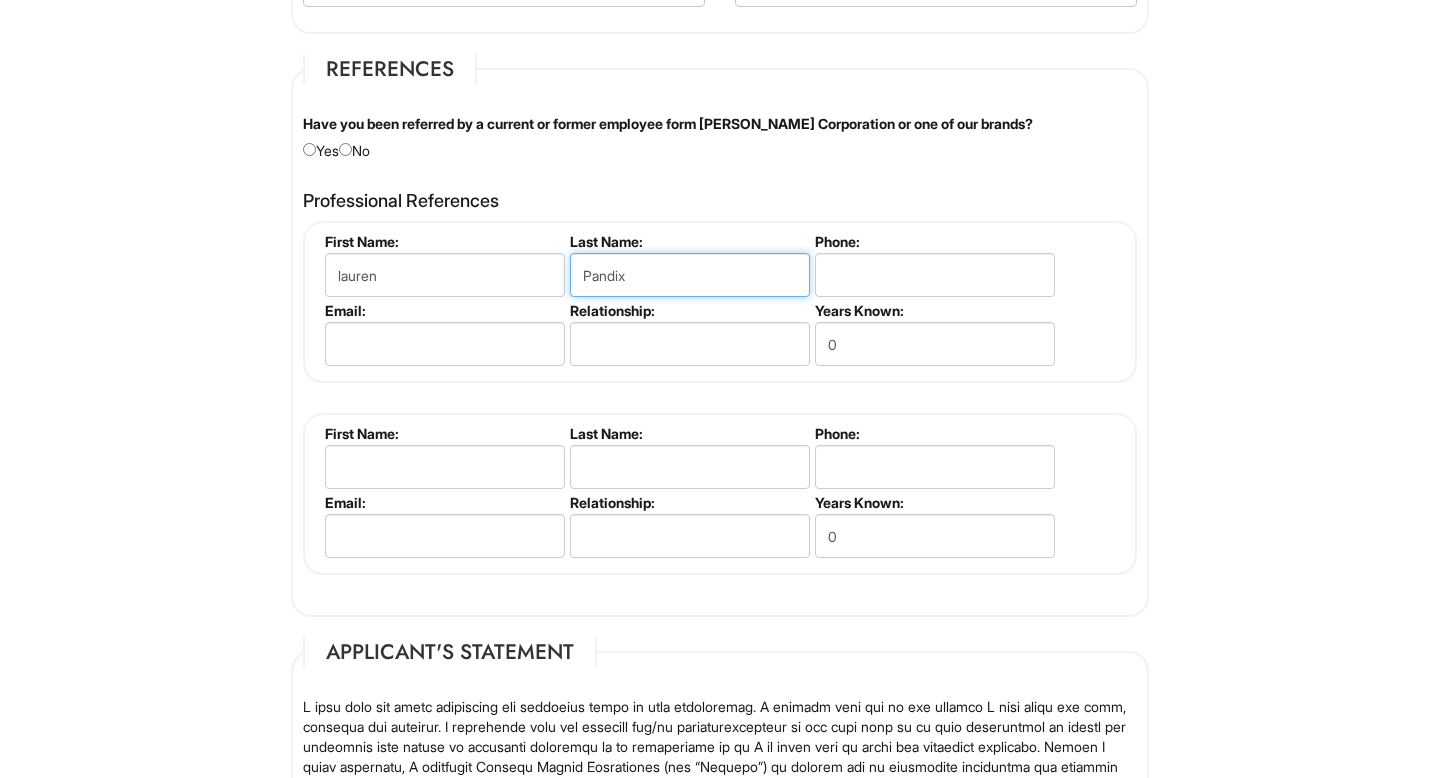 type on "Pandix" 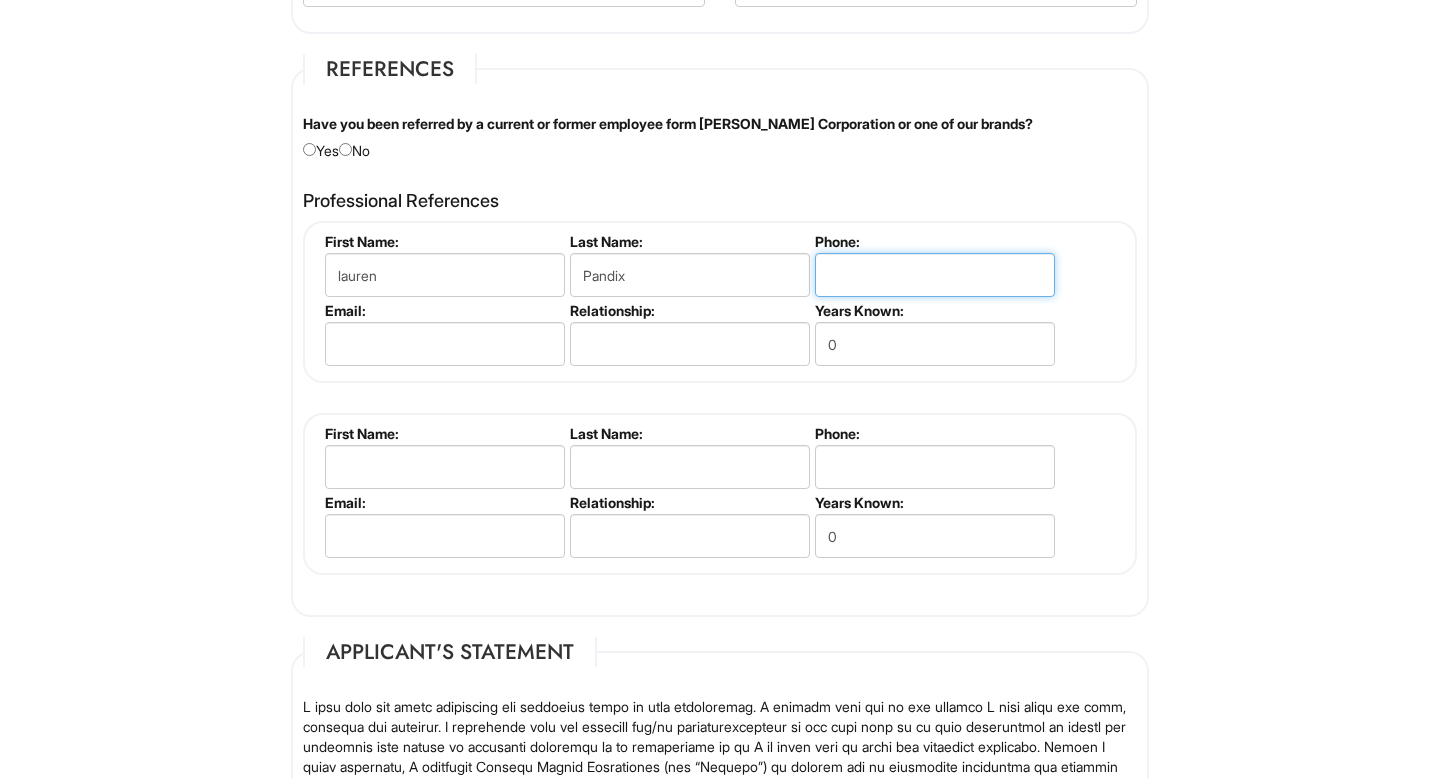 click at bounding box center (935, 275) 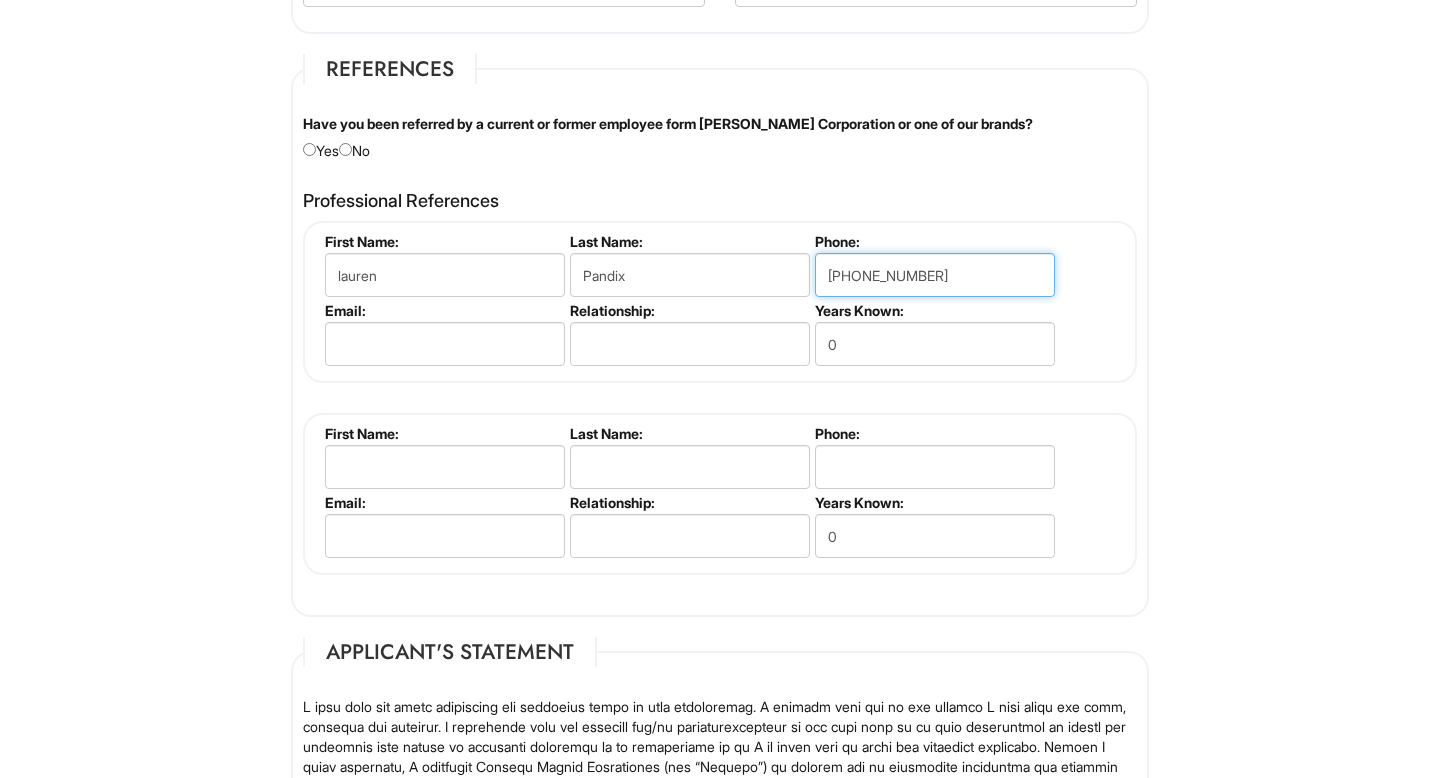type on "[PHONE_NUMBER]" 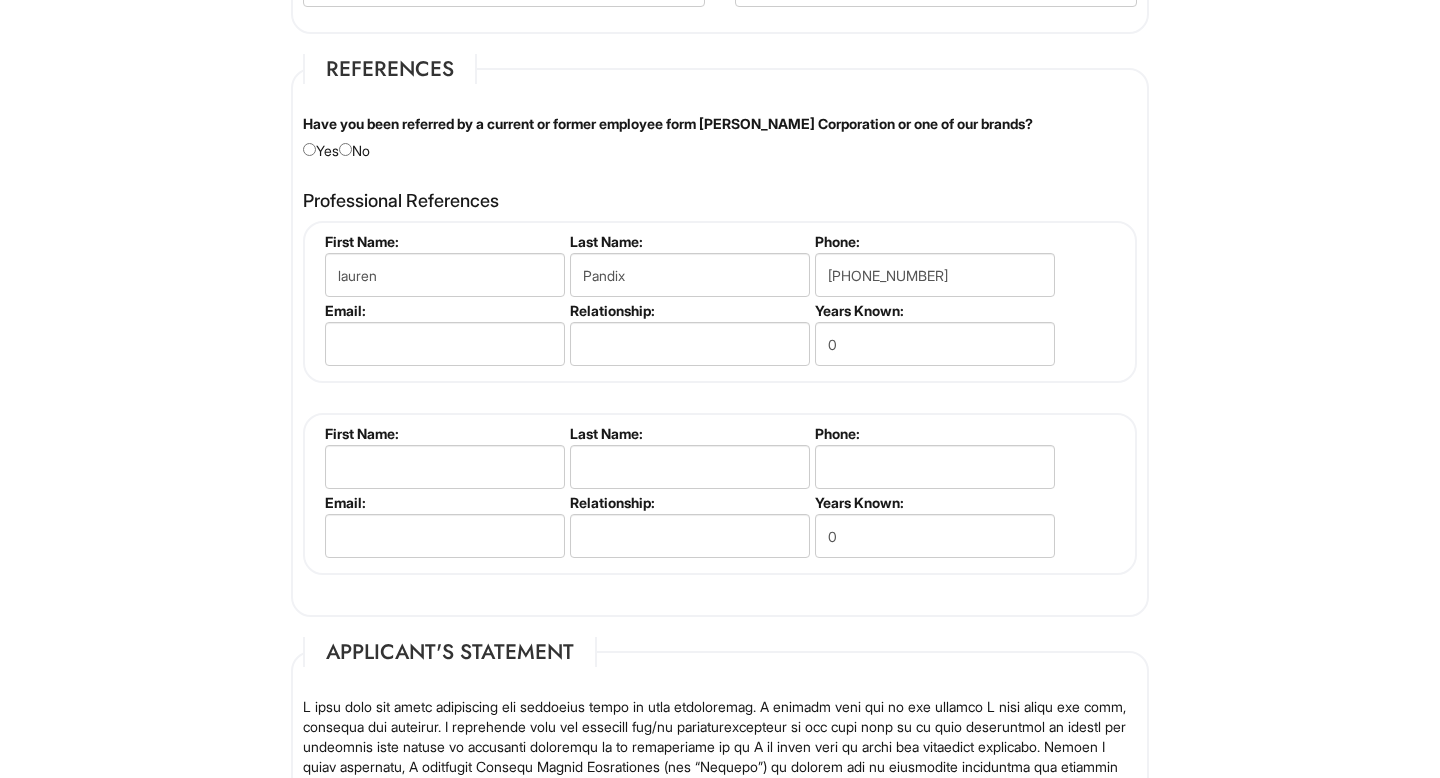click on "First Name:
[PERSON_NAME]
Last Name:
[GEOGRAPHIC_DATA]
Phone:
[PHONE_NUMBER]
Email:
Relationship:
Years Known:
0" at bounding box center (720, 302) 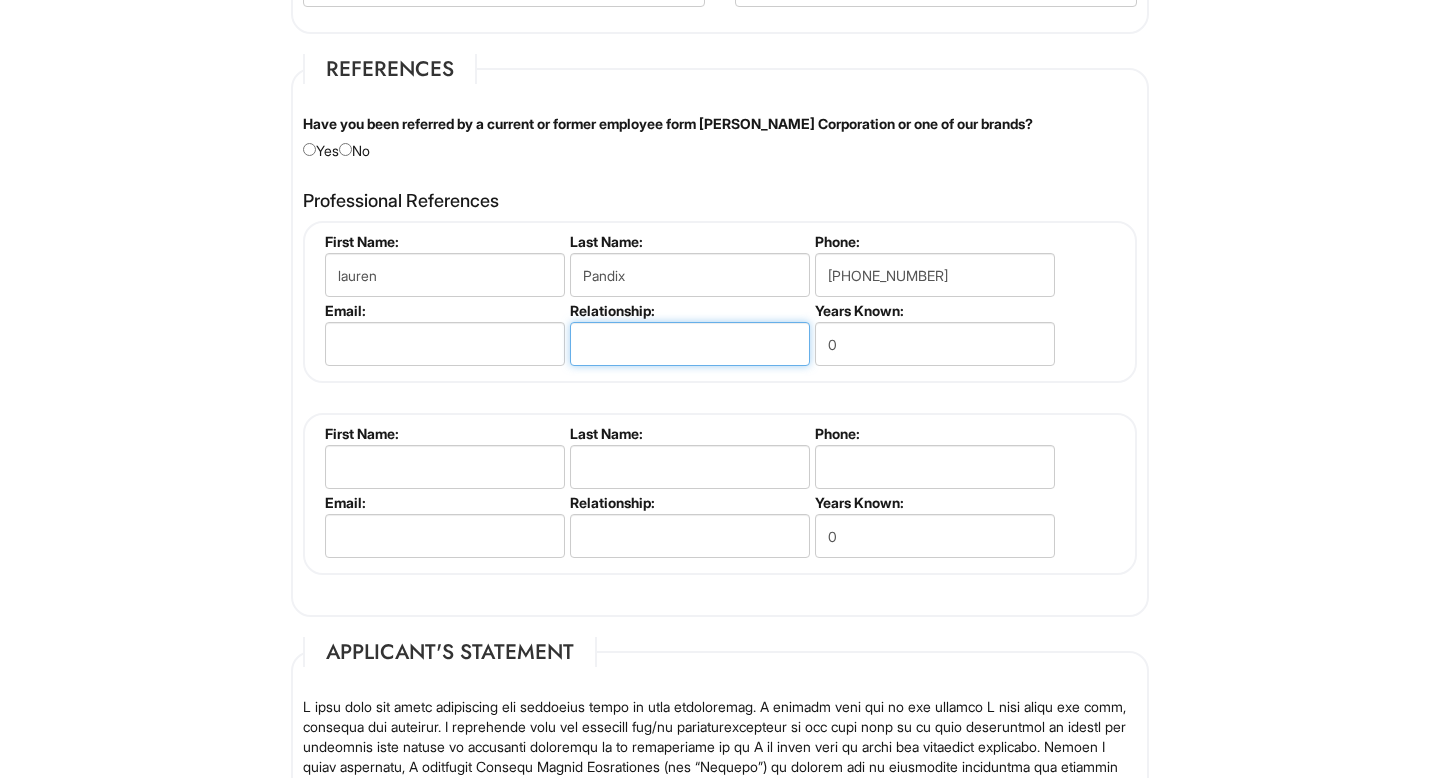 click at bounding box center [690, 344] 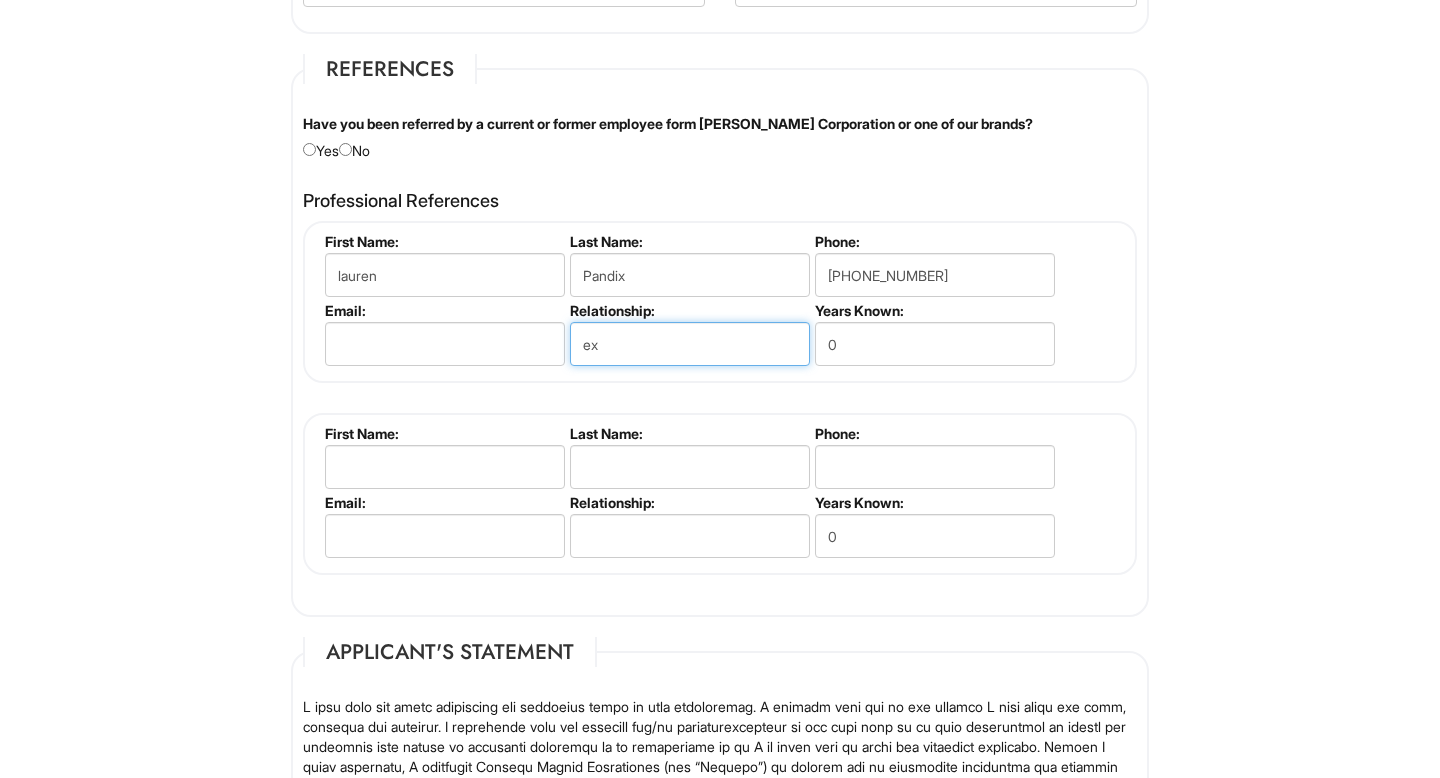 type on "e" 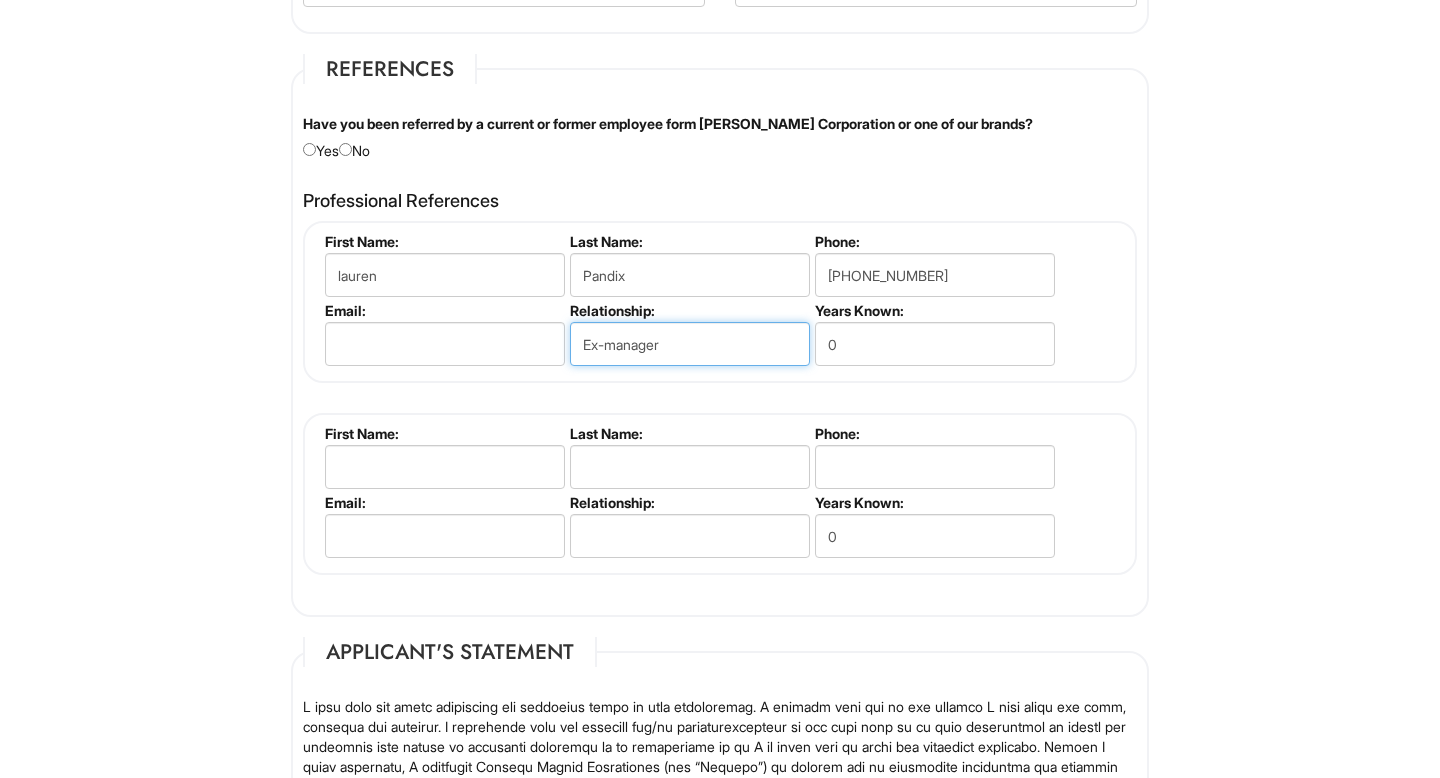 type on "Ex-manager" 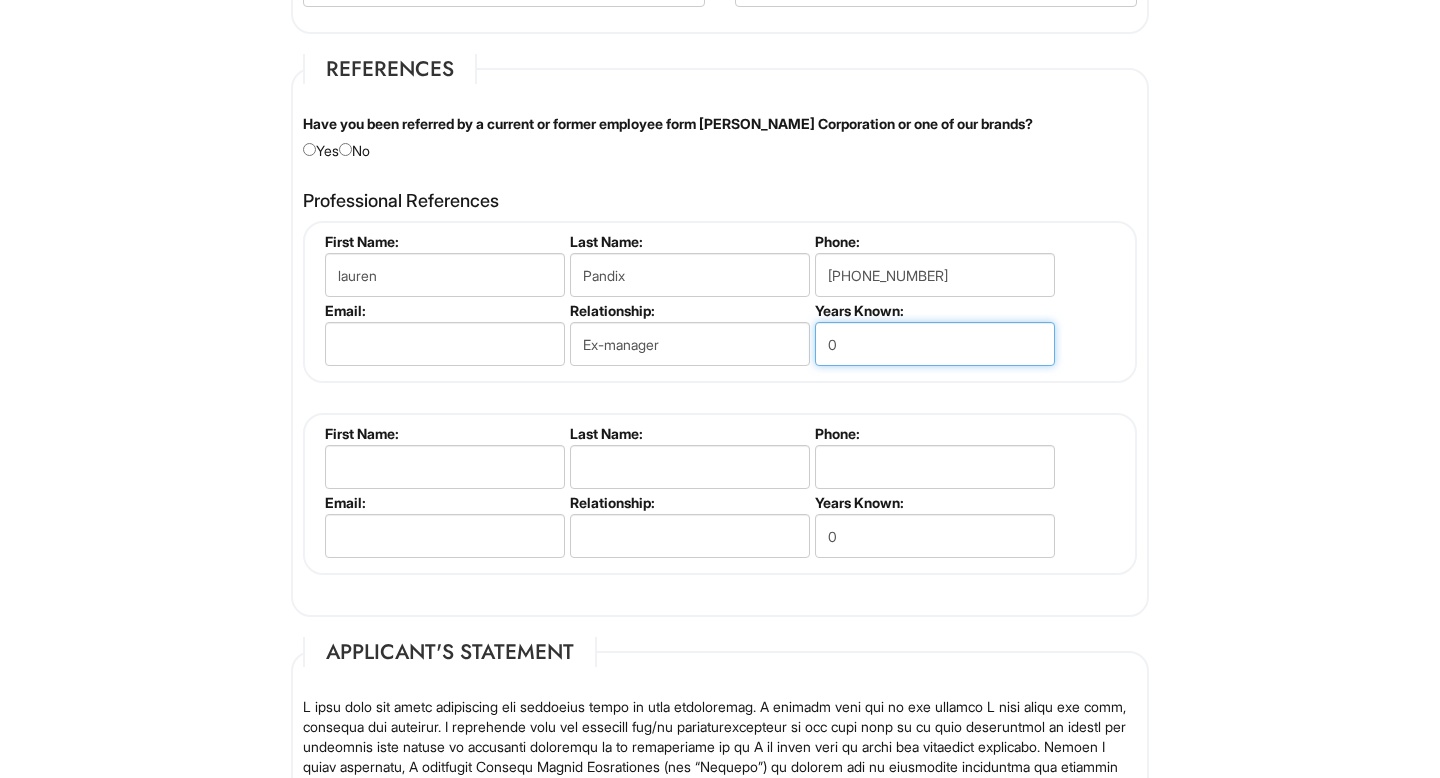 click on "0" at bounding box center [935, 344] 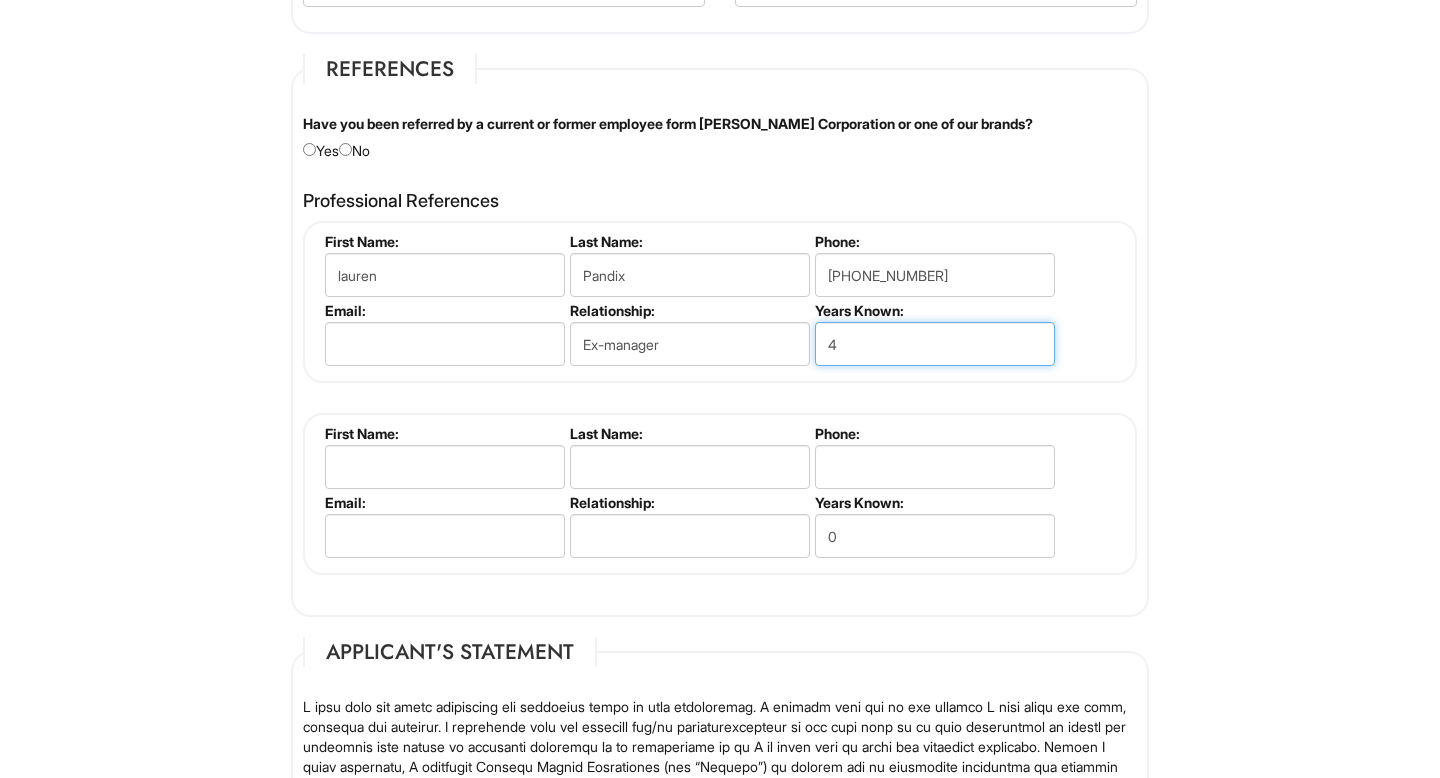 type on "4" 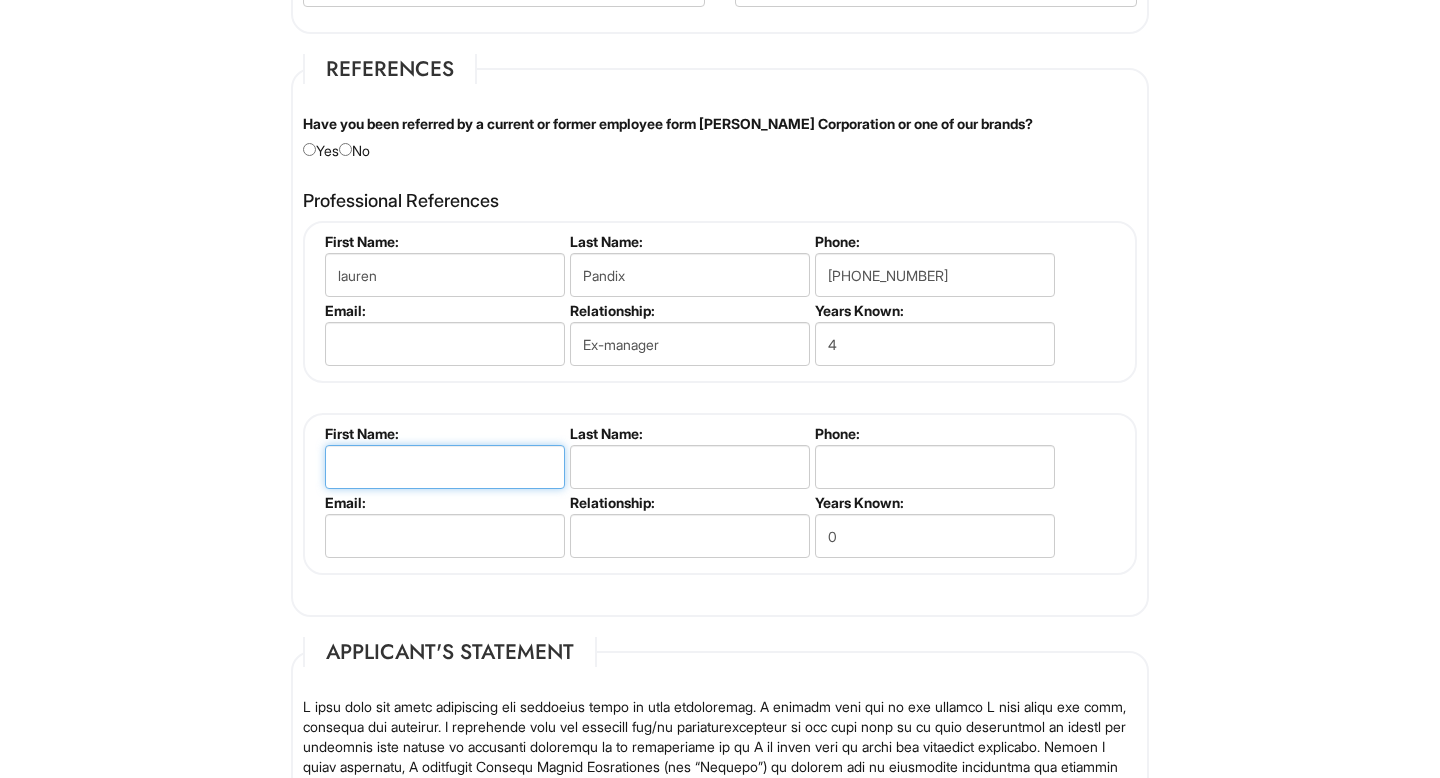 click at bounding box center [445, 467] 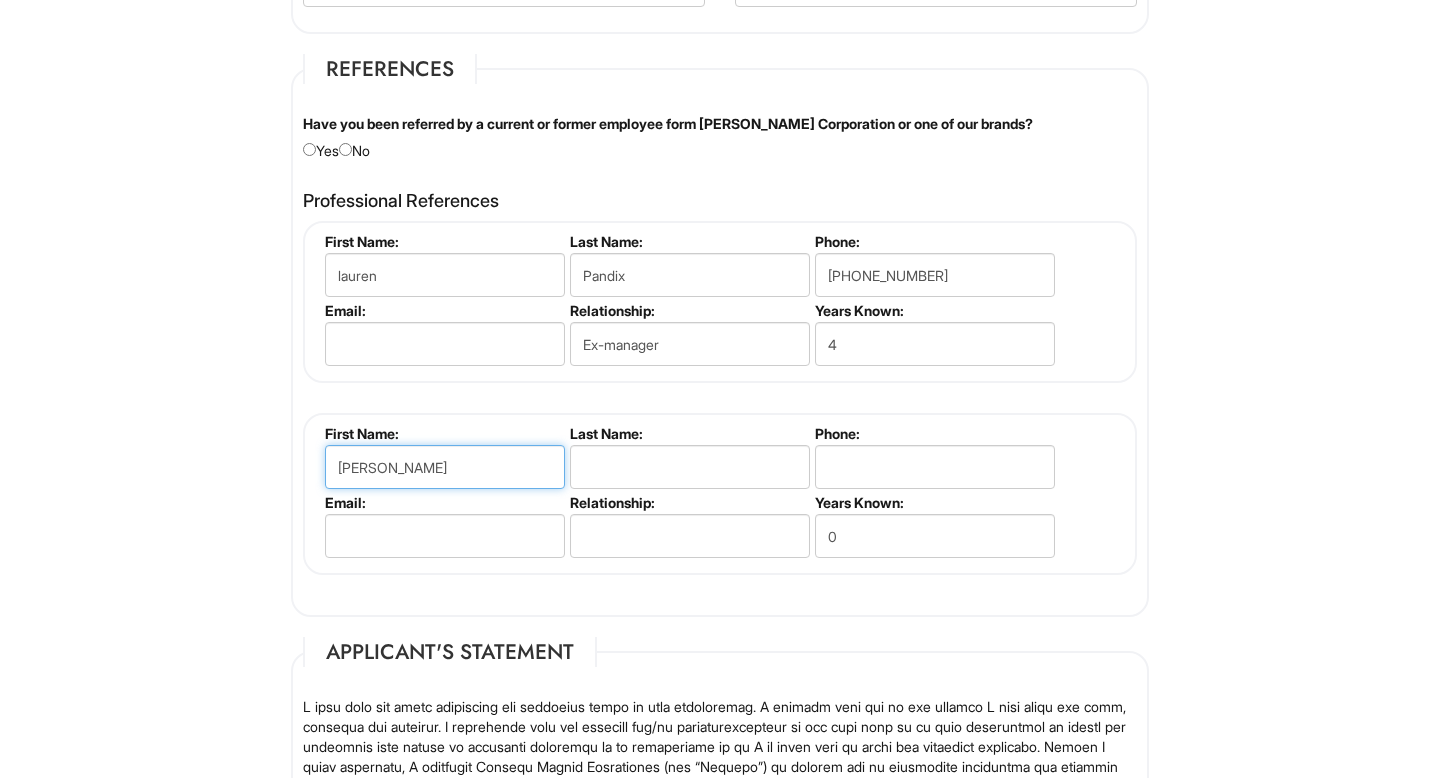 type on "[PERSON_NAME]" 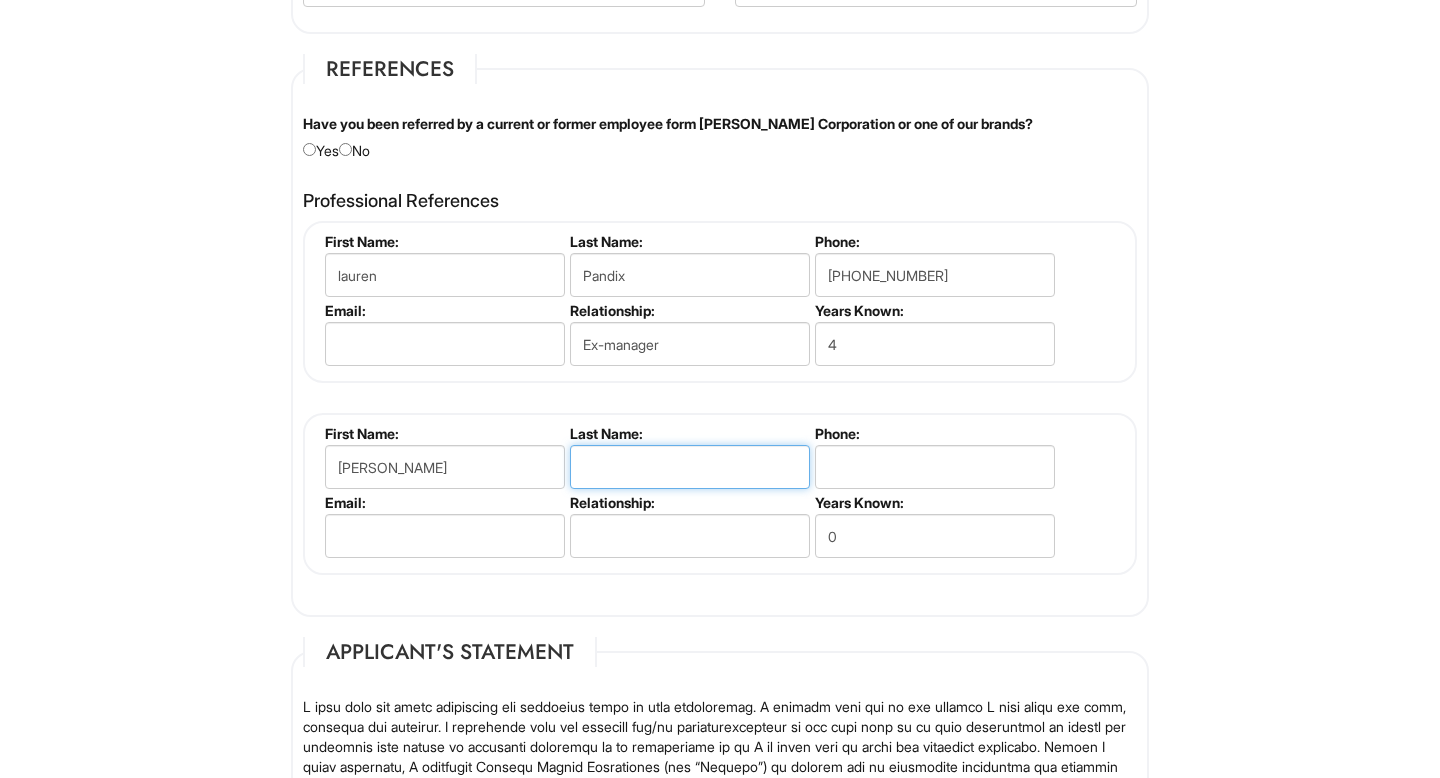 click at bounding box center [690, 467] 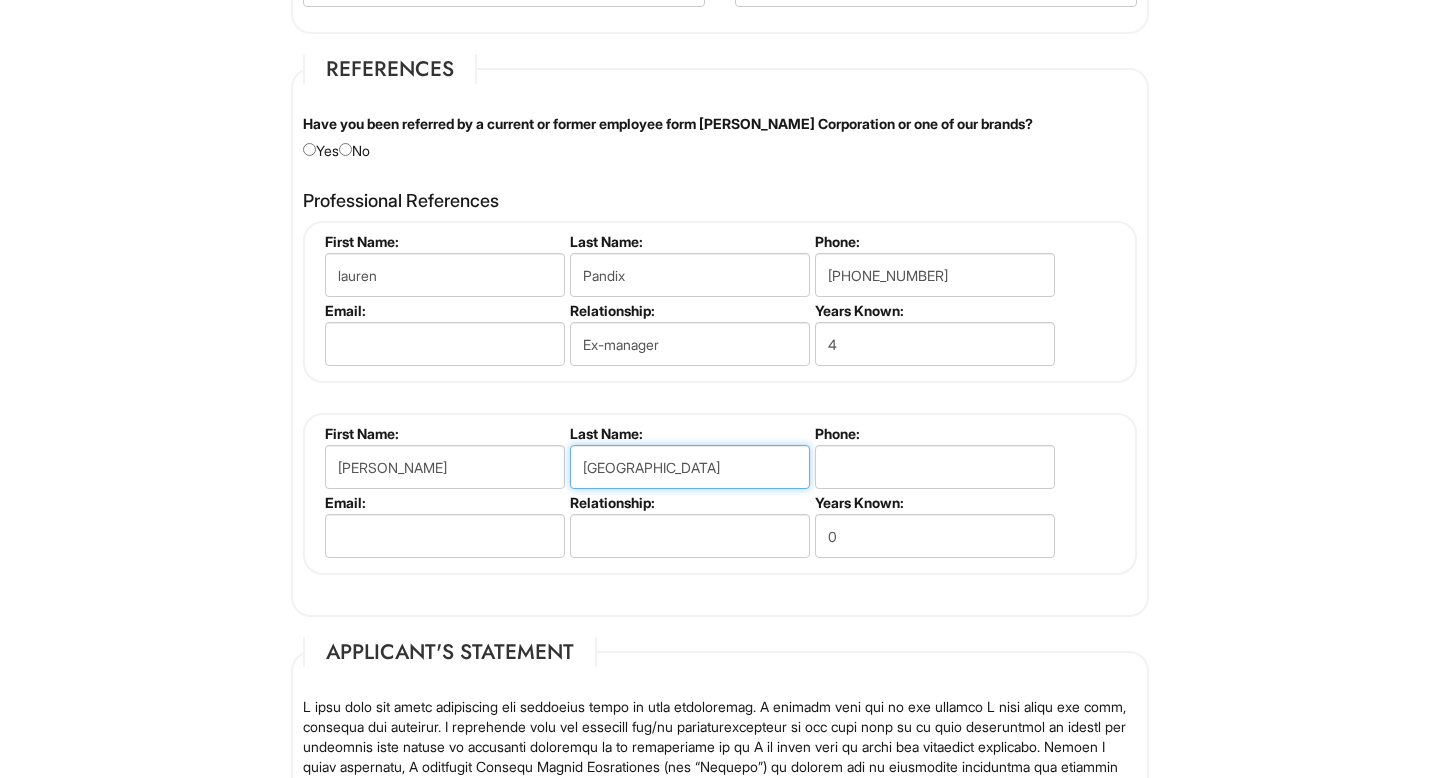 type on "[GEOGRAPHIC_DATA]" 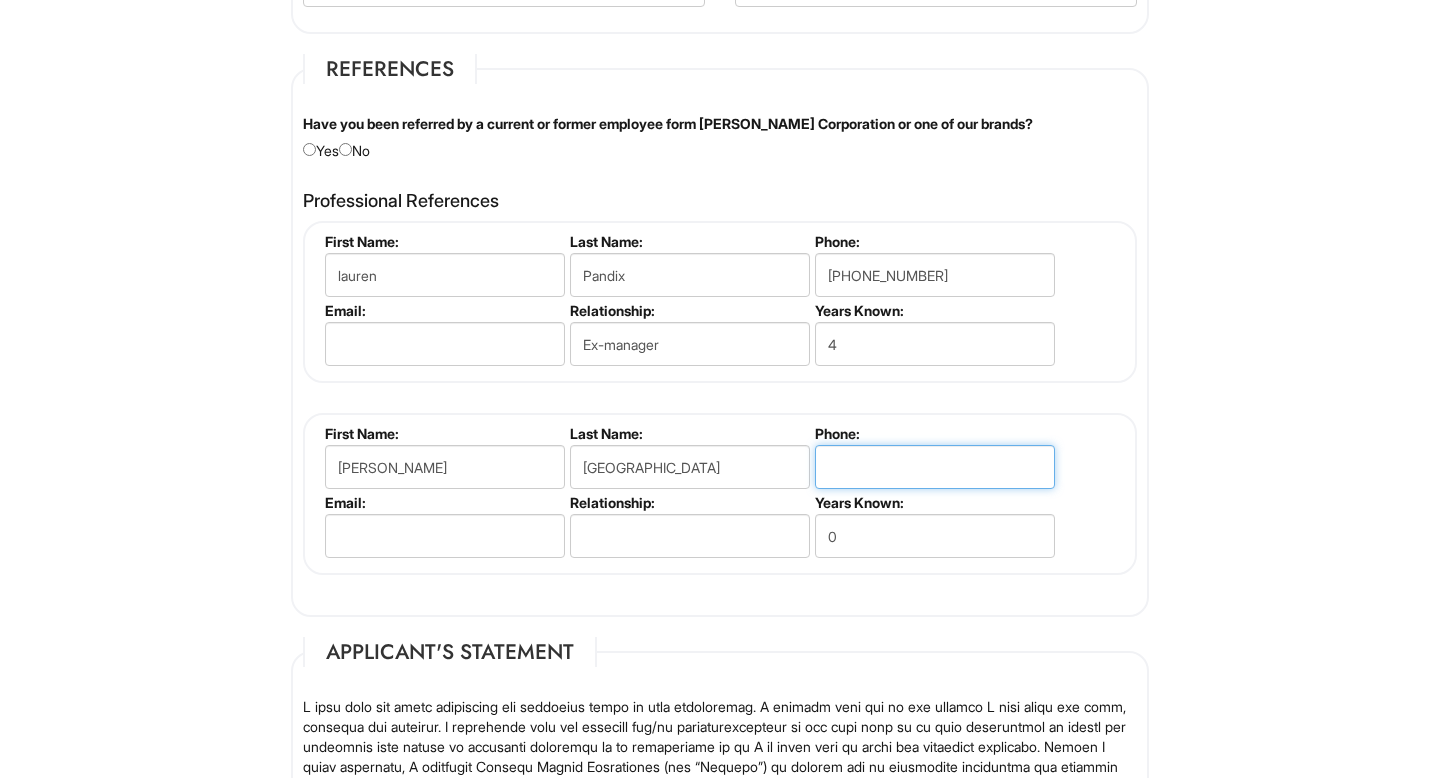 click at bounding box center (935, 467) 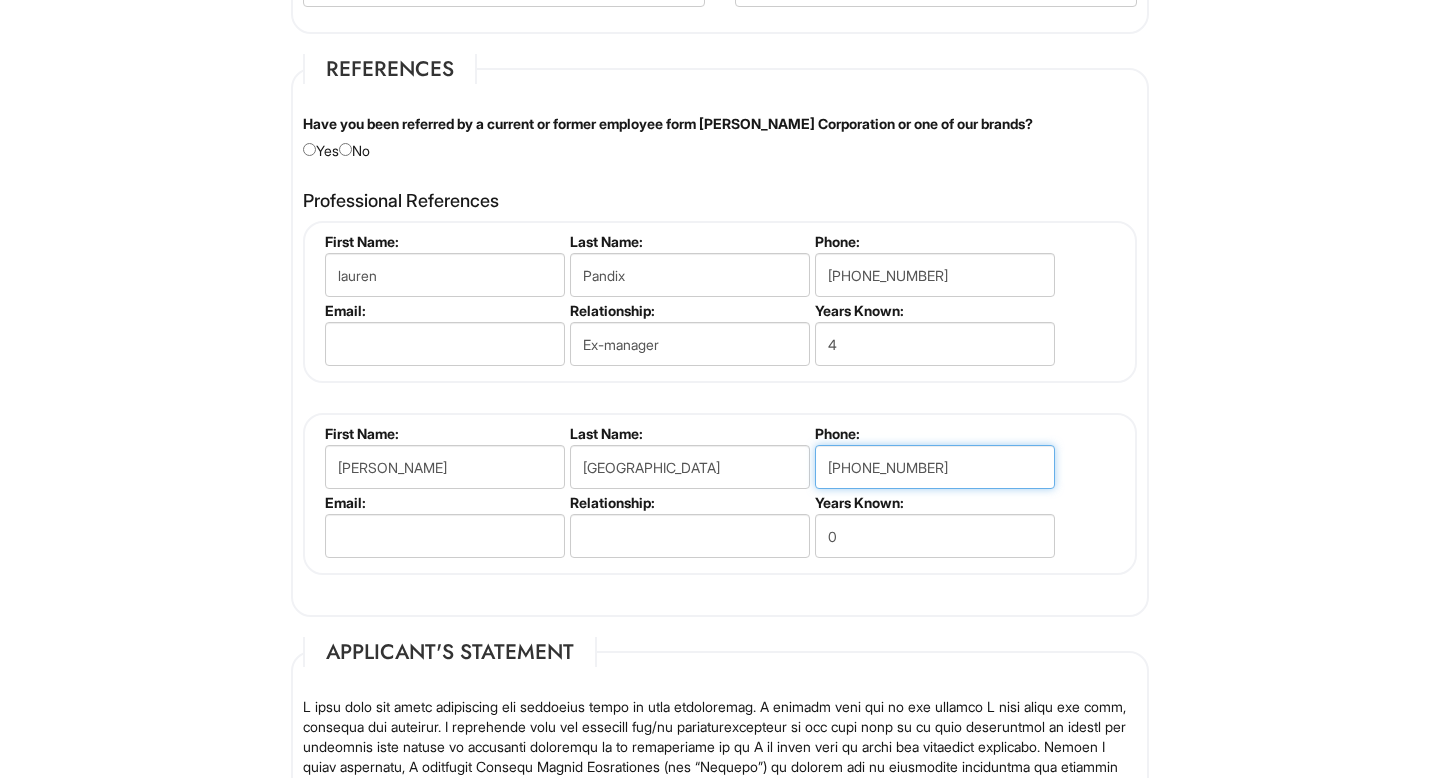 type on "[PHONE_NUMBER]" 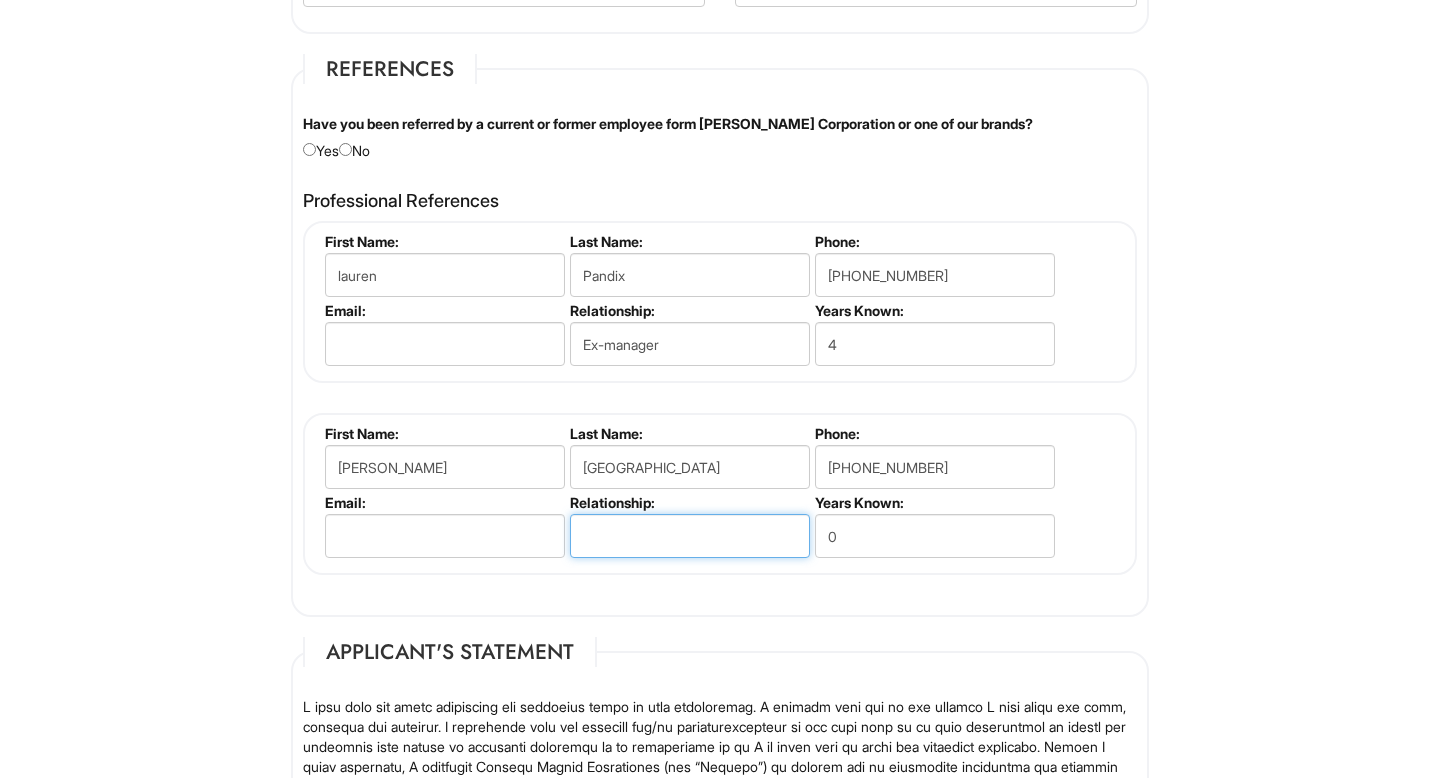 click at bounding box center [690, 536] 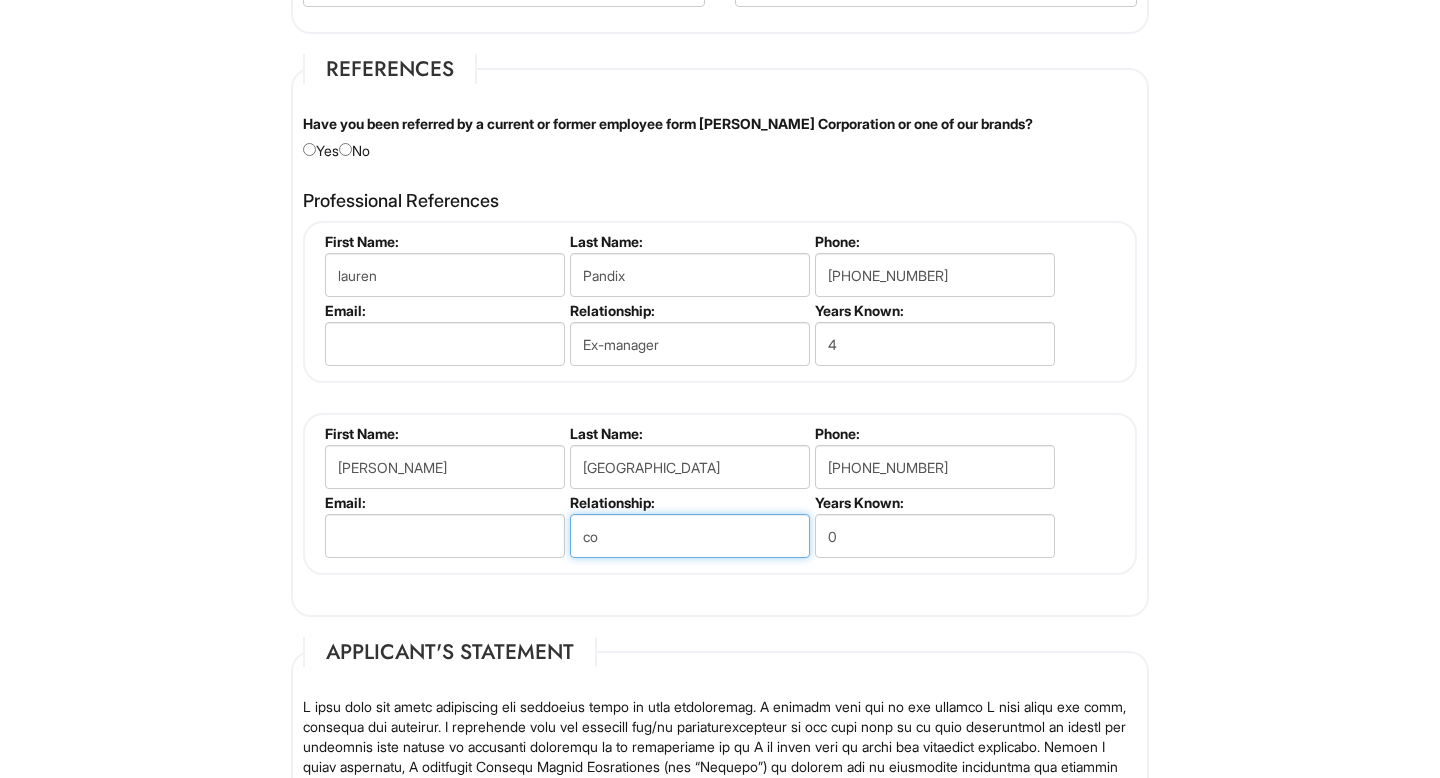 type on "c" 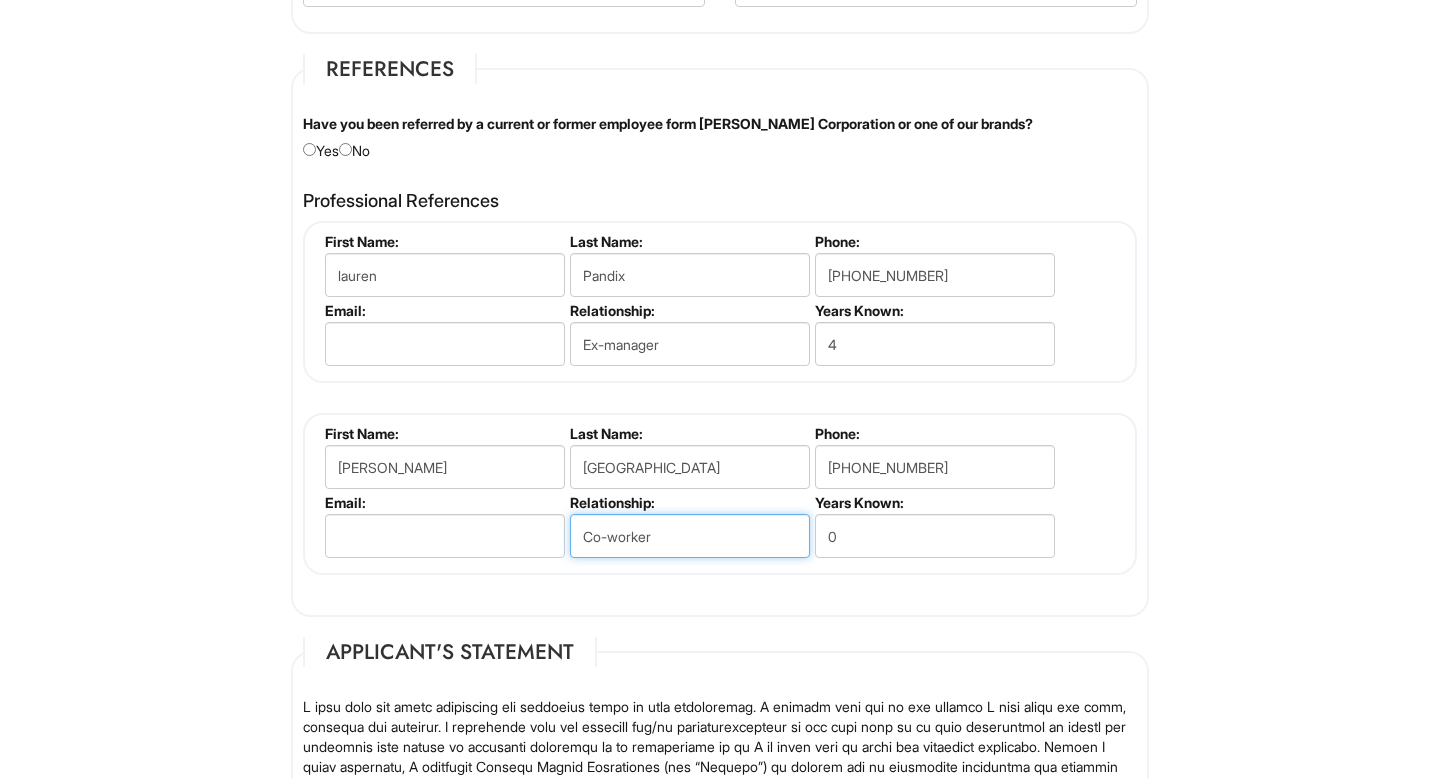 type on "Co-worker" 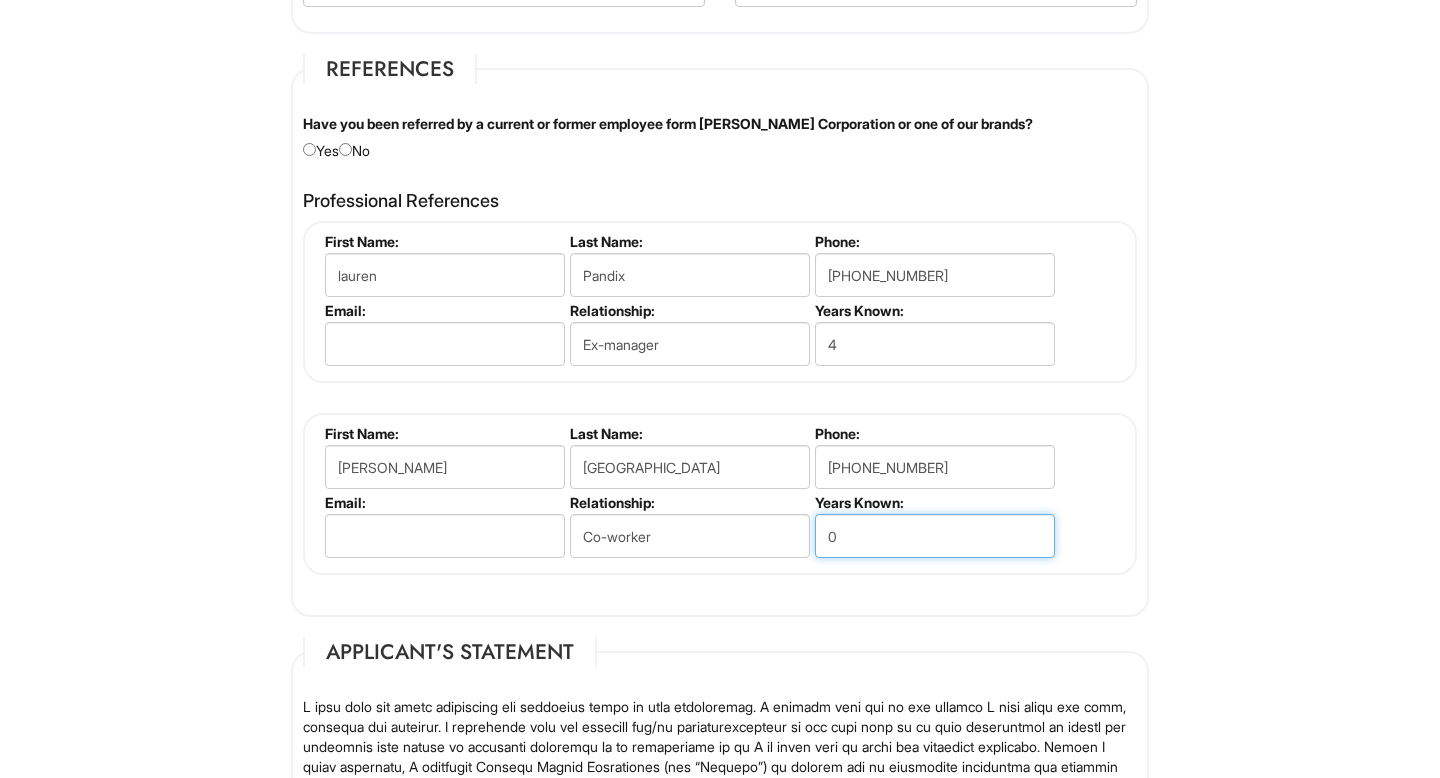 click on "0" at bounding box center [935, 536] 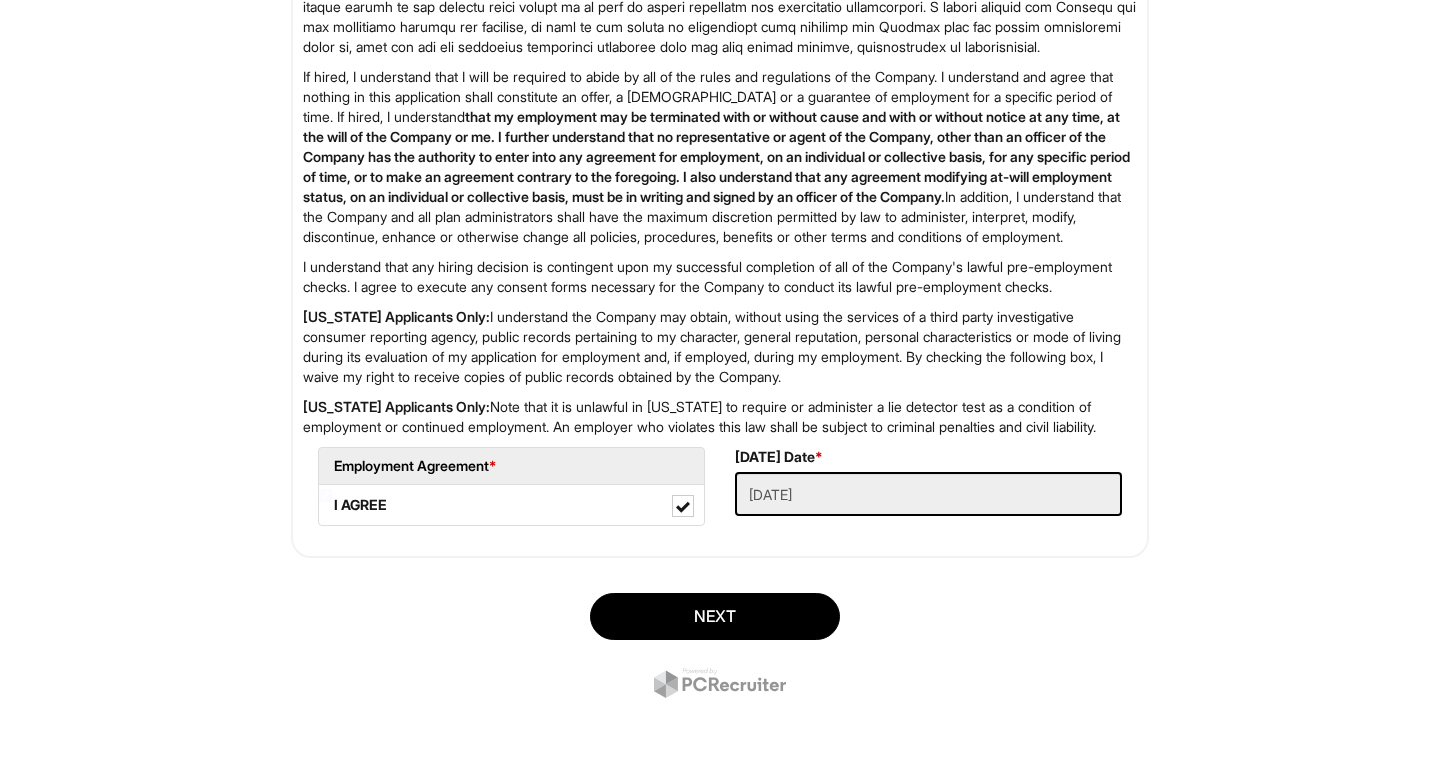 scroll, scrollTop: 3208, scrollLeft: 0, axis: vertical 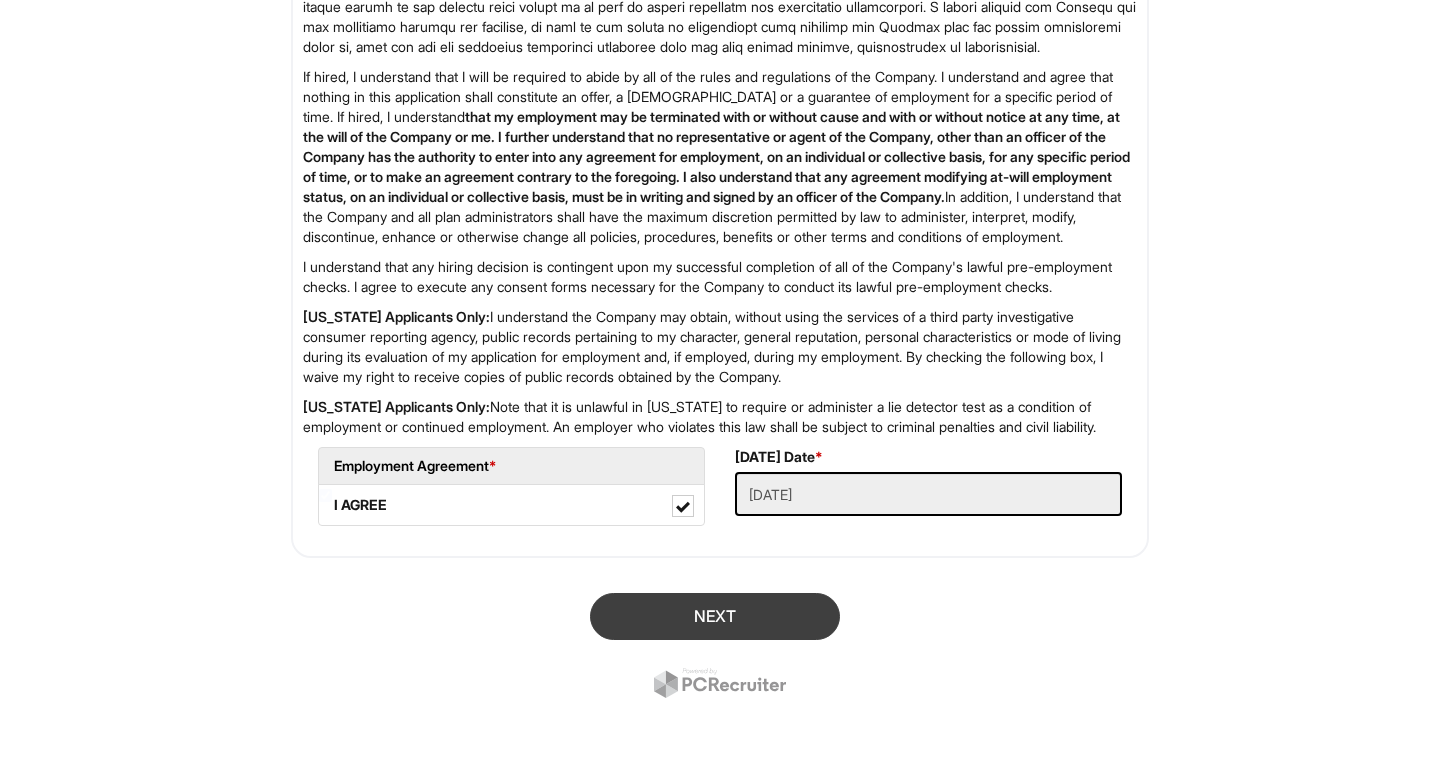 type on "10" 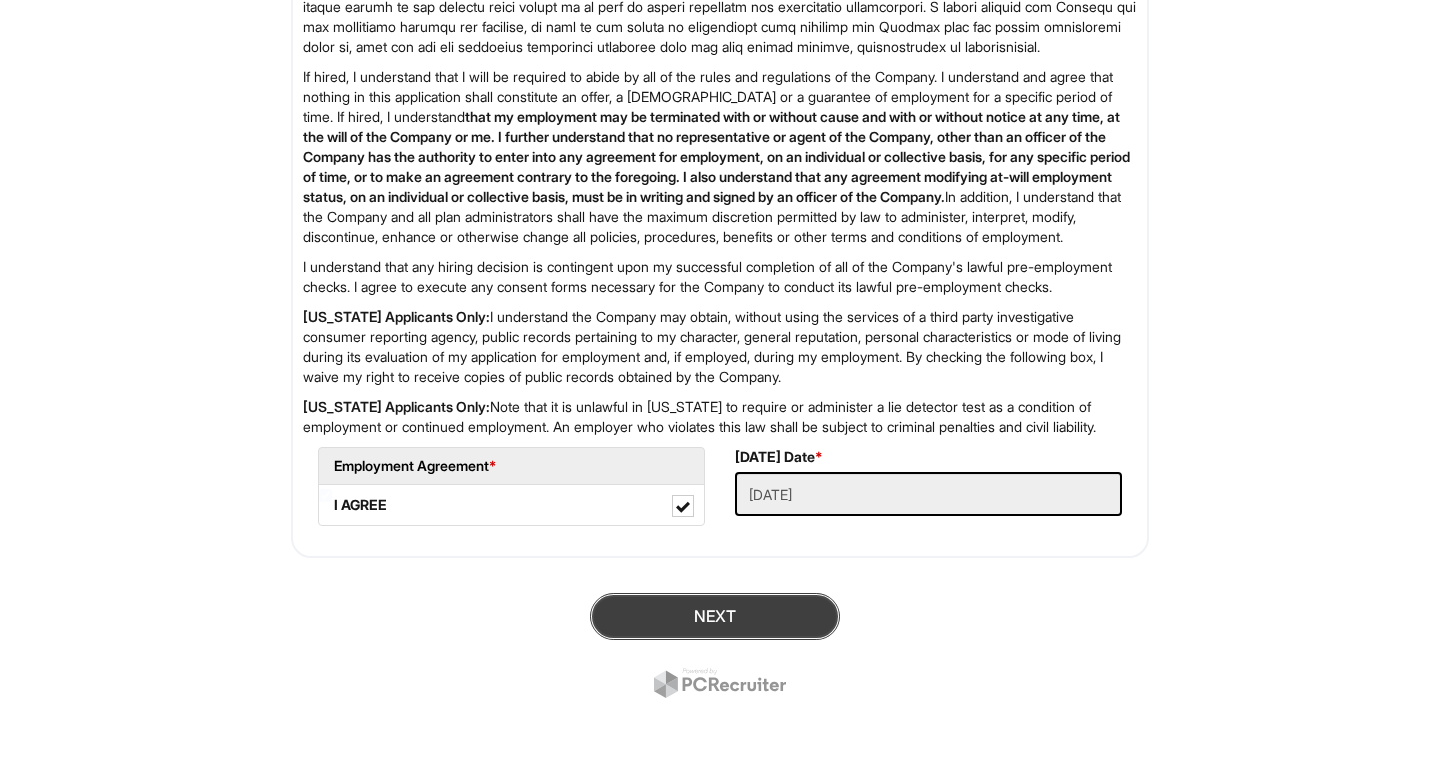 click on "Next" at bounding box center [715, 616] 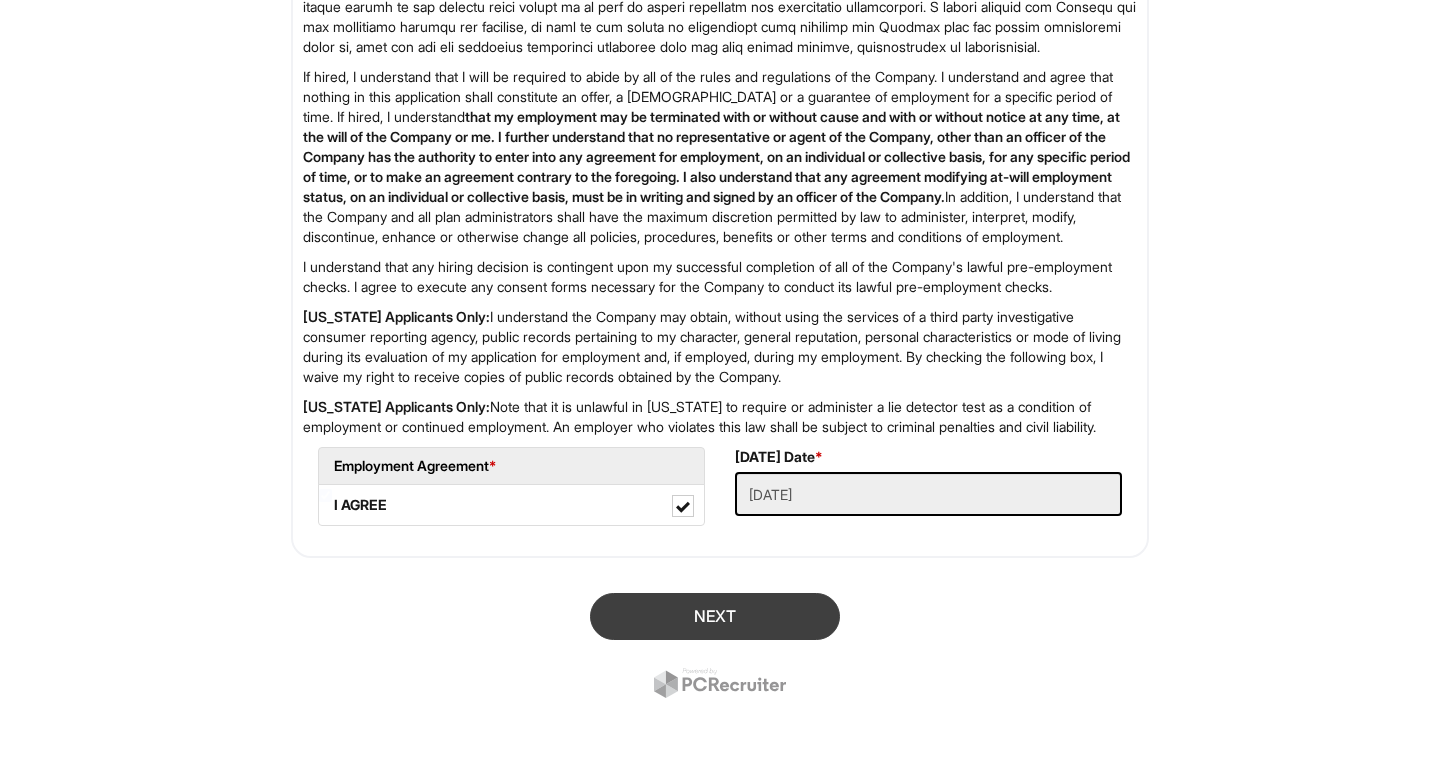 scroll, scrollTop: 122, scrollLeft: 0, axis: vertical 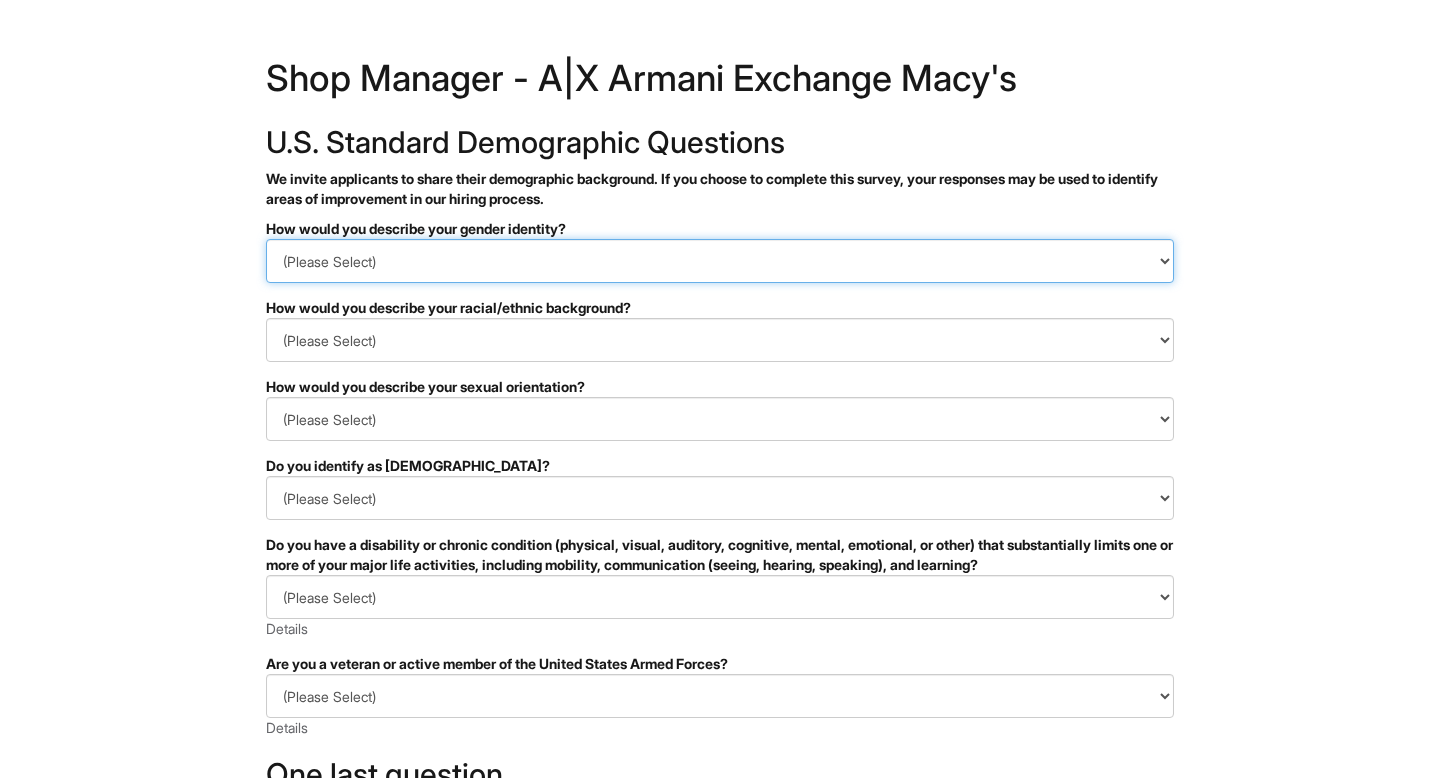 click on "(Please Select) Man Woman [DEMOGRAPHIC_DATA] I prefer to self-describe I don't wish to answer" at bounding box center (720, 261) 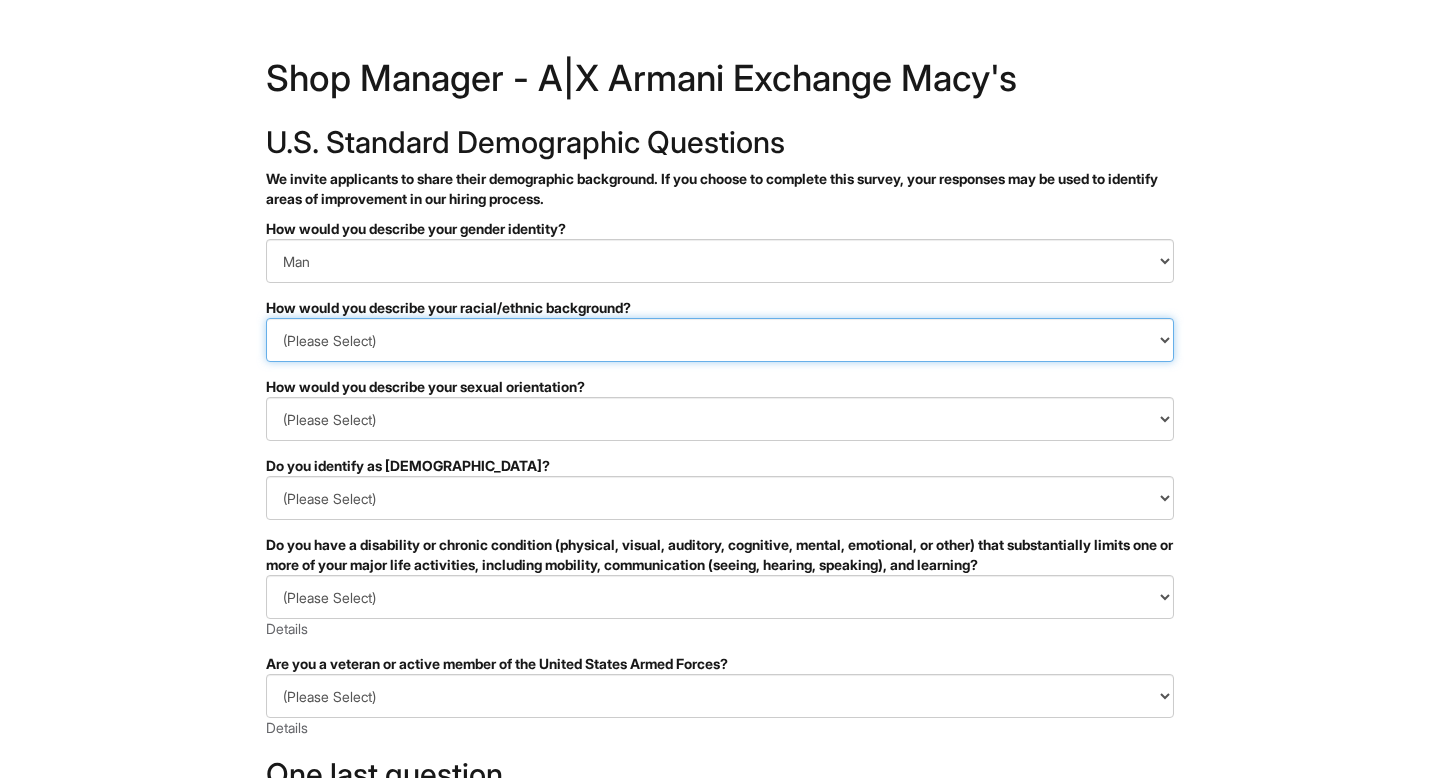 click on "(Please Select) [DEMOGRAPHIC_DATA] or of [DEMOGRAPHIC_DATA] descent    [DEMOGRAPHIC_DATA]    Hispanic, [DEMOGRAPHIC_DATA] or of [DEMOGRAPHIC_DATA] Origin    Indigenous, [DEMOGRAPHIC_DATA] or [US_STATE][DEMOGRAPHIC_DATA]    Middle Eastern or [DEMOGRAPHIC_DATA] or [DEMOGRAPHIC_DATA]    [DEMOGRAPHIC_DATA]    Southeast Asian    White or [DEMOGRAPHIC_DATA]    I prefer to self-describe    I don't wish to answer" at bounding box center [720, 340] 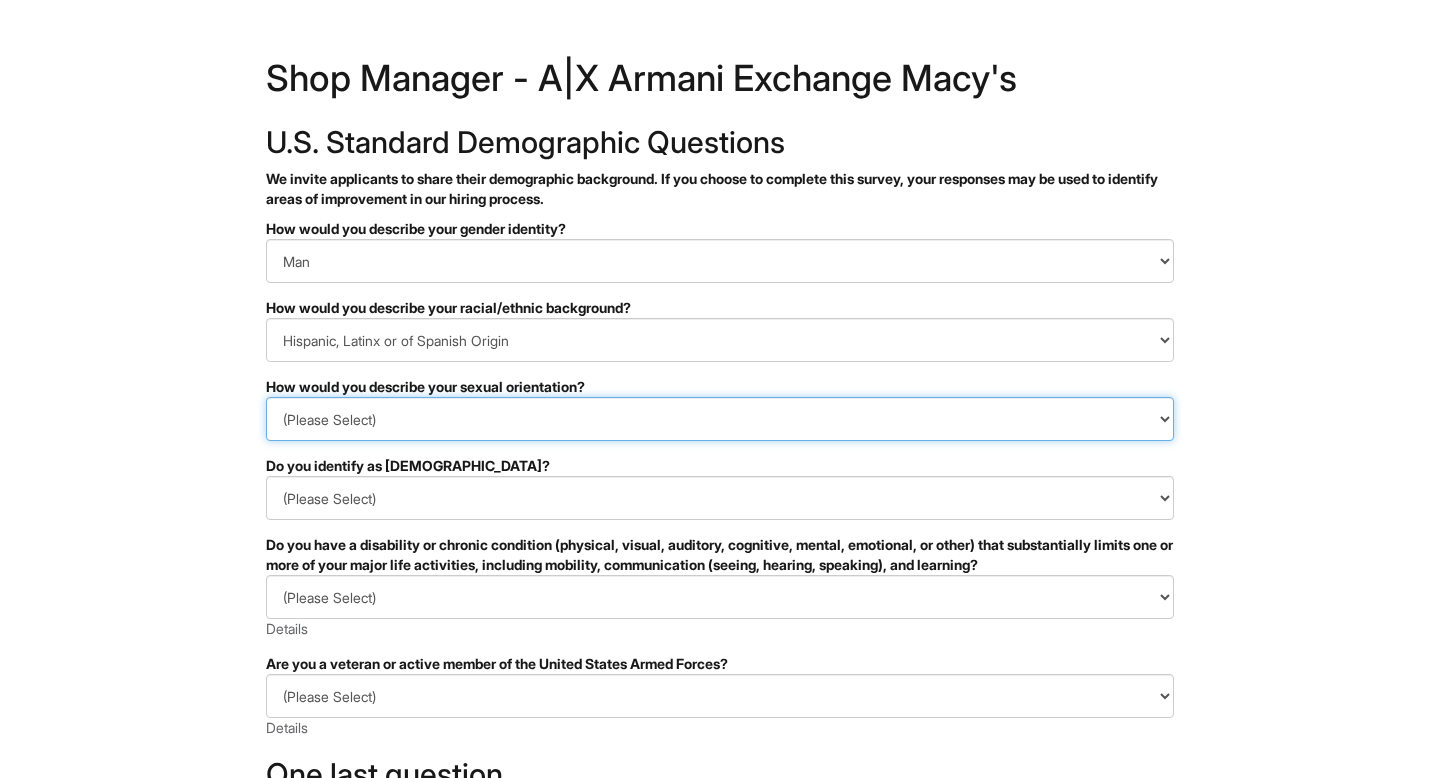 click on "(Please Select) Asexual Bisexual and/or pansexual Gay Heterosexual Lesbian Queer I prefer to self-describe I don't wish to answer" at bounding box center [720, 419] 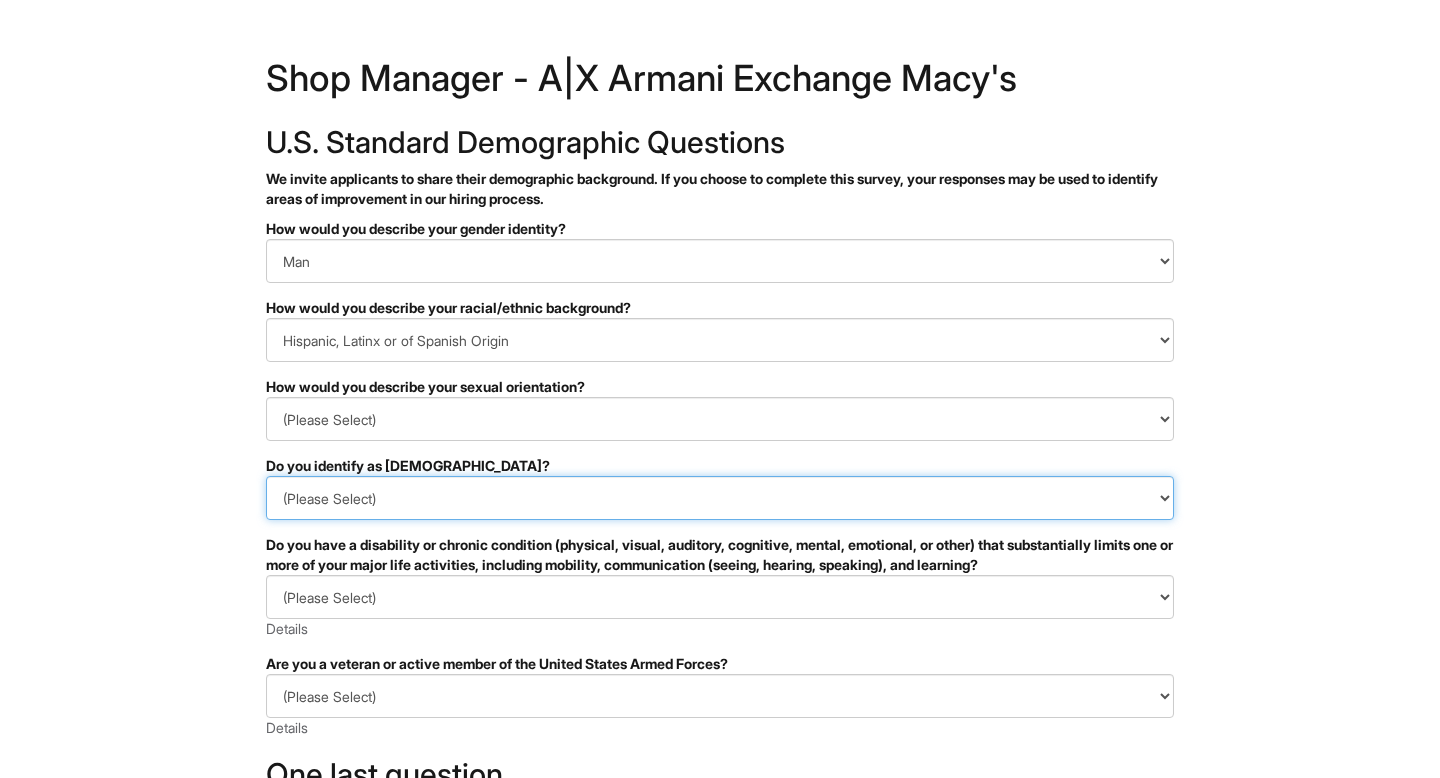 click on "(Please Select) Yes No I prefer to self-describe I don't wish to answer" at bounding box center (720, 498) 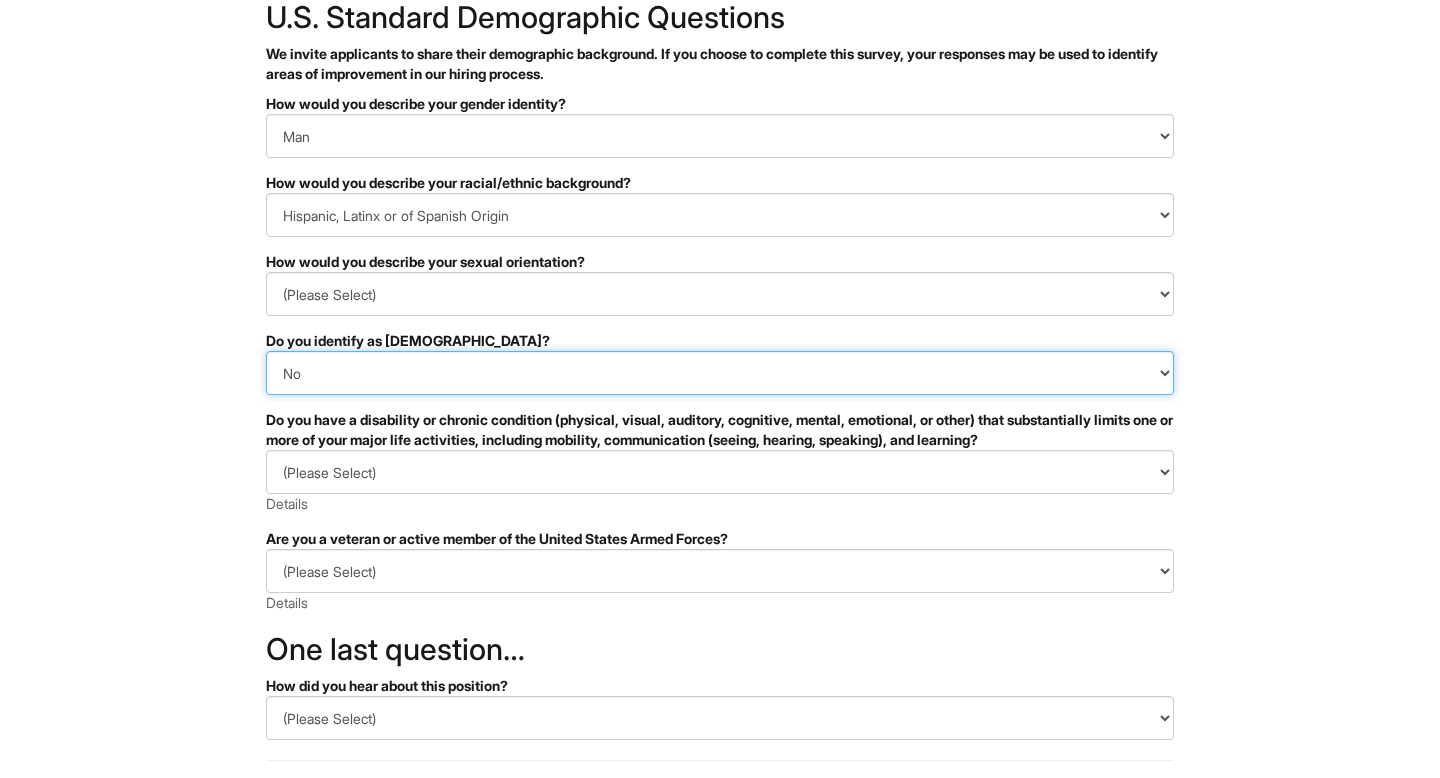 scroll, scrollTop: 128, scrollLeft: 0, axis: vertical 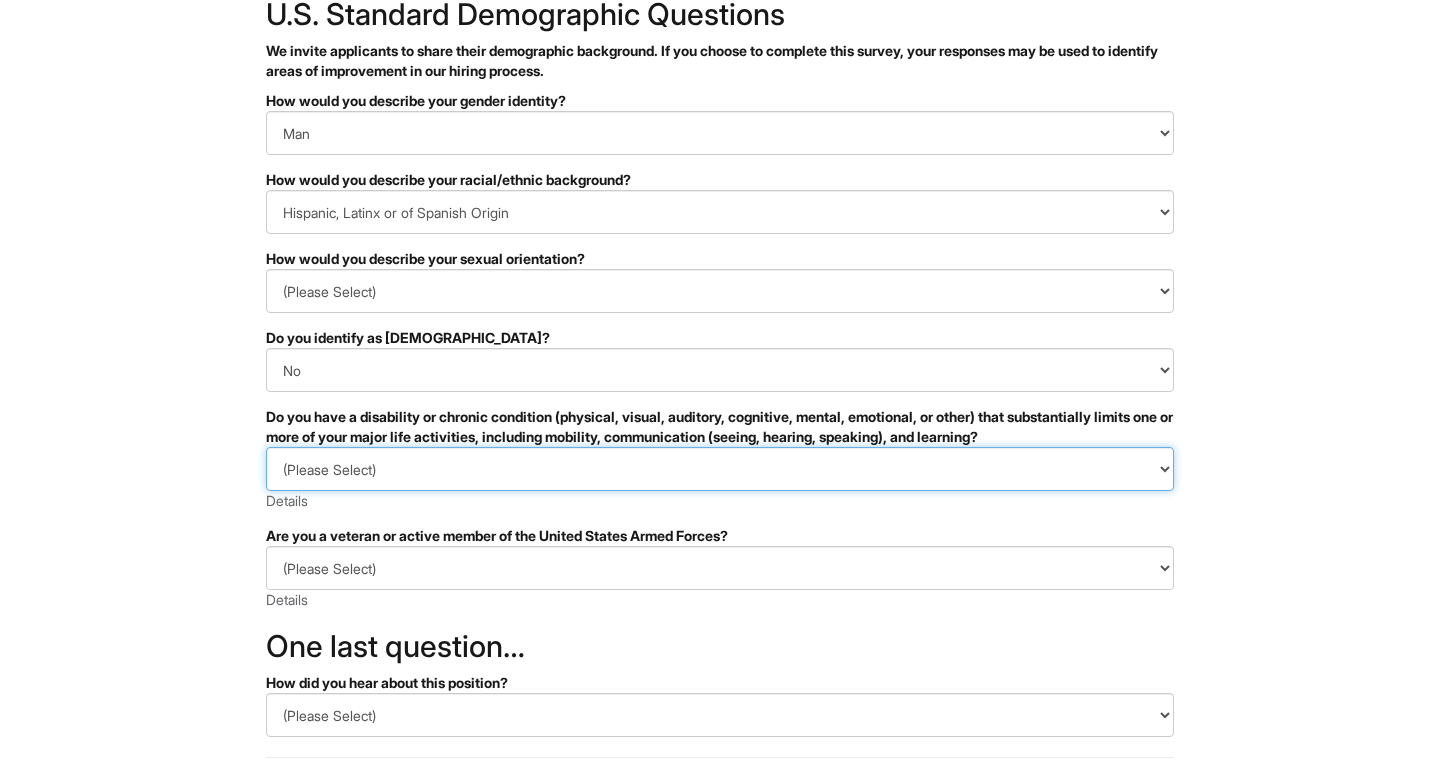 click on "(Please Select) YES, I HAVE A DISABILITY (or previously had a disability) NO, I DON'T HAVE A DISABILITY I DON'T WISH TO ANSWER" at bounding box center (720, 469) 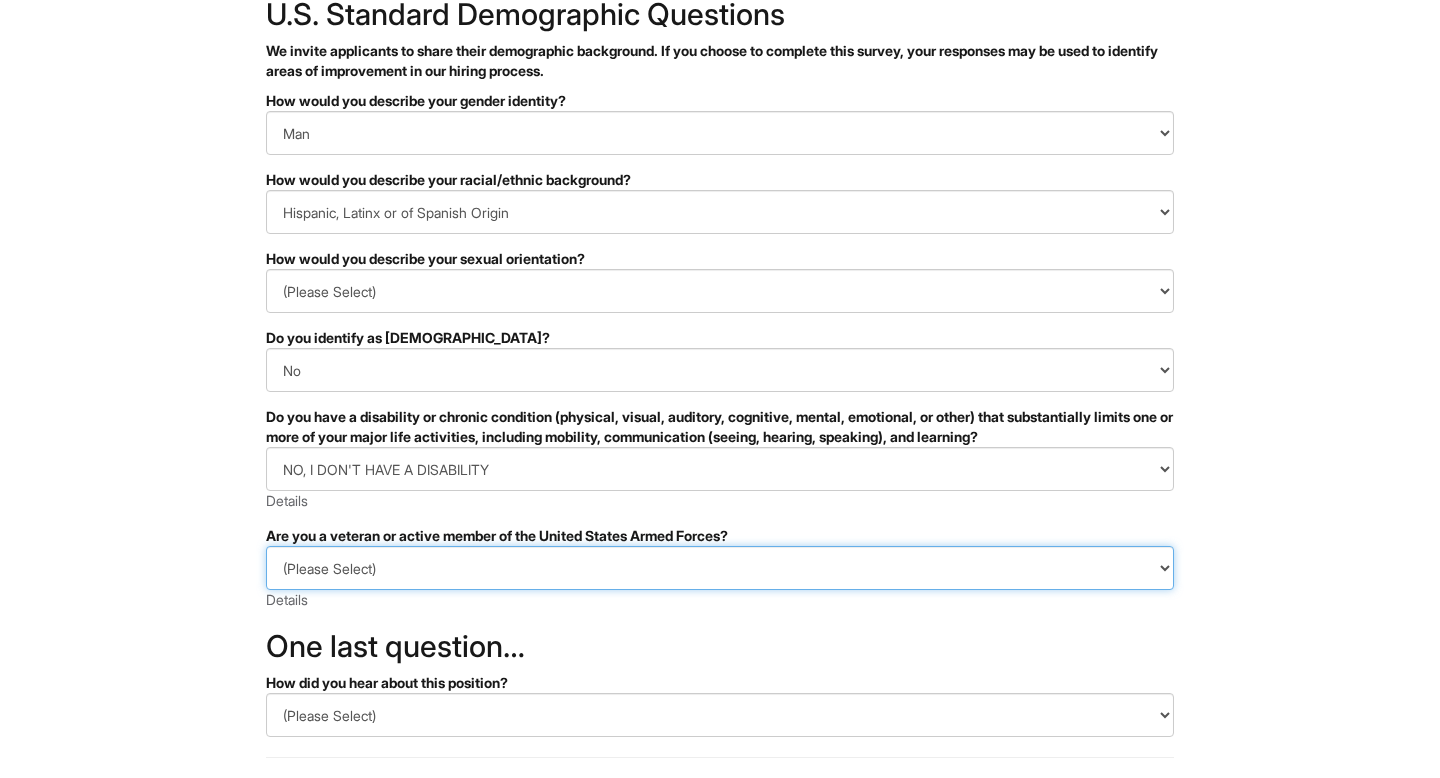 click on "(Please Select) I IDENTIFY AS ONE OR MORE OF THE CLASSIFICATIONS OF PROTECTED VETERANS LISTED I AM NOT A PROTECTED VETERAN I PREFER NOT TO ANSWER" at bounding box center (720, 568) 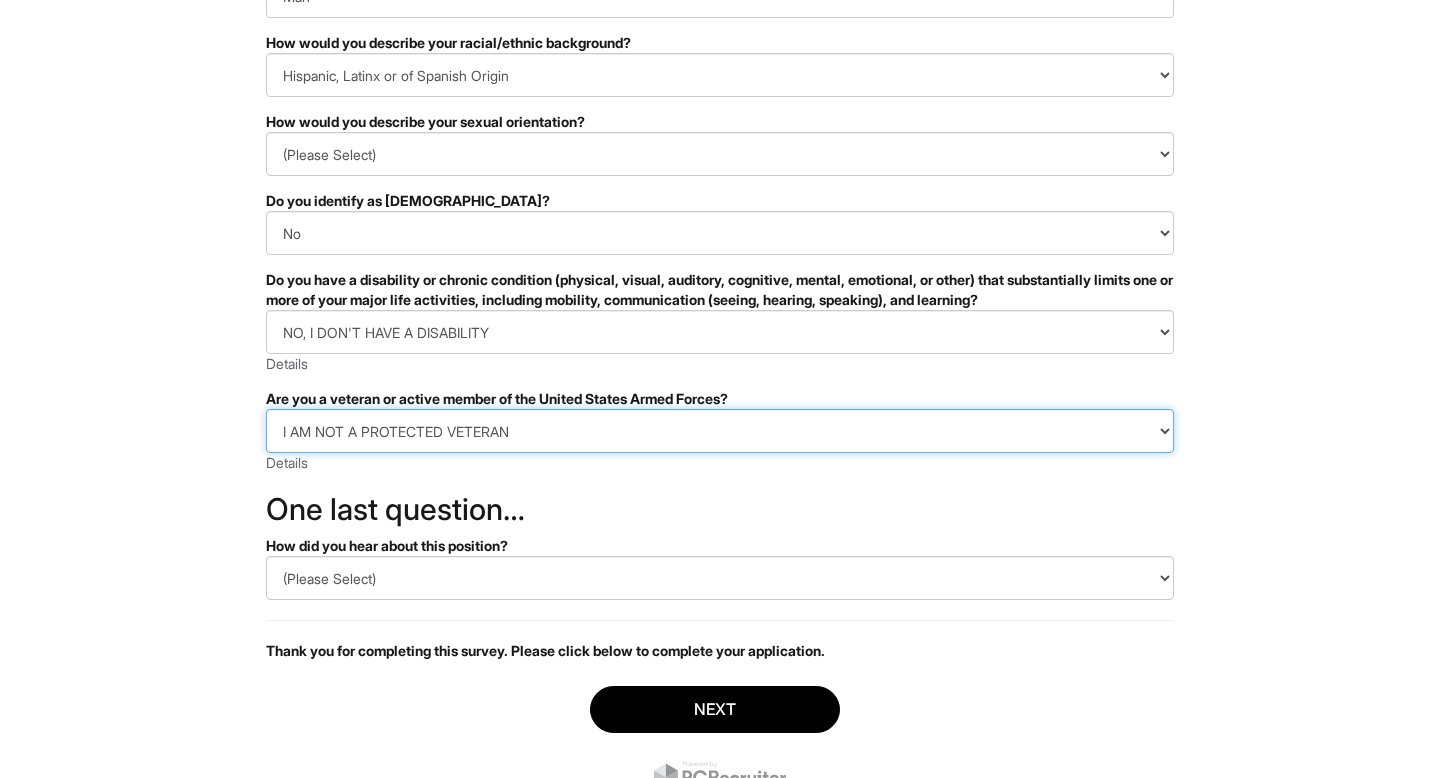 scroll, scrollTop: 298, scrollLeft: 0, axis: vertical 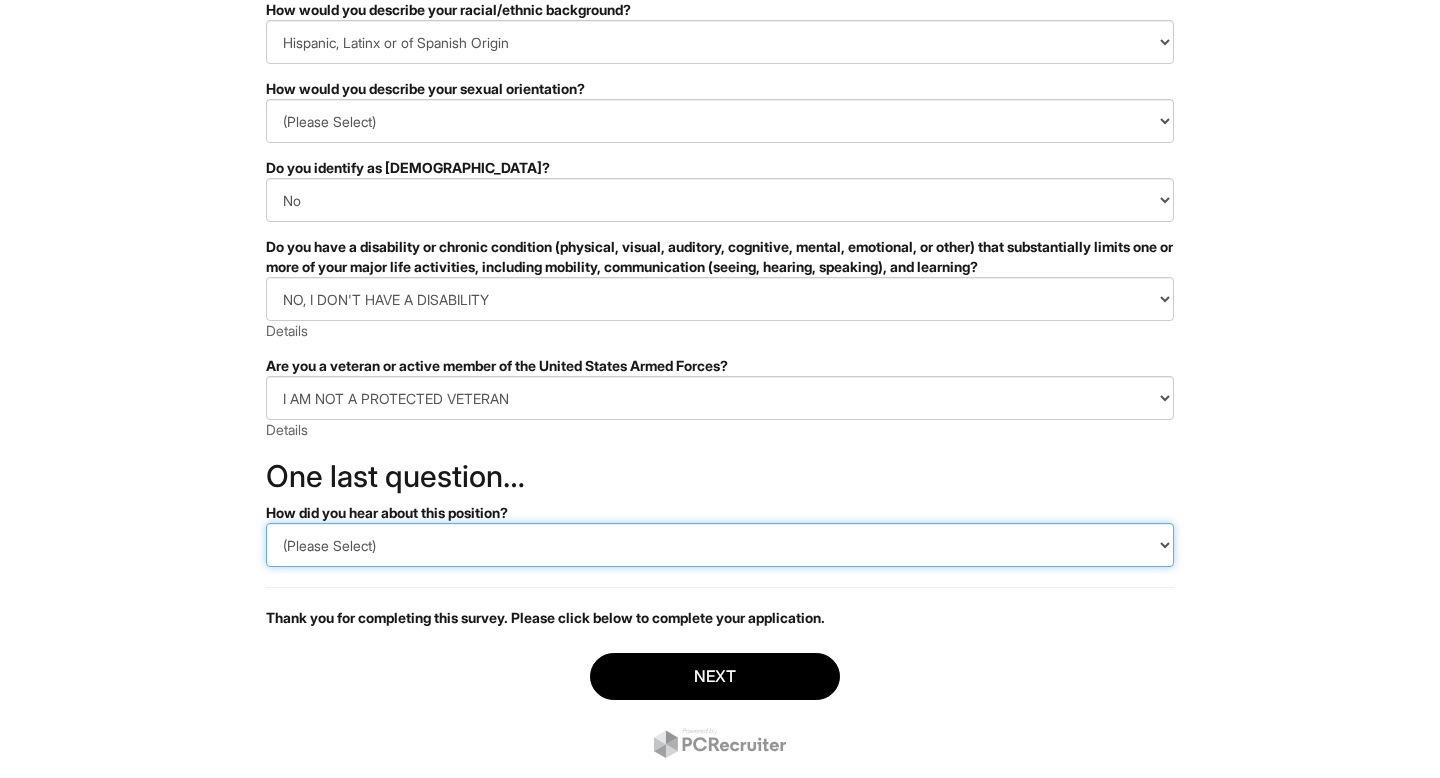 click on "(Please Select) CareerBuilder Indeed LinkedIn Monster Referral Other" at bounding box center (720, 545) 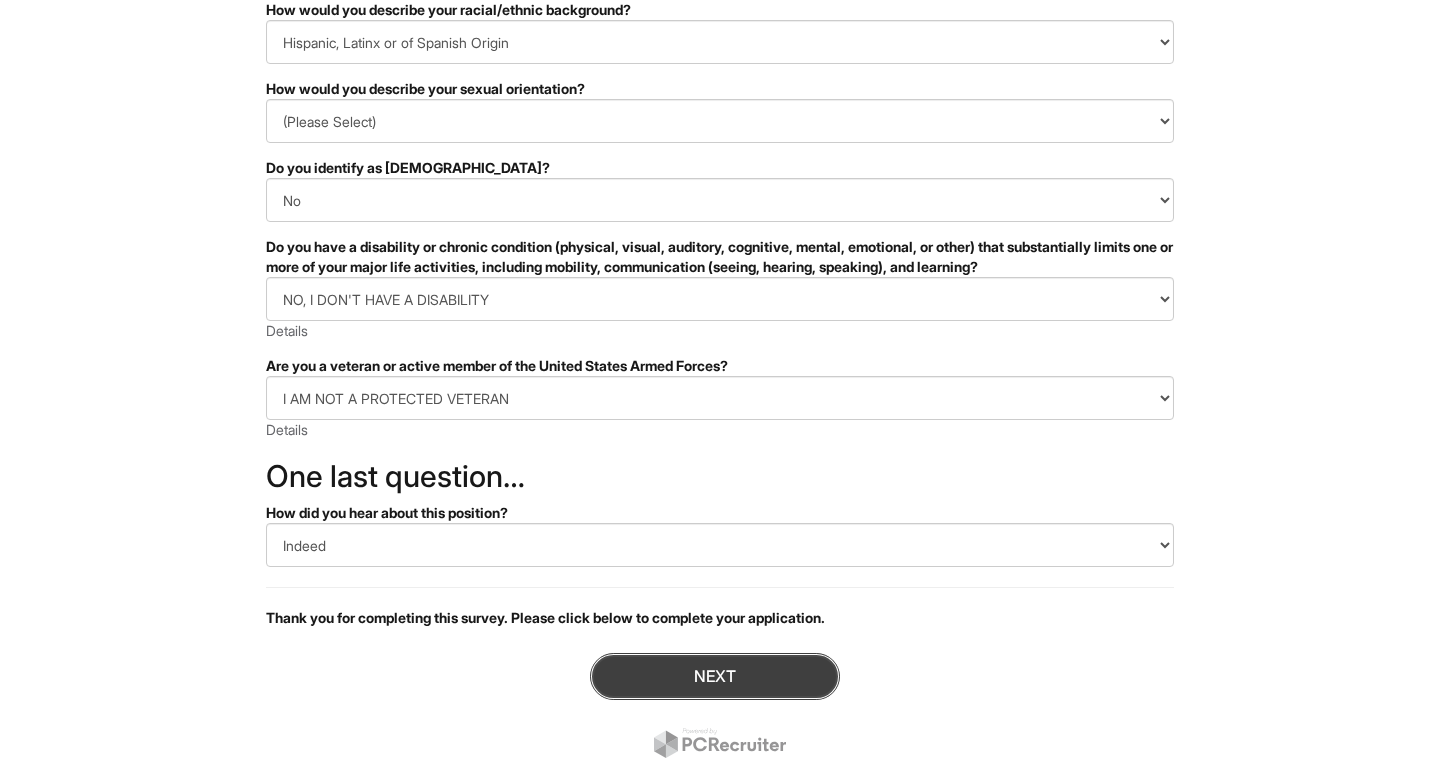 click on "Next" at bounding box center (715, 676) 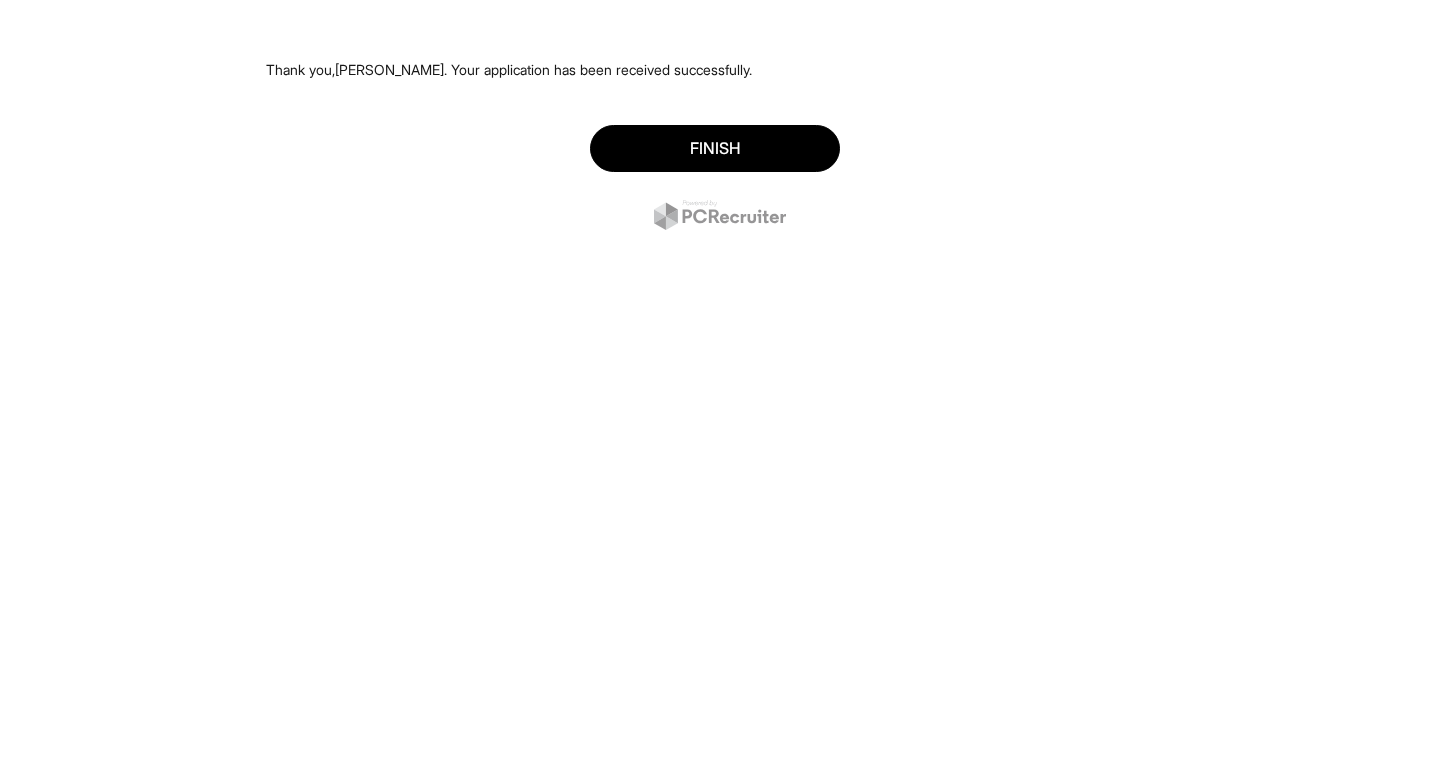 scroll, scrollTop: 0, scrollLeft: 0, axis: both 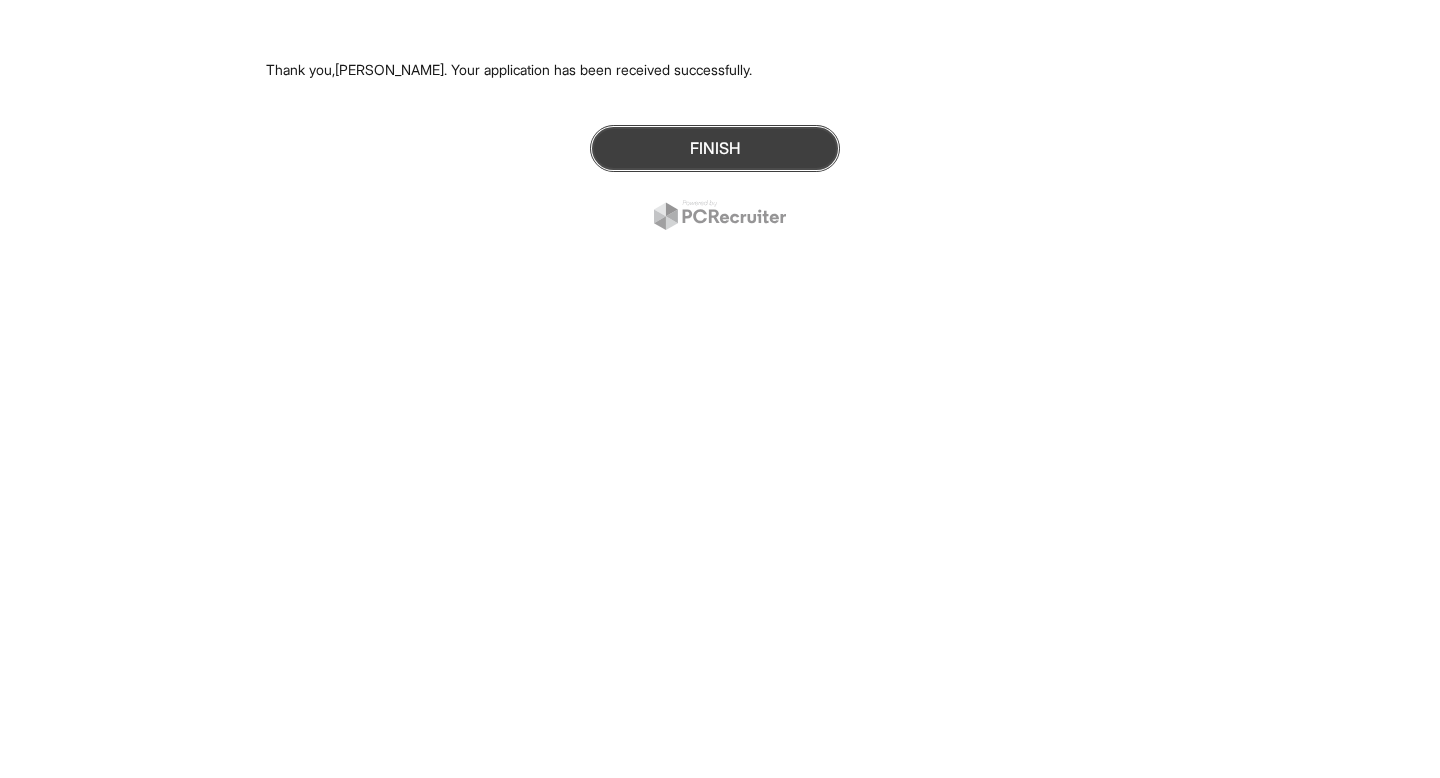 click on "Finish" at bounding box center [715, 148] 